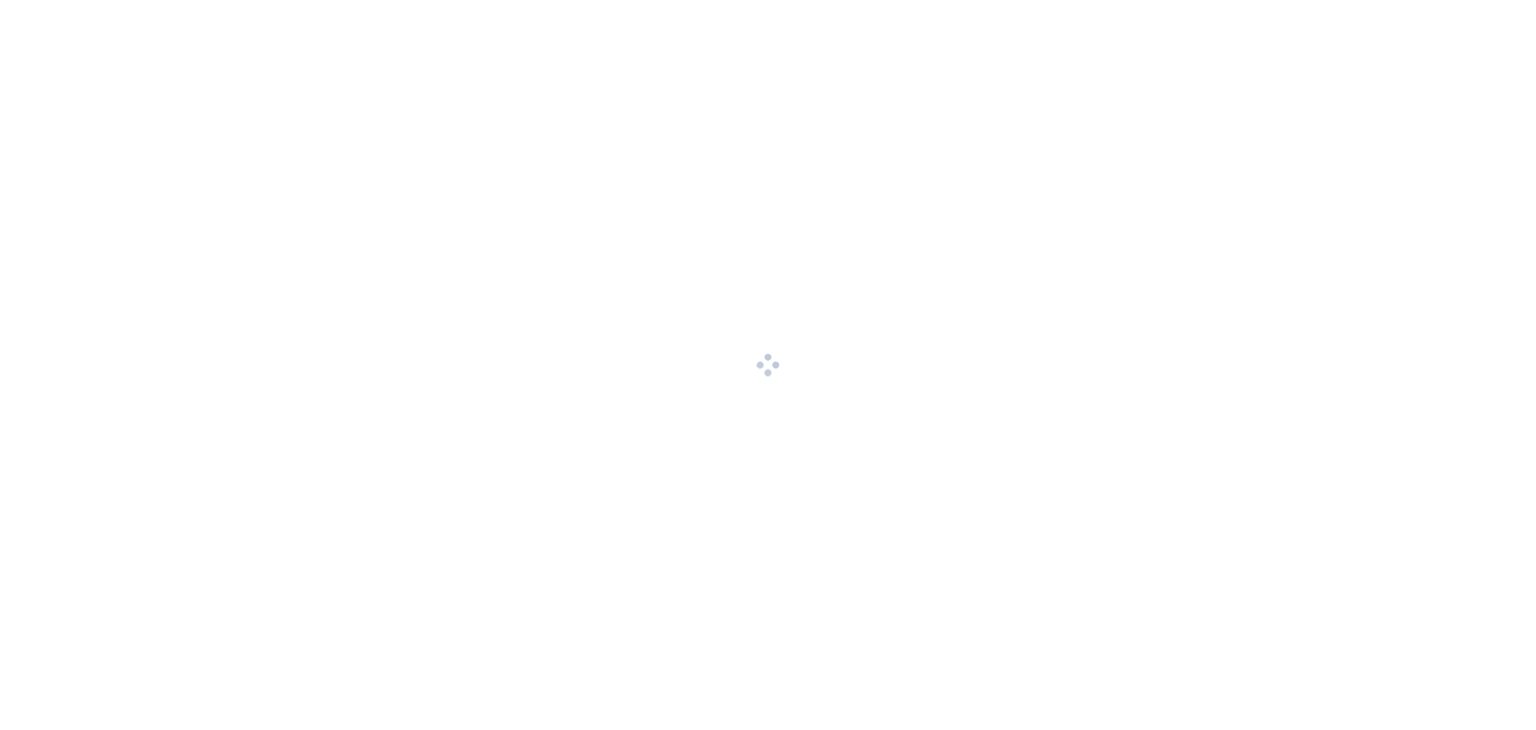 scroll, scrollTop: 0, scrollLeft: 0, axis: both 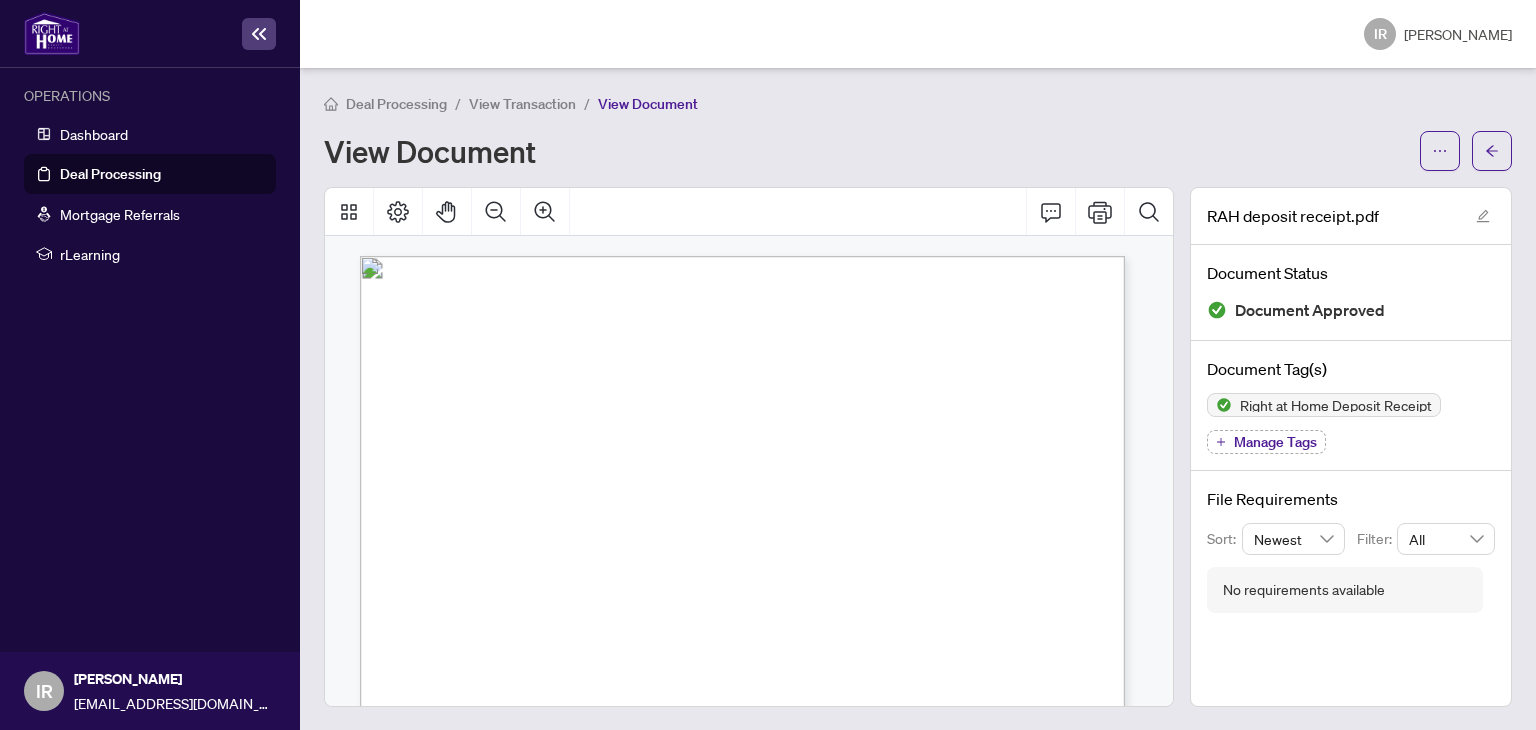 click on "Deal Processing" at bounding box center [110, 174] 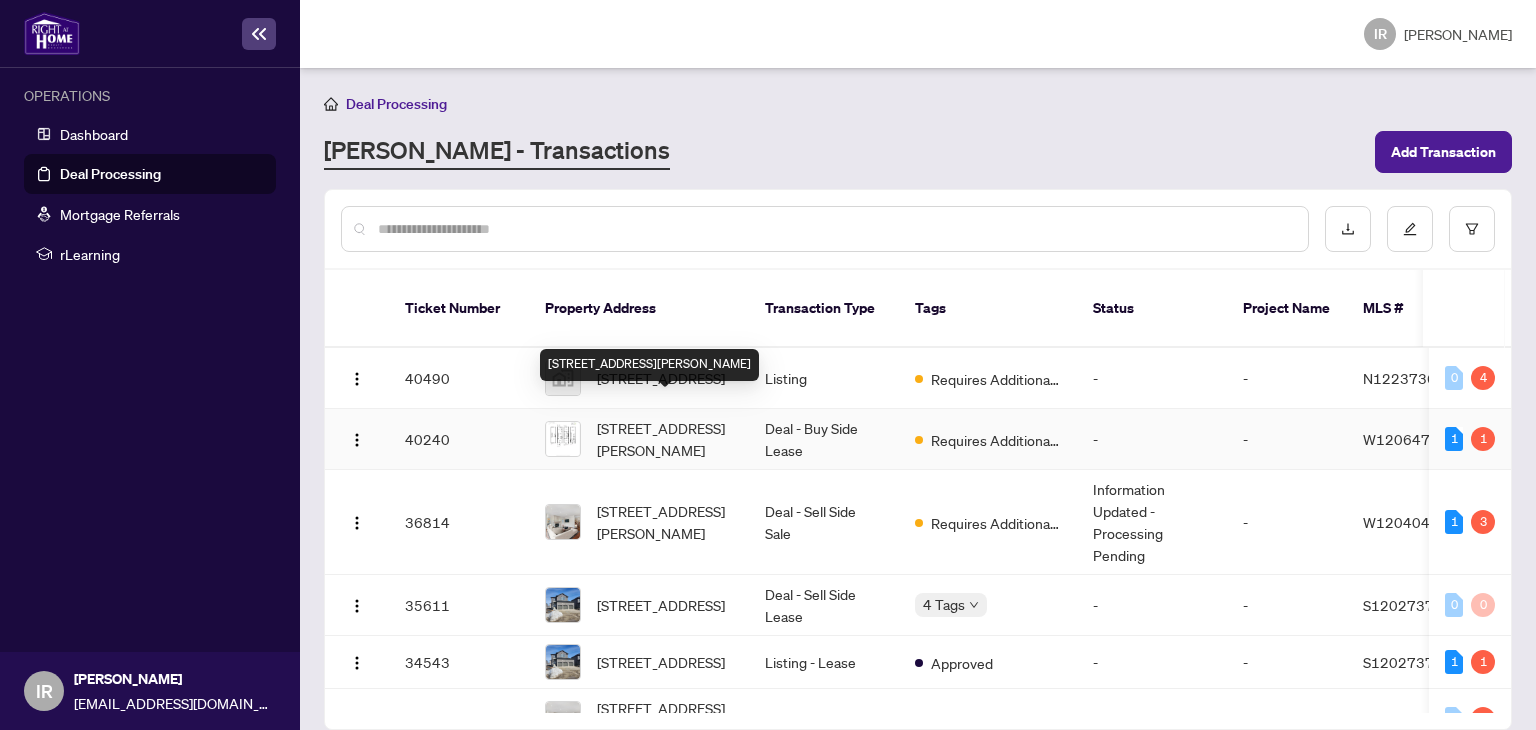 click on "[STREET_ADDRESS][PERSON_NAME]" at bounding box center (665, 439) 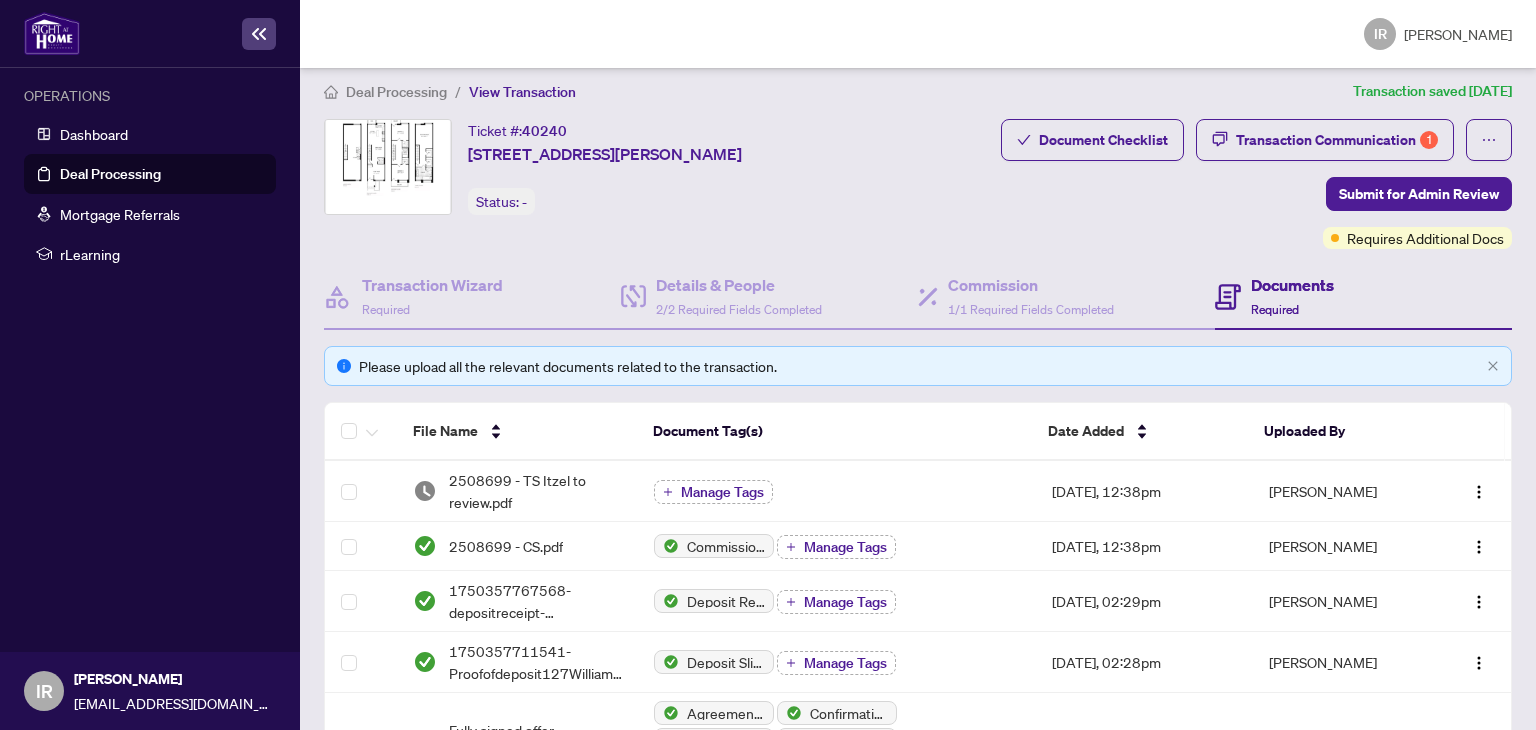 scroll, scrollTop: 11, scrollLeft: 0, axis: vertical 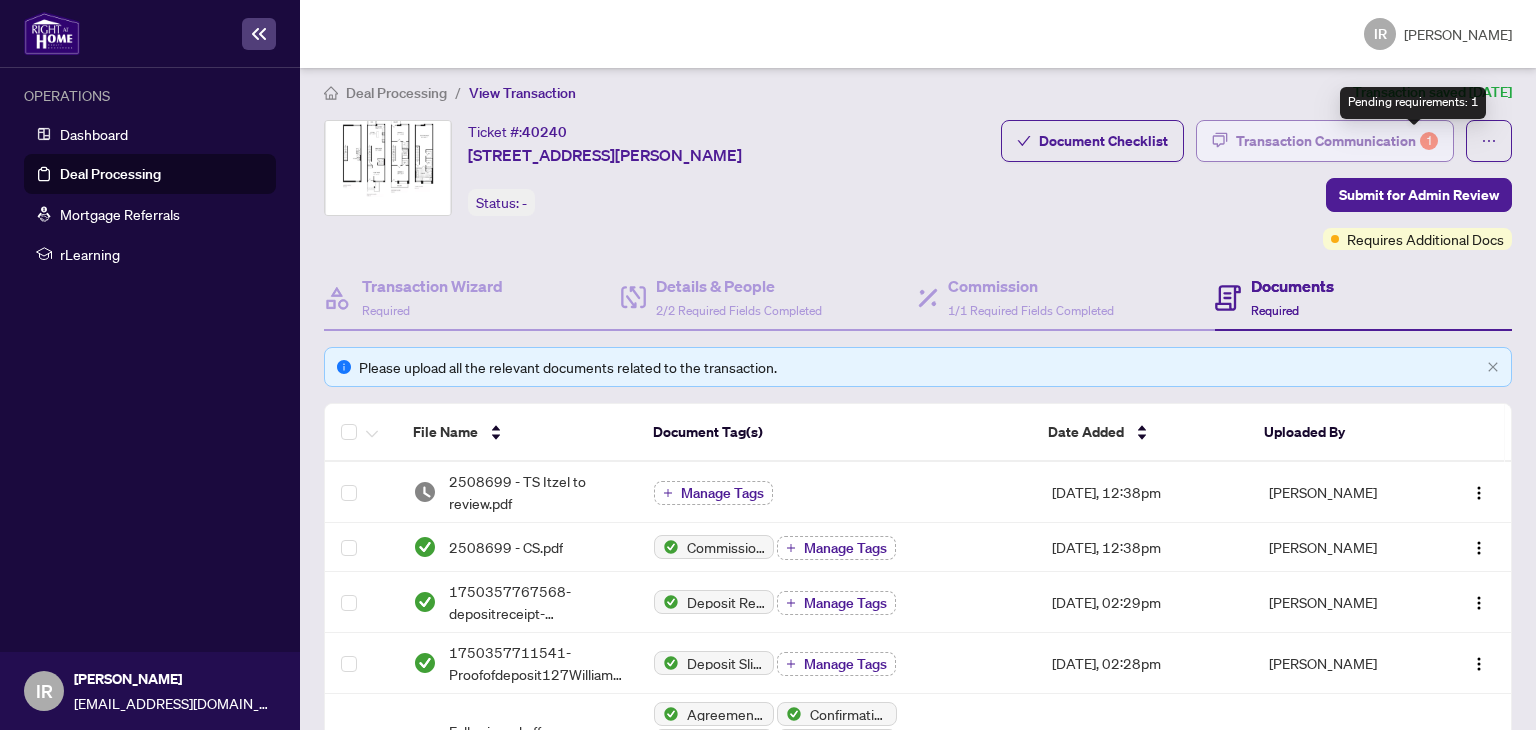 click on "1" at bounding box center (1429, 141) 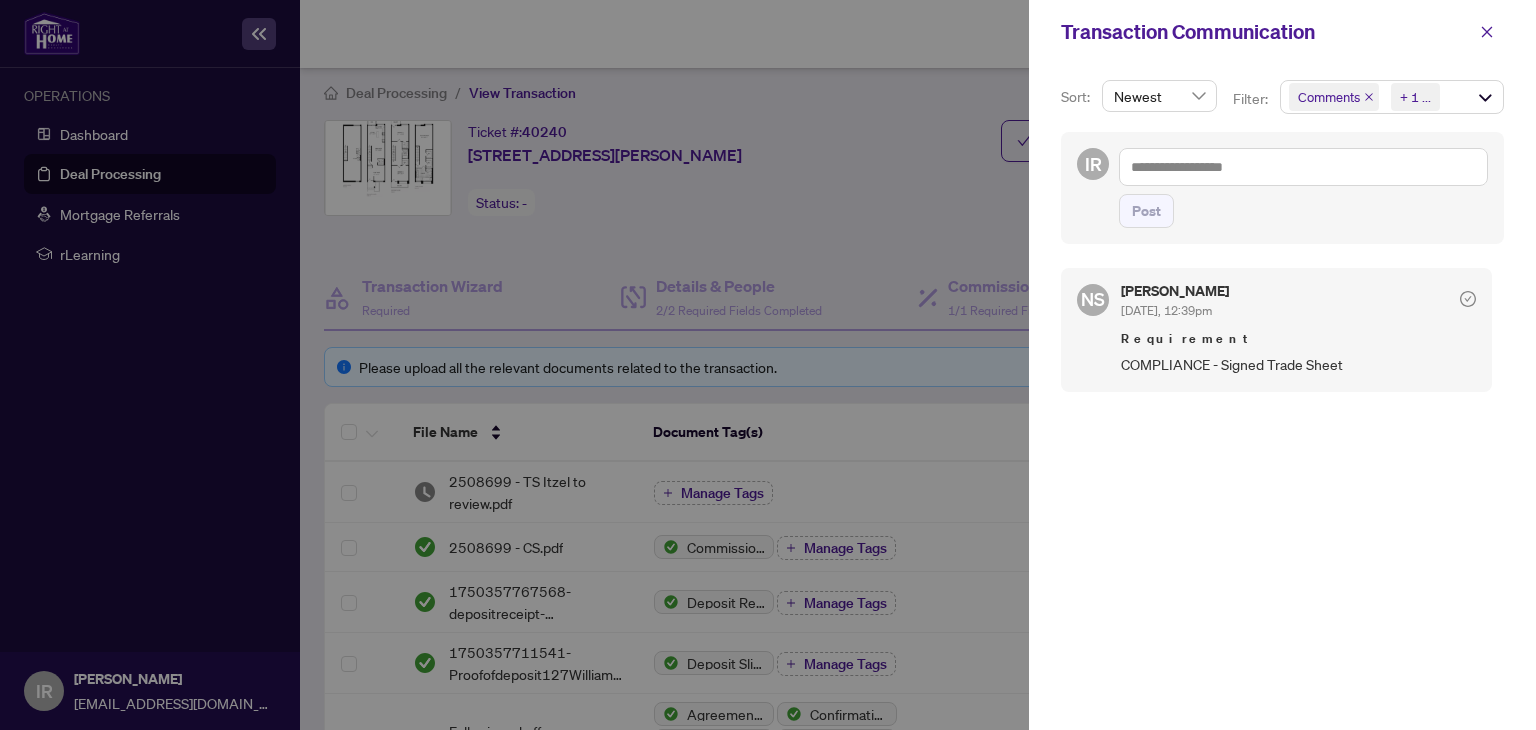 click on "COMPLIANCE - Signed Trade Sheet" at bounding box center [1298, 364] 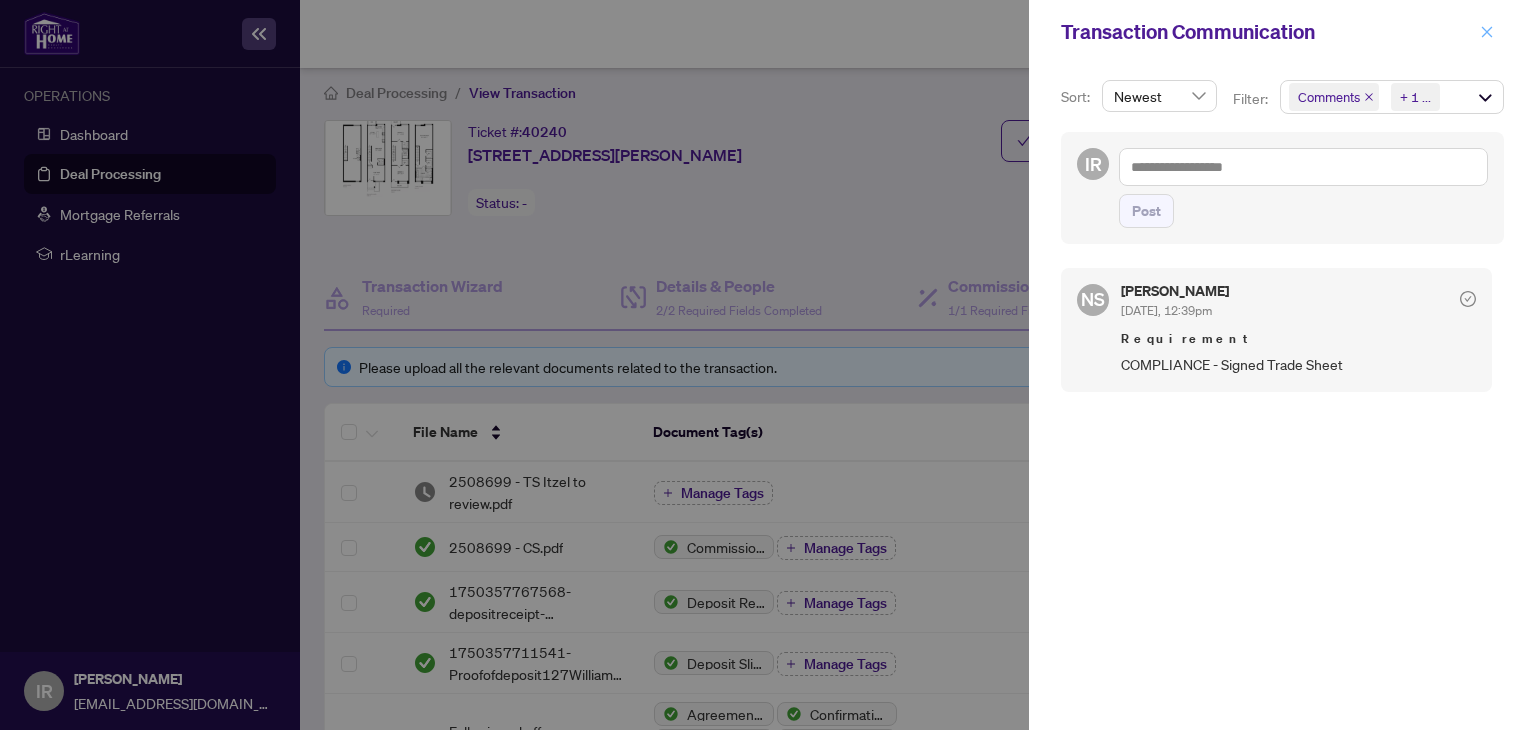 click 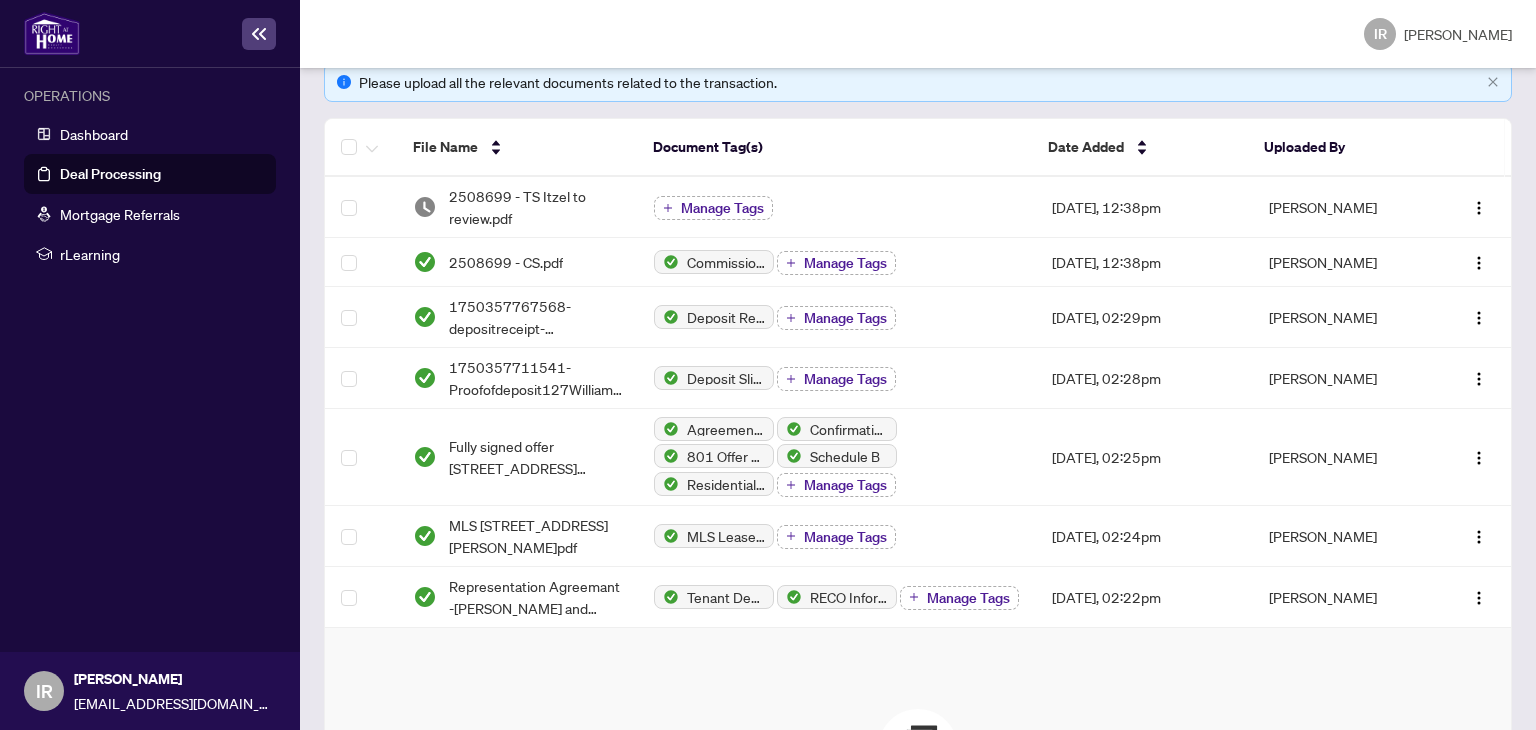scroll, scrollTop: 289, scrollLeft: 0, axis: vertical 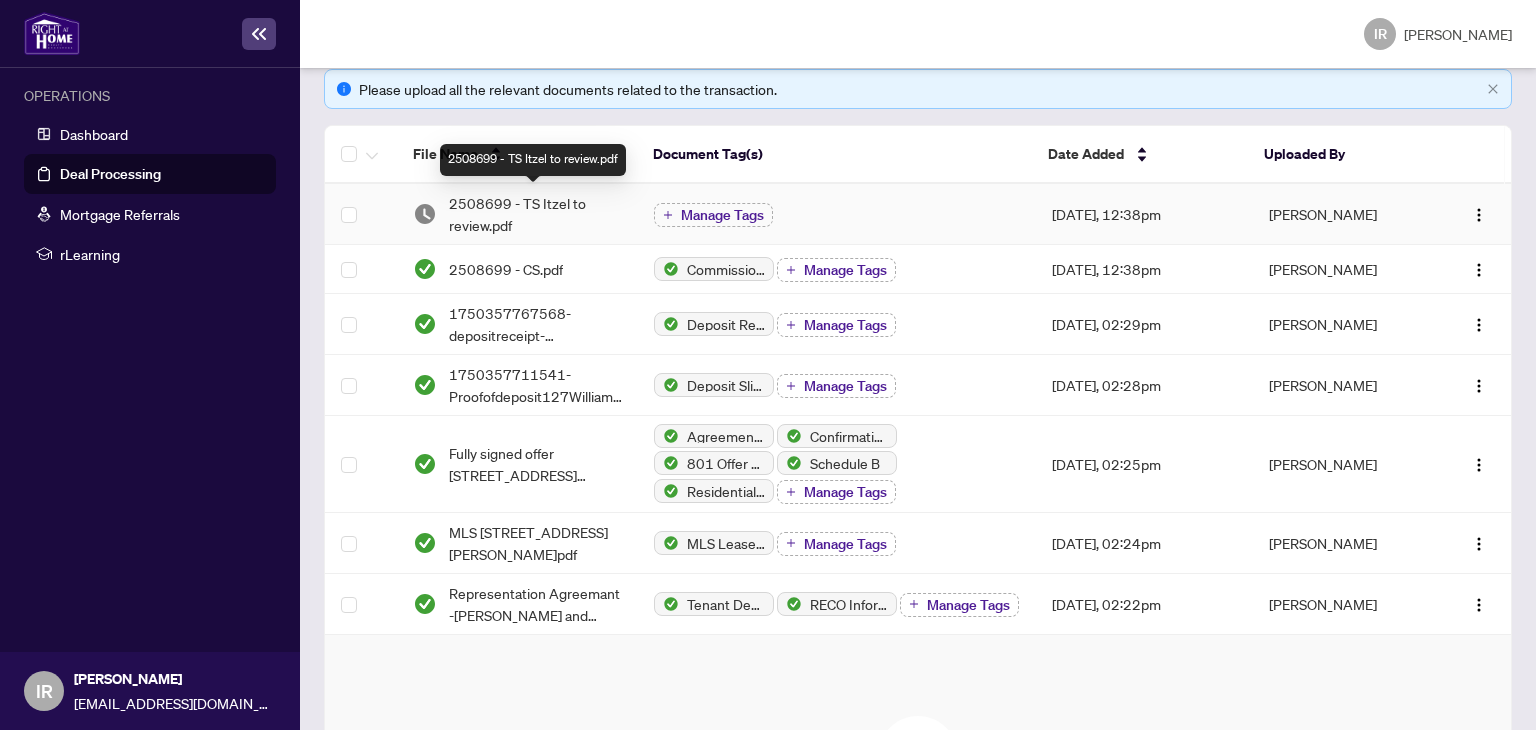 click on "2508699 - TS Itzel to review.pdf" at bounding box center [535, 214] 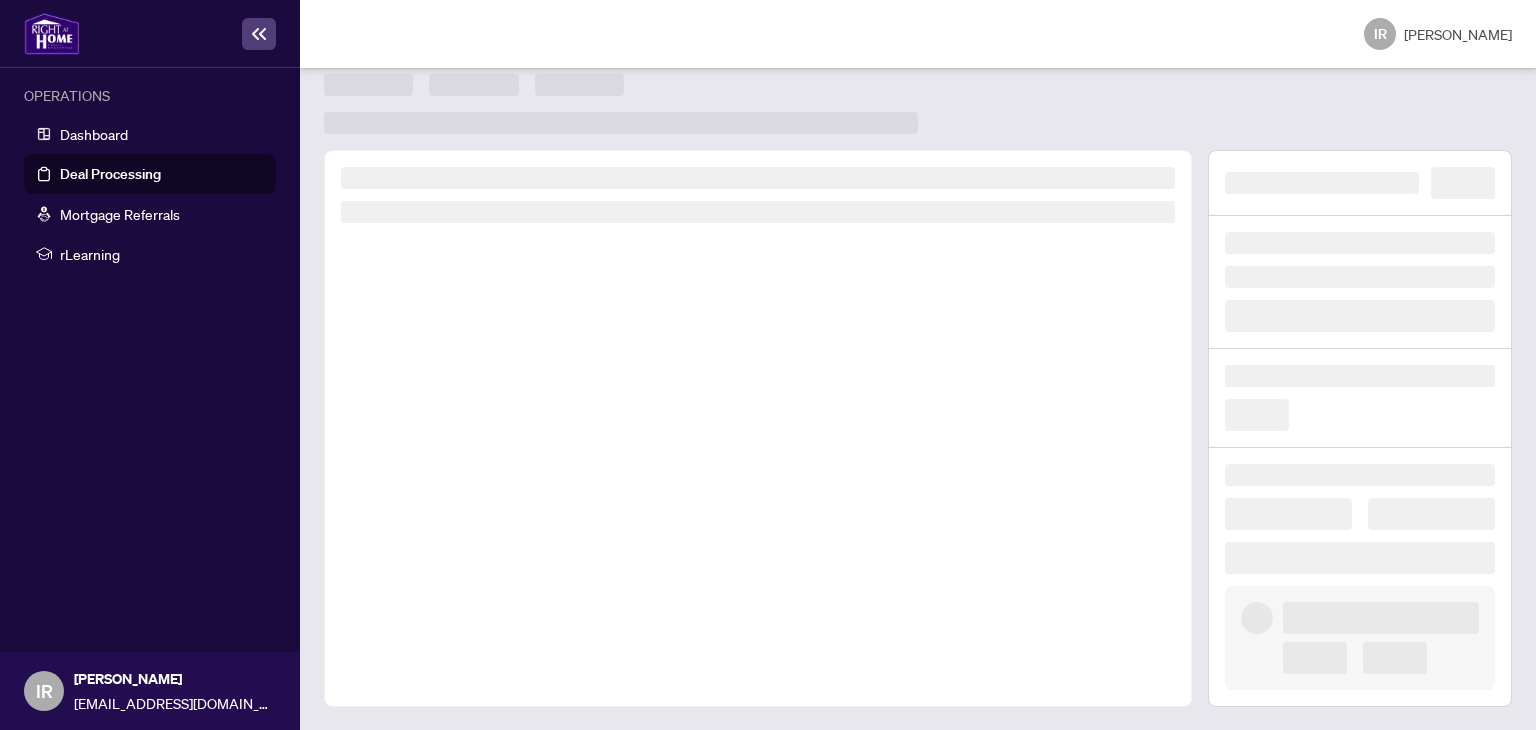 scroll, scrollTop: 0, scrollLeft: 0, axis: both 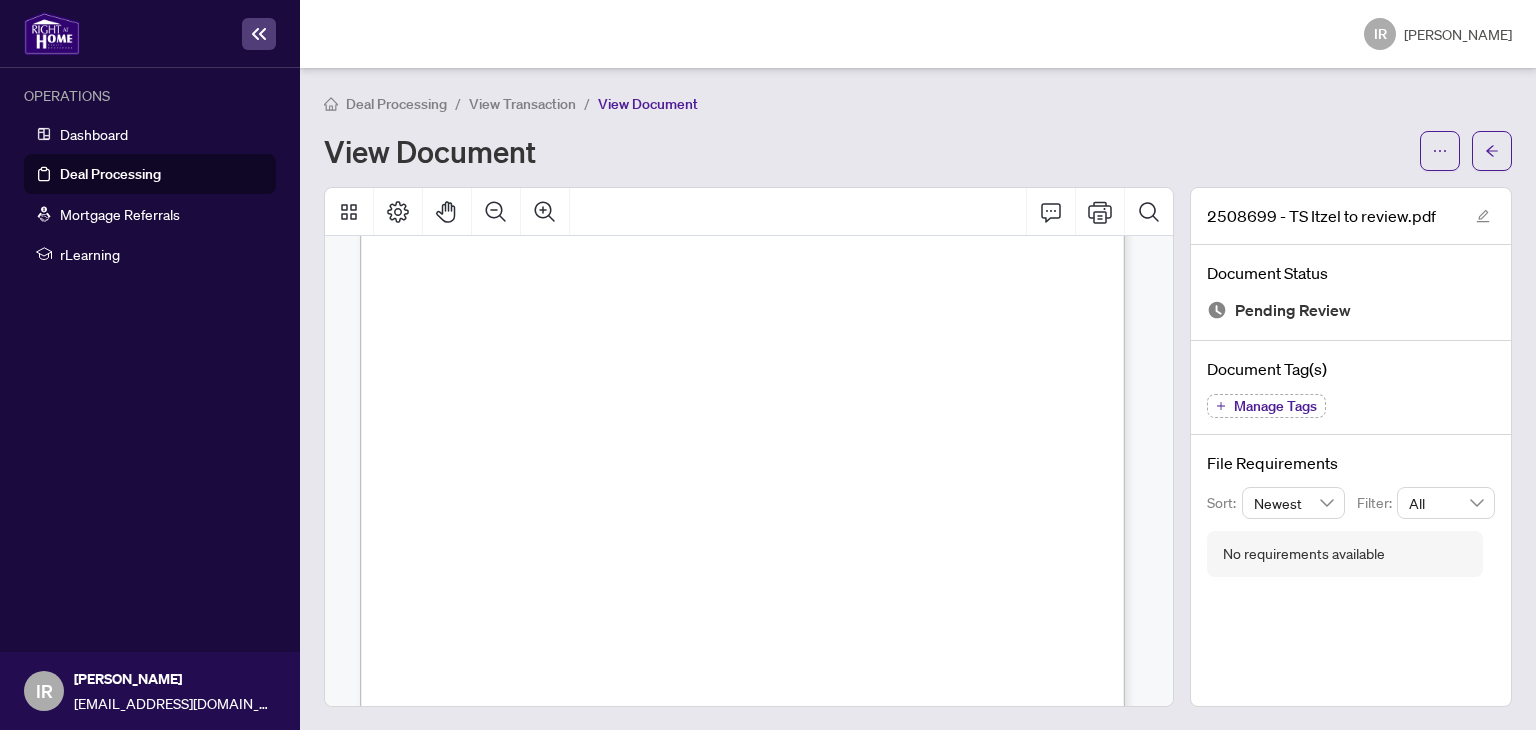 click at bounding box center [838, 432] 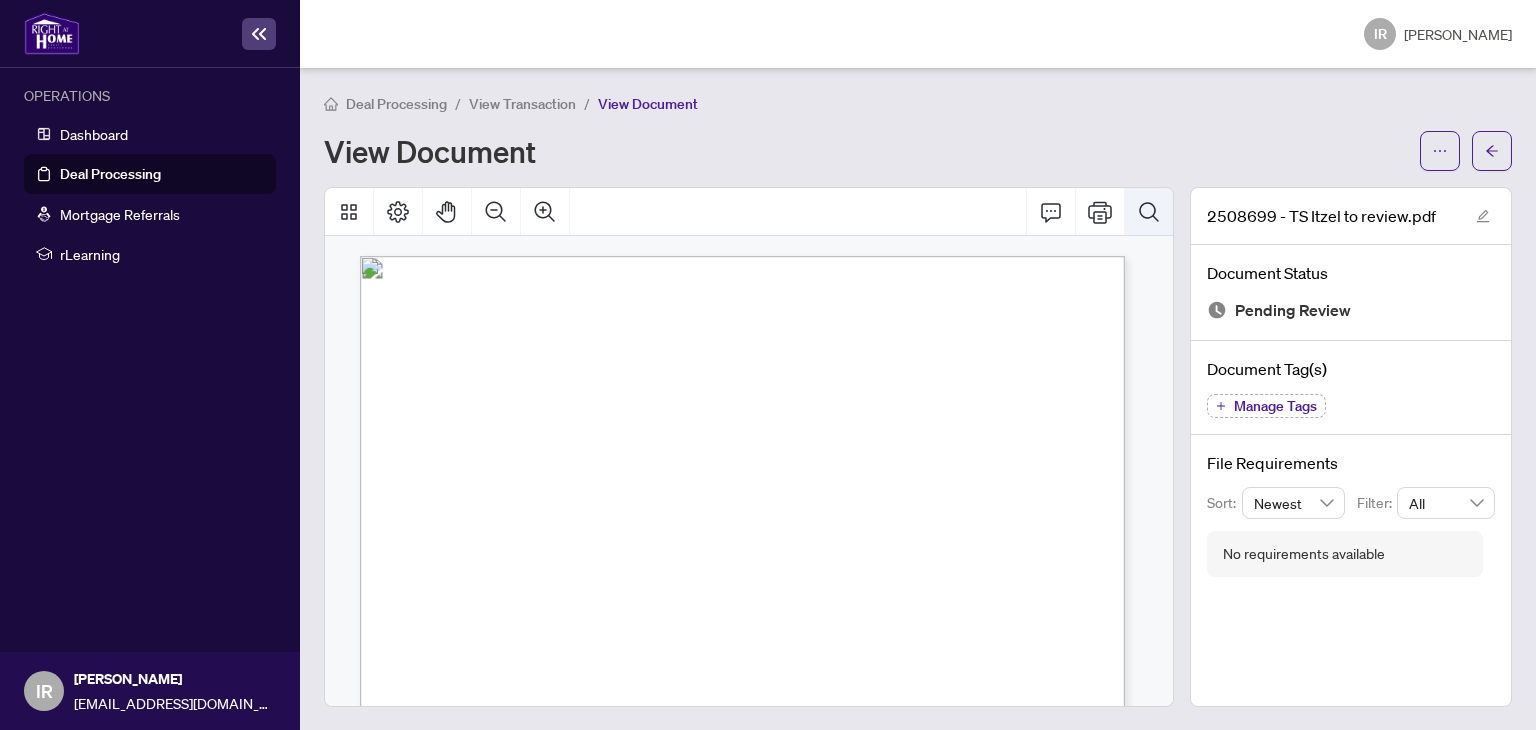 click 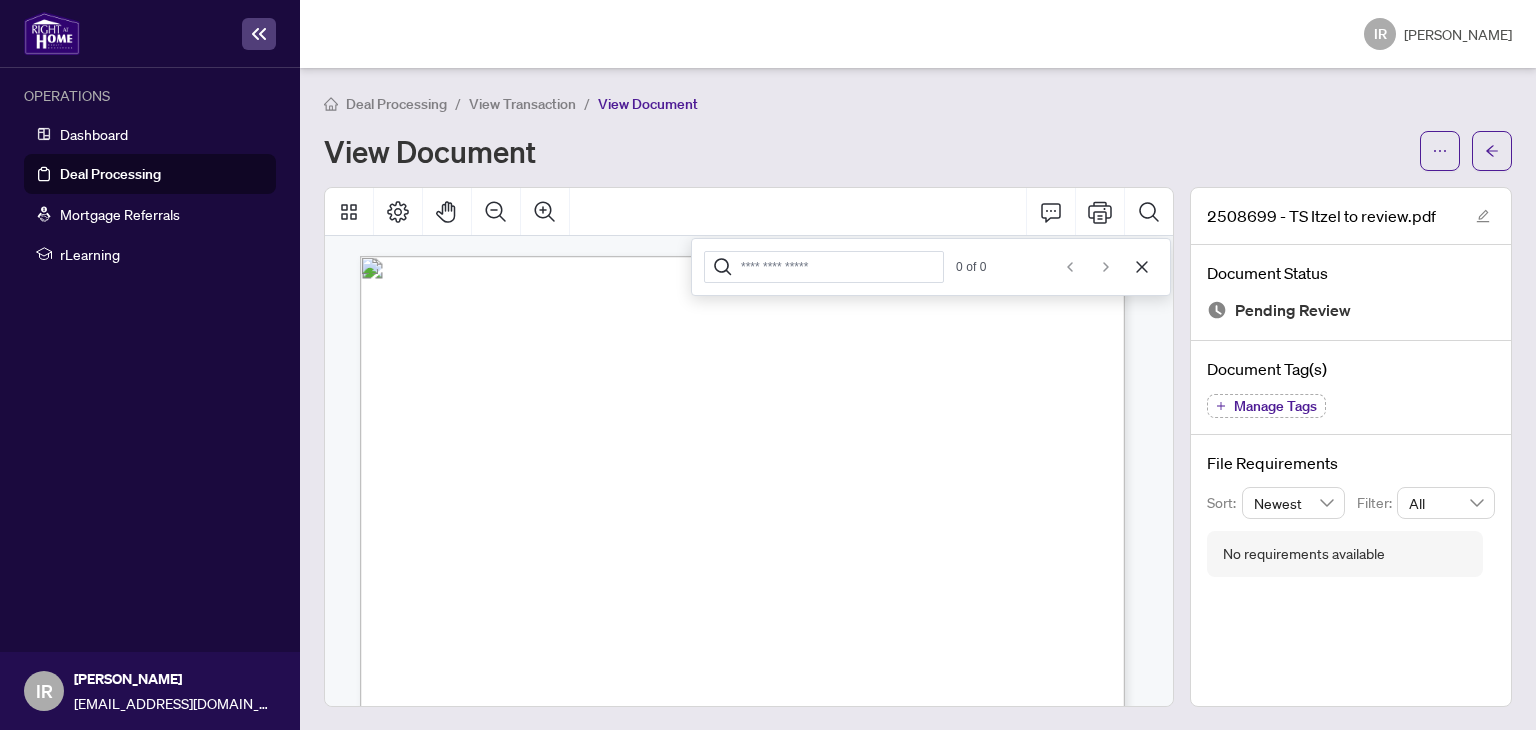 click at bounding box center [838, 875] 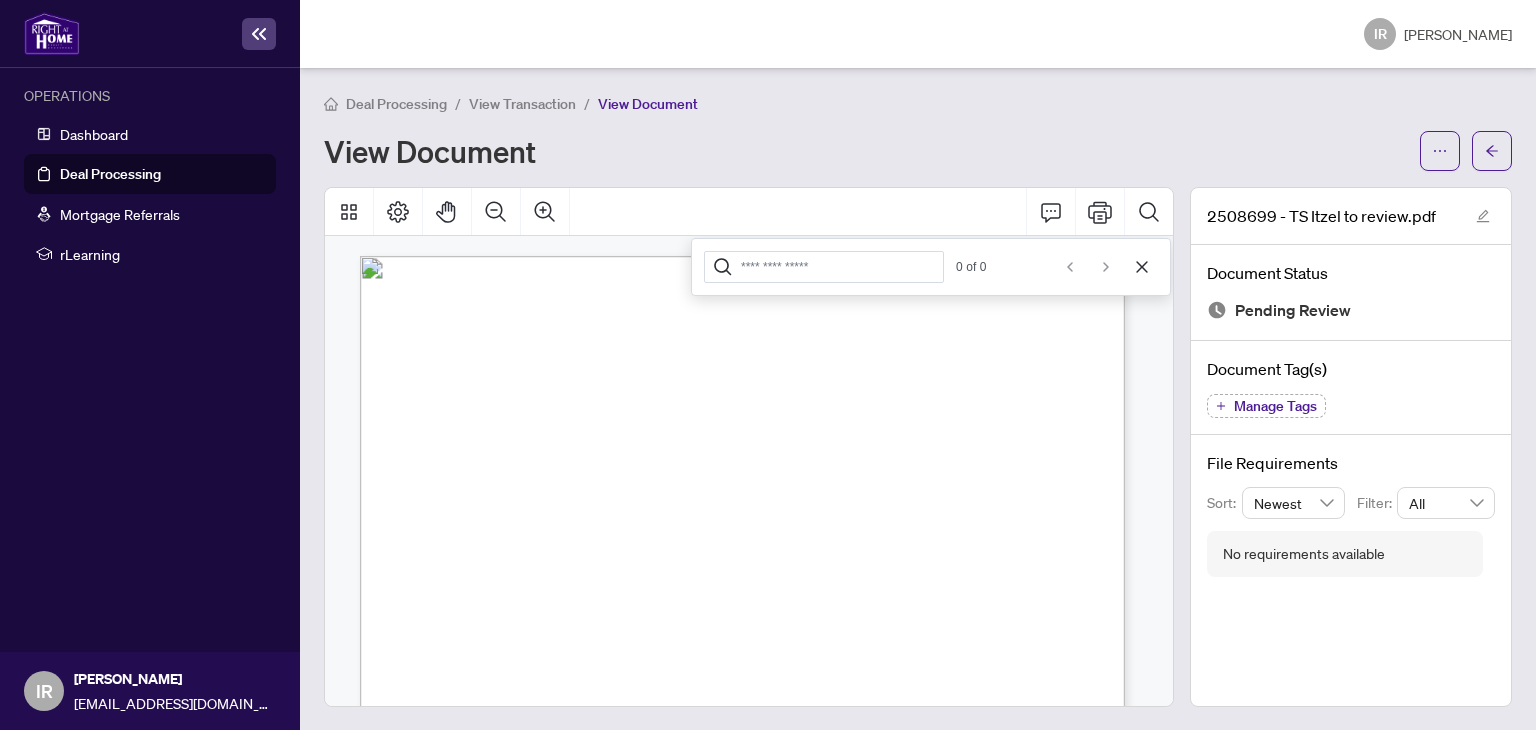 click at bounding box center (838, 875) 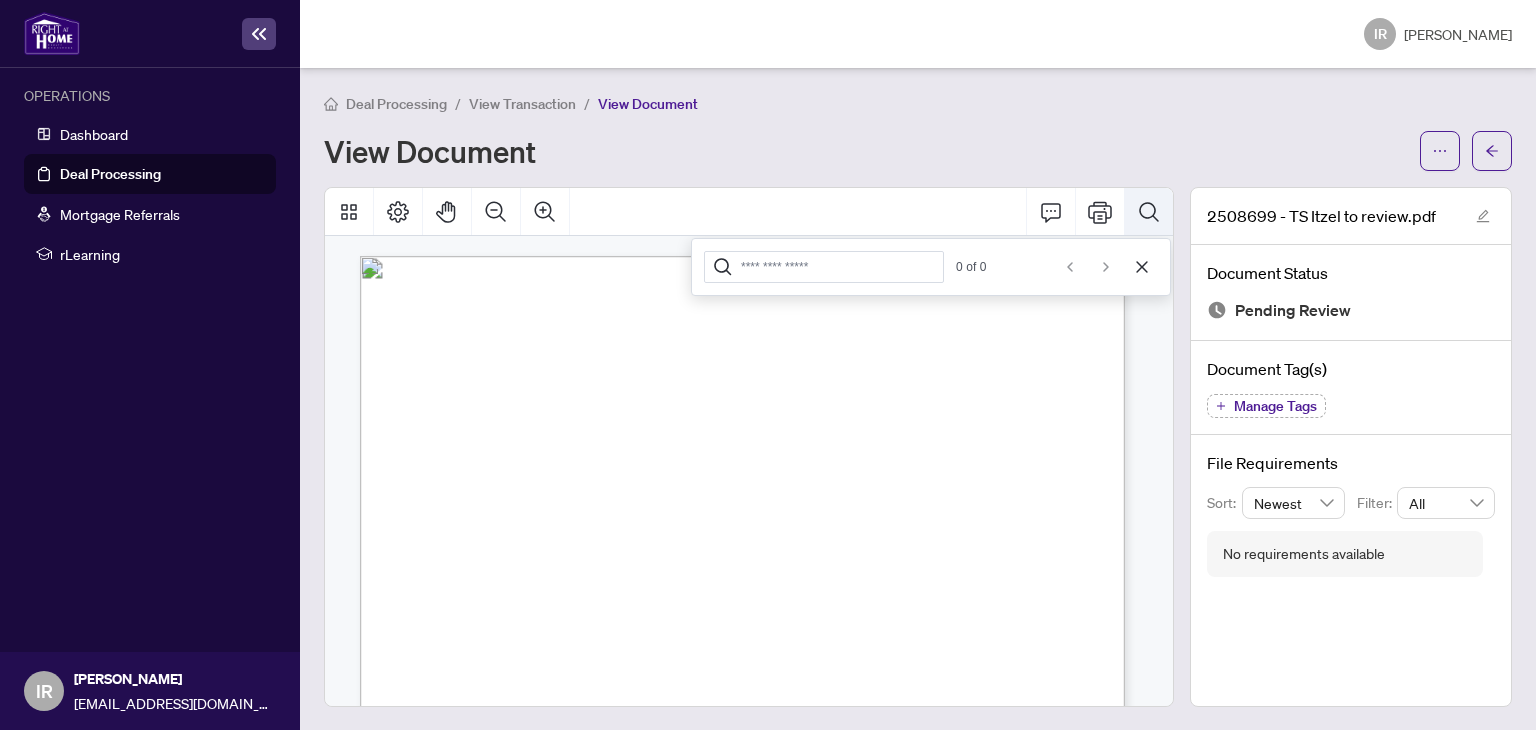 click 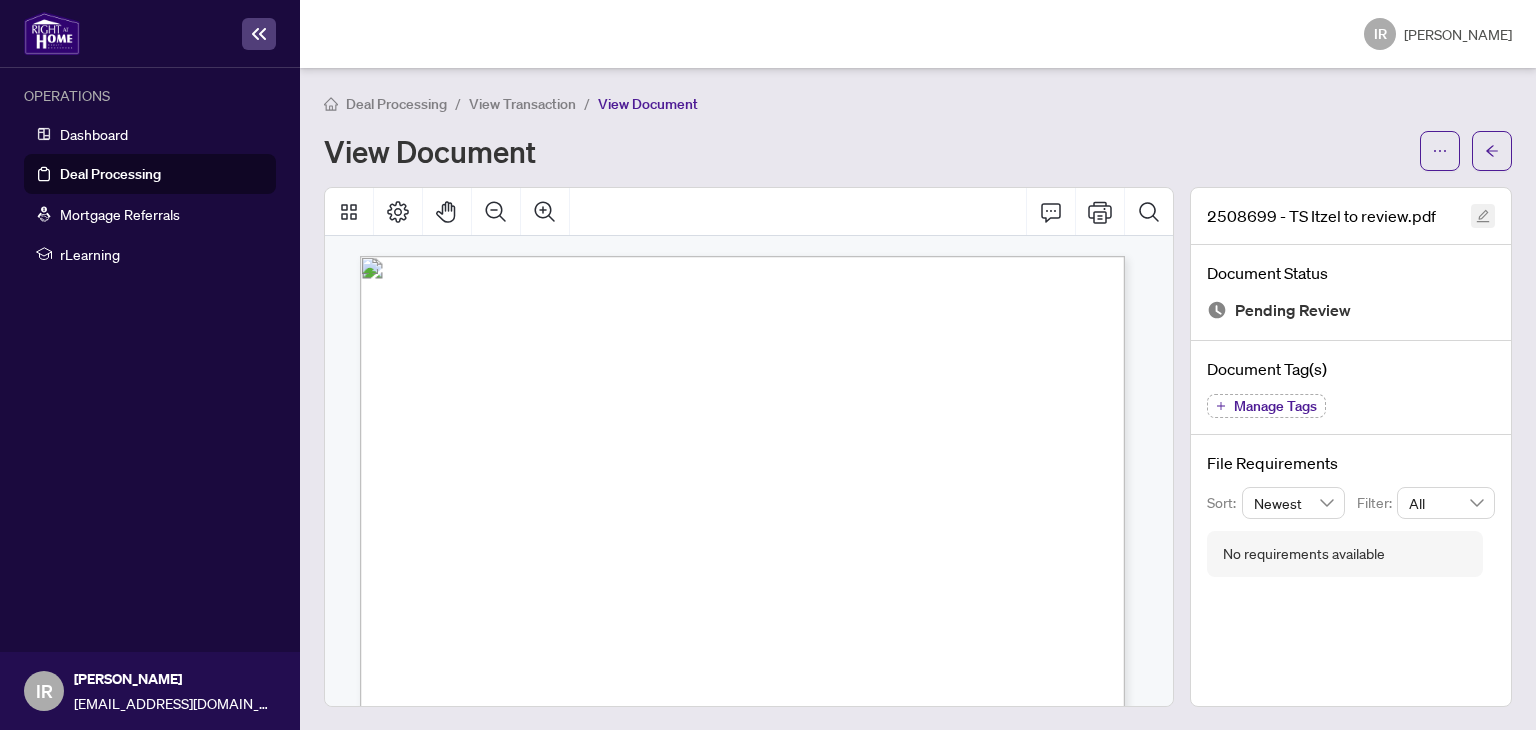 click 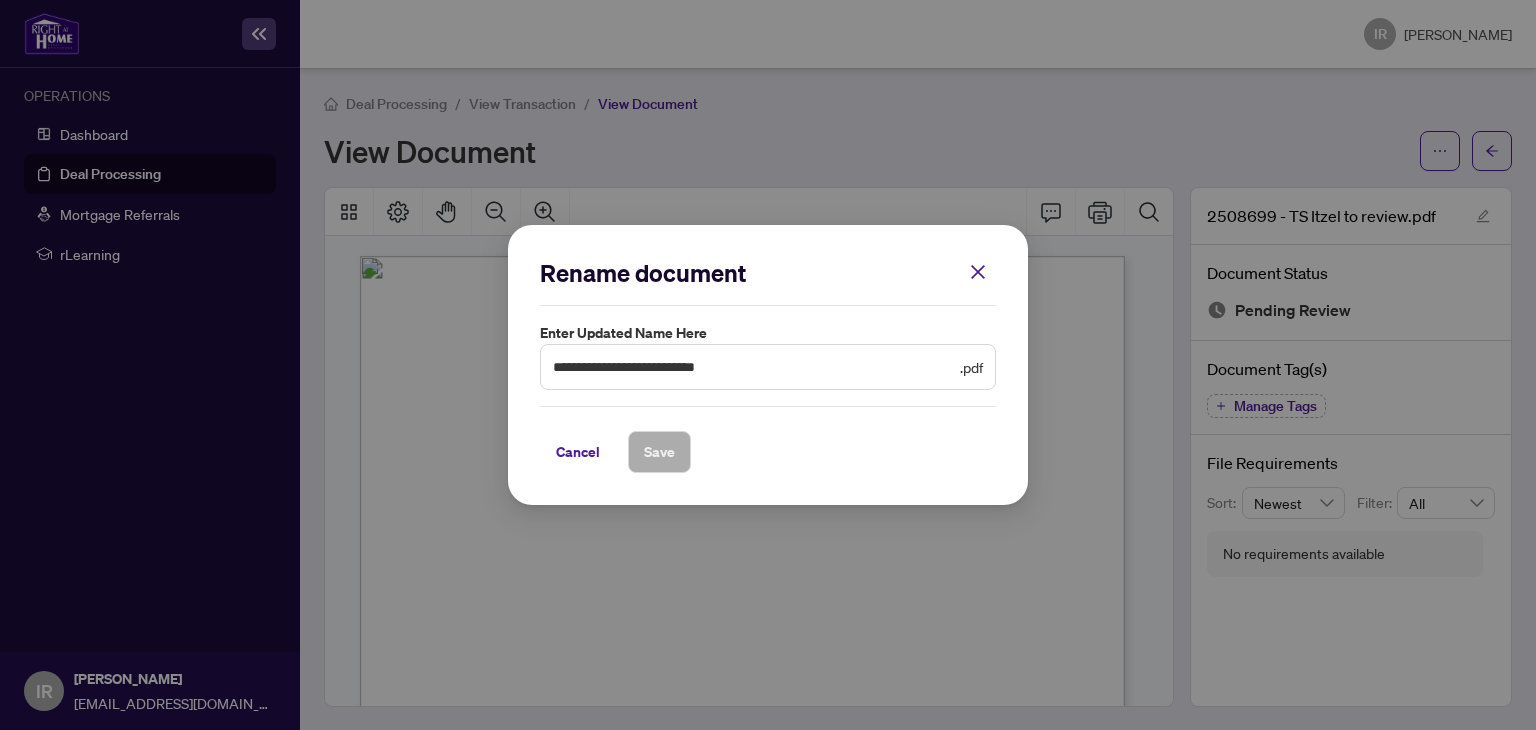 click on "**********" at bounding box center [768, 365] 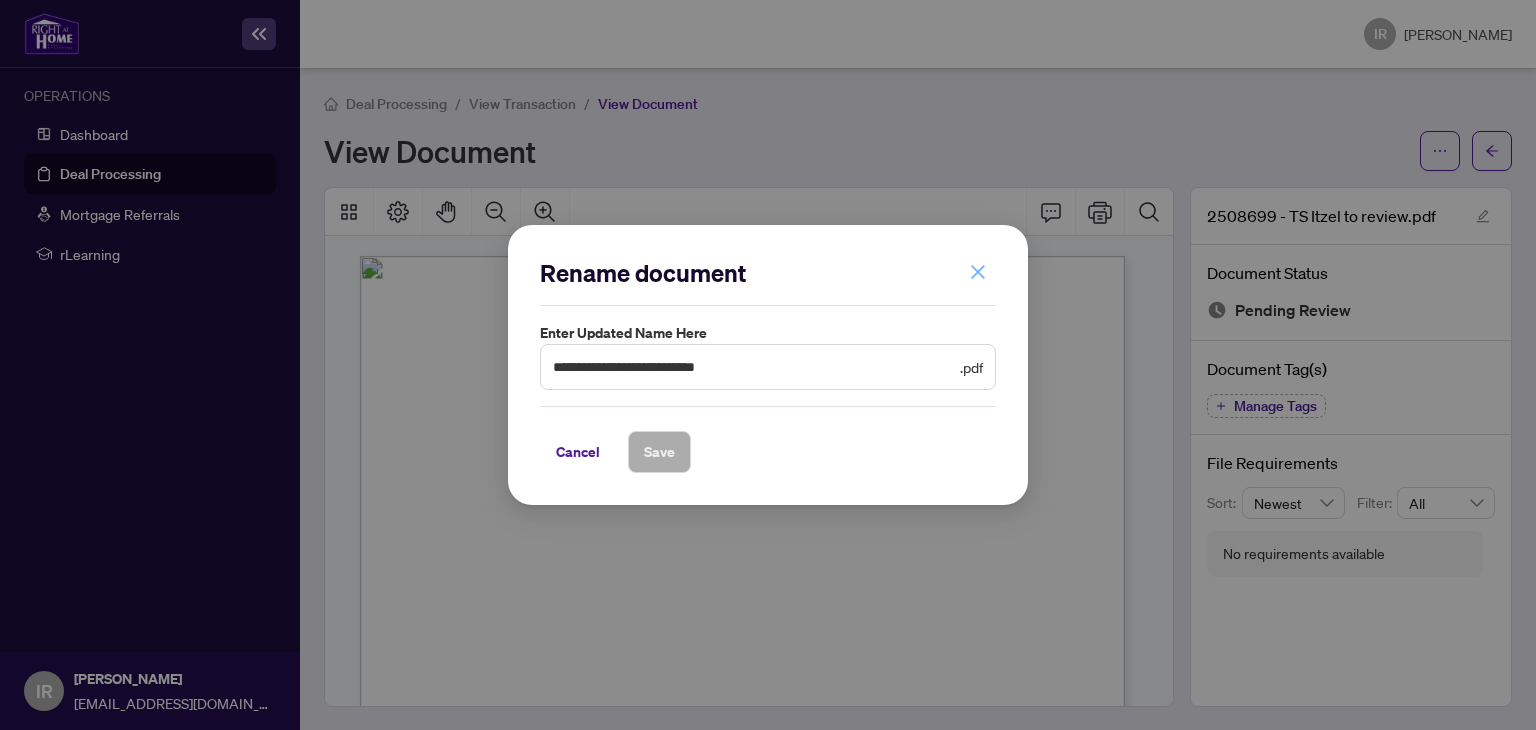 click 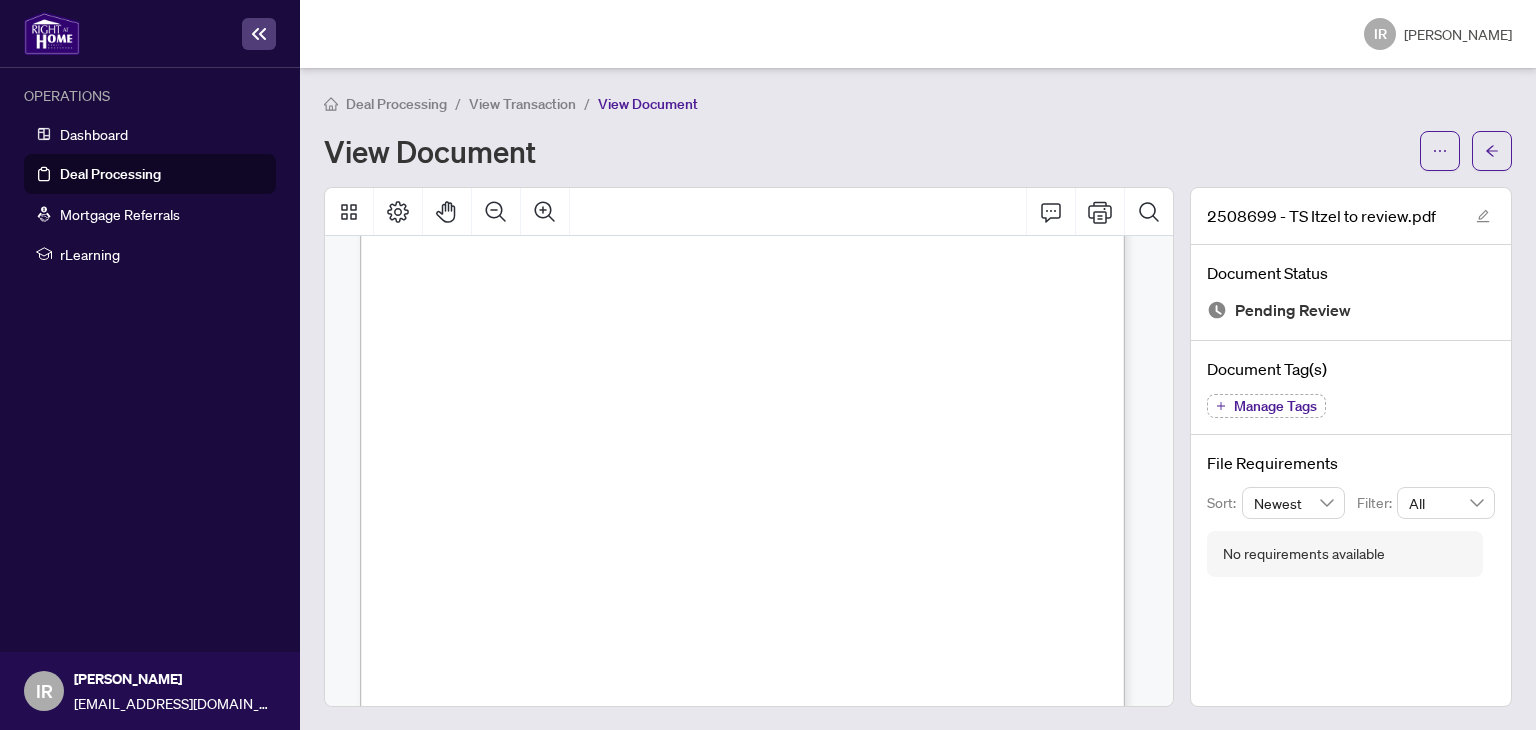scroll, scrollTop: 560, scrollLeft: 0, axis: vertical 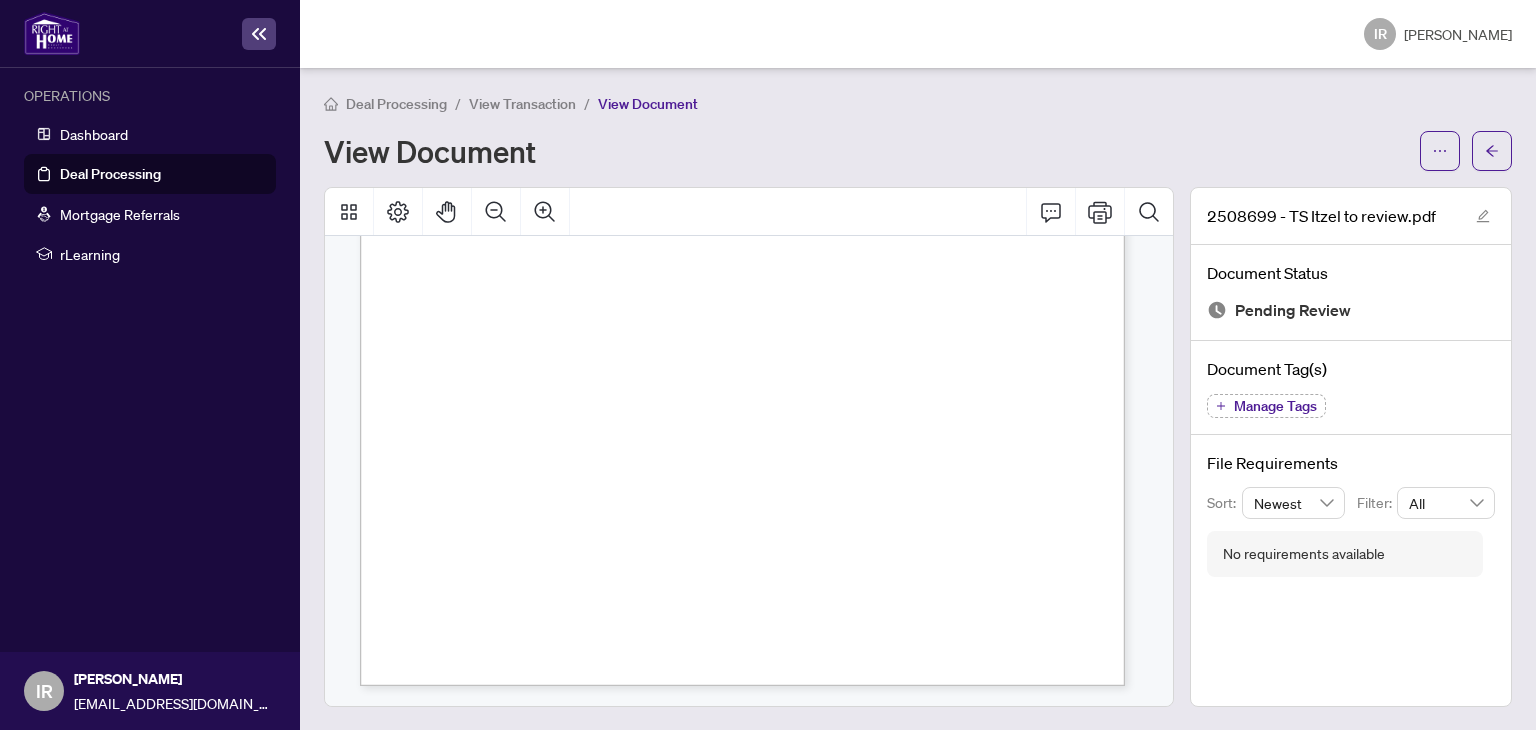 click on "View Document" at bounding box center [648, 104] 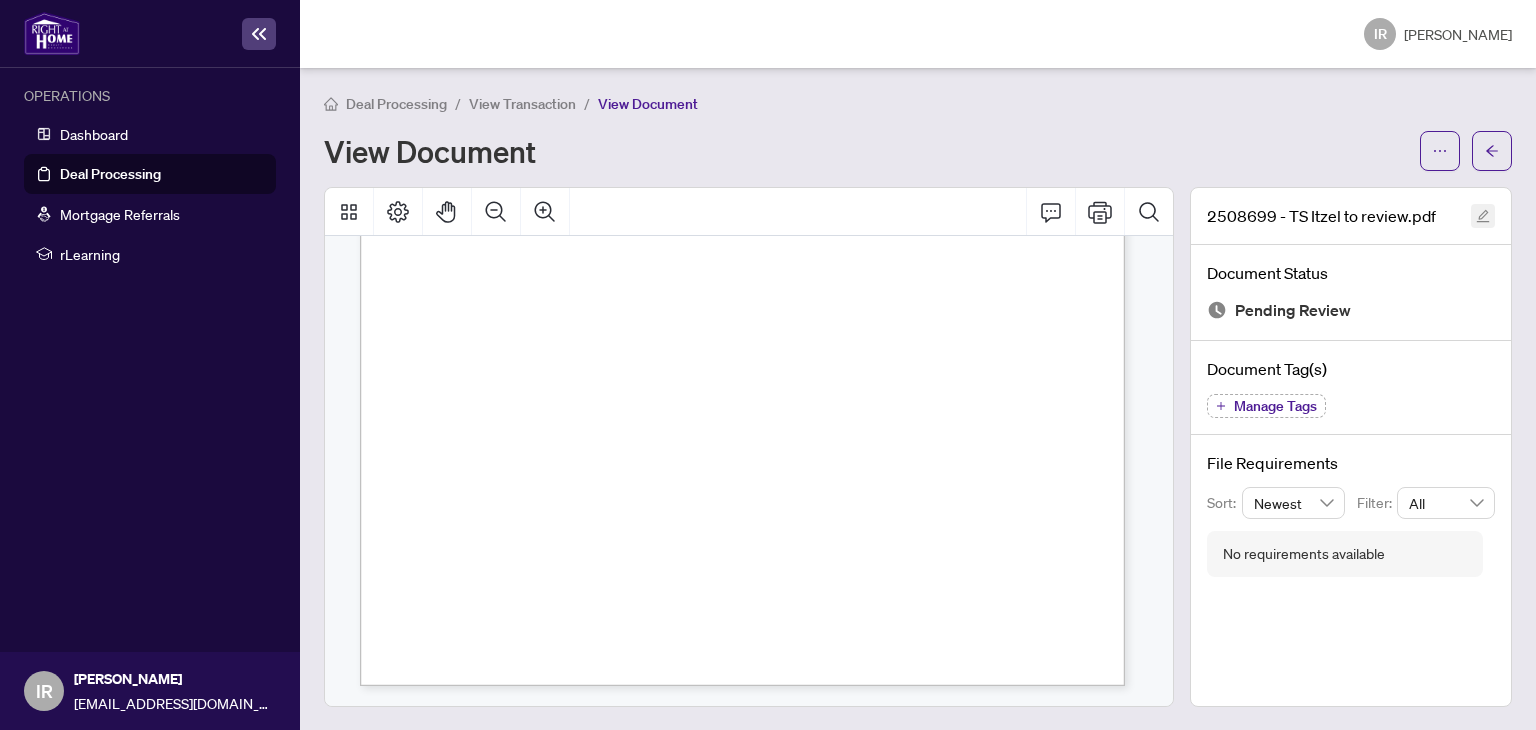 click 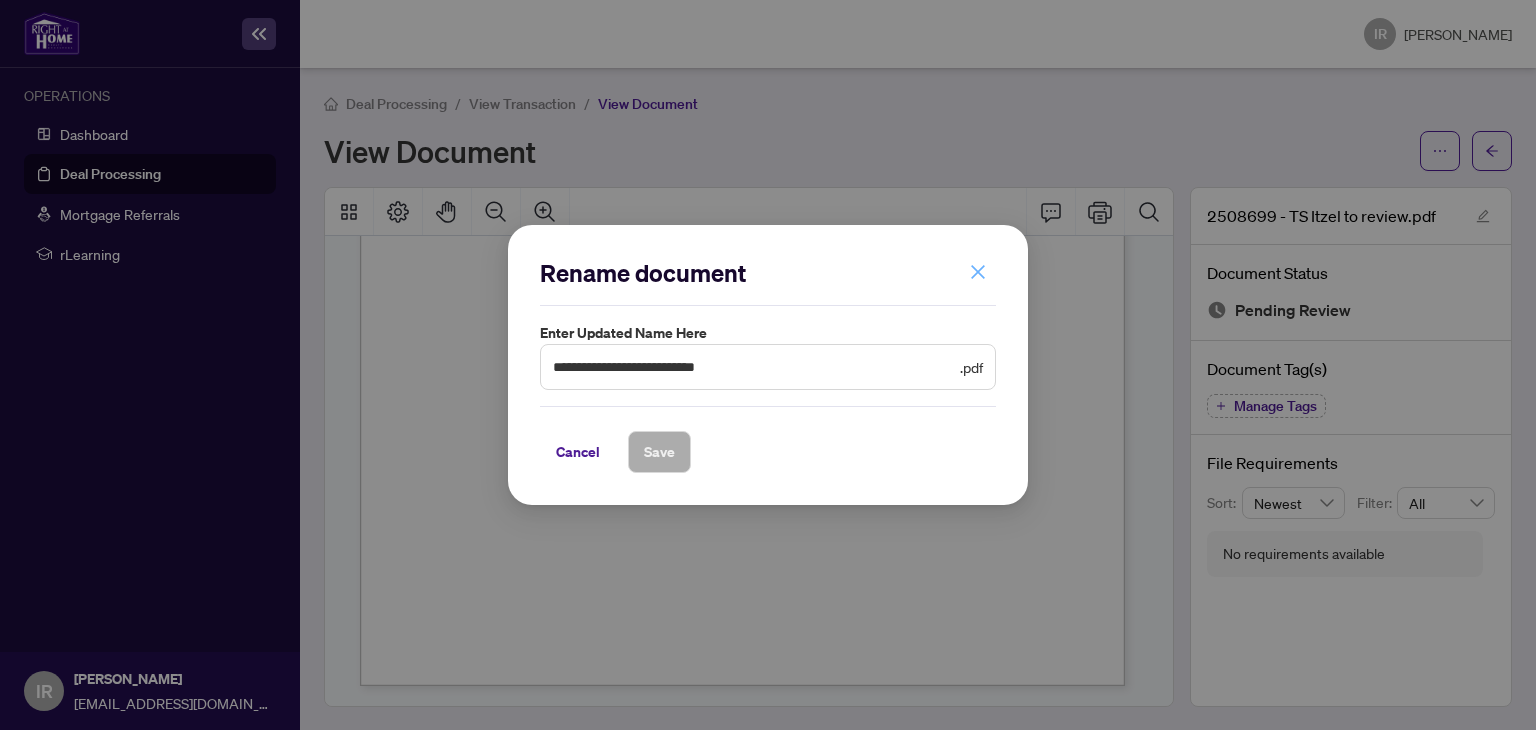 click 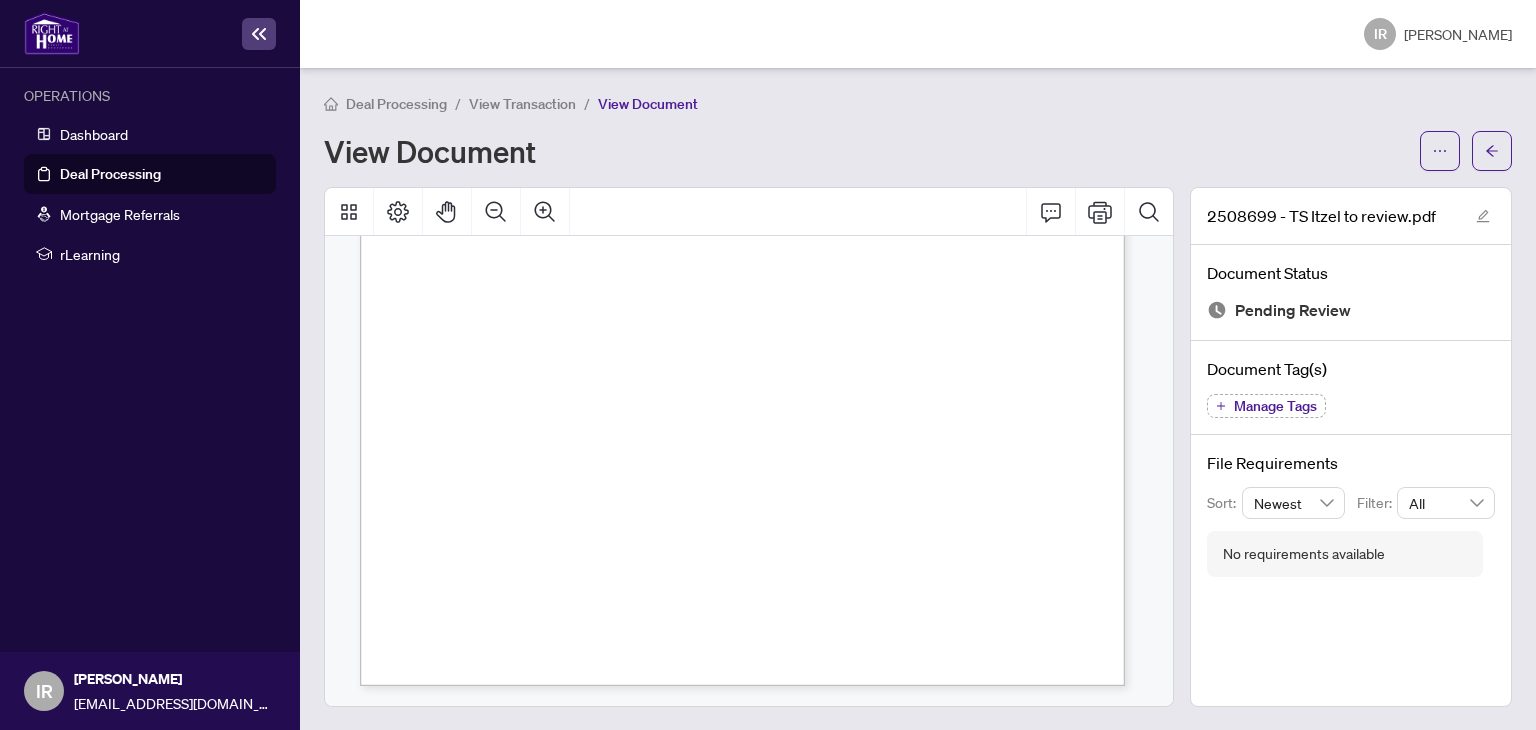 type 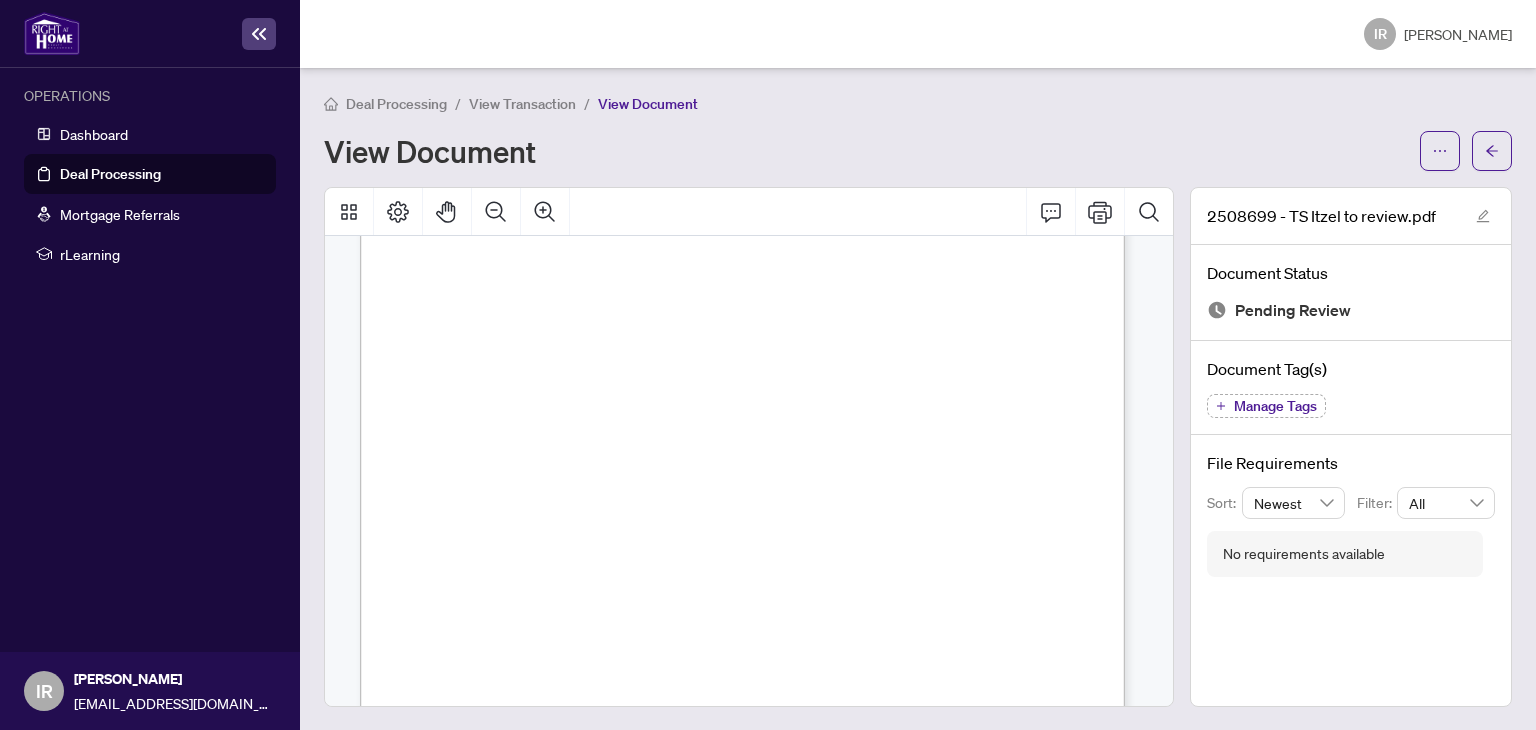 scroll, scrollTop: 0, scrollLeft: 0, axis: both 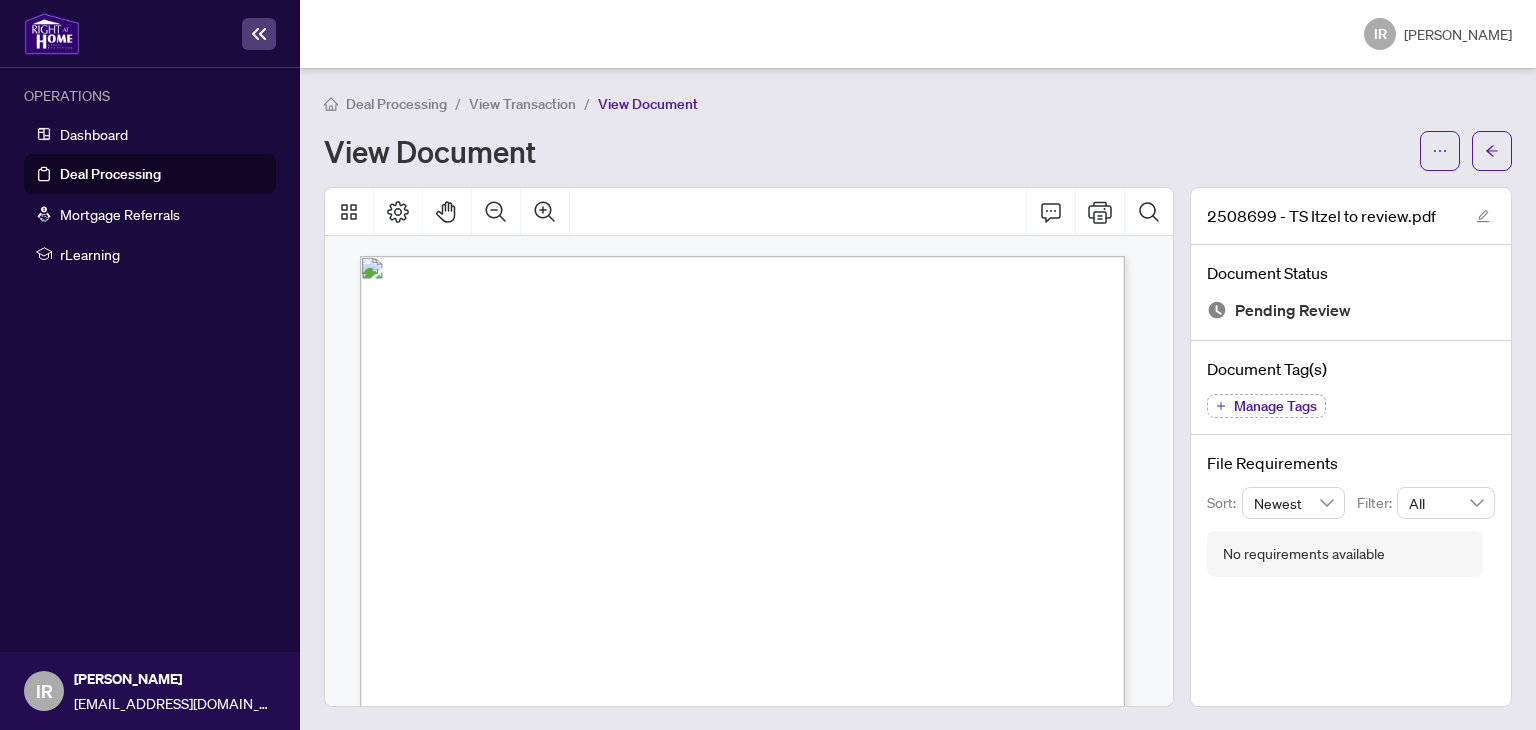 click on "Deal Processing" at bounding box center [110, 174] 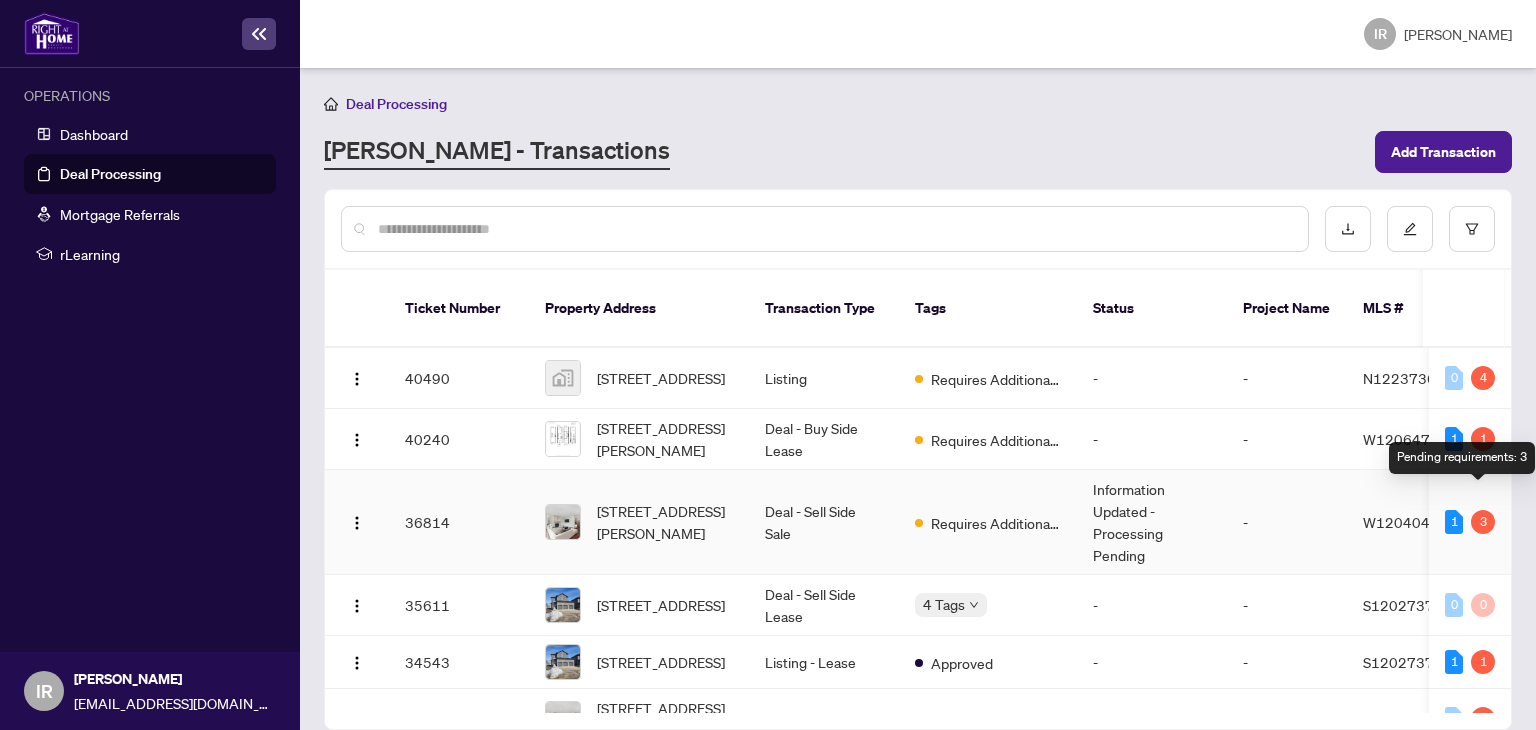 click on "3" at bounding box center [1483, 522] 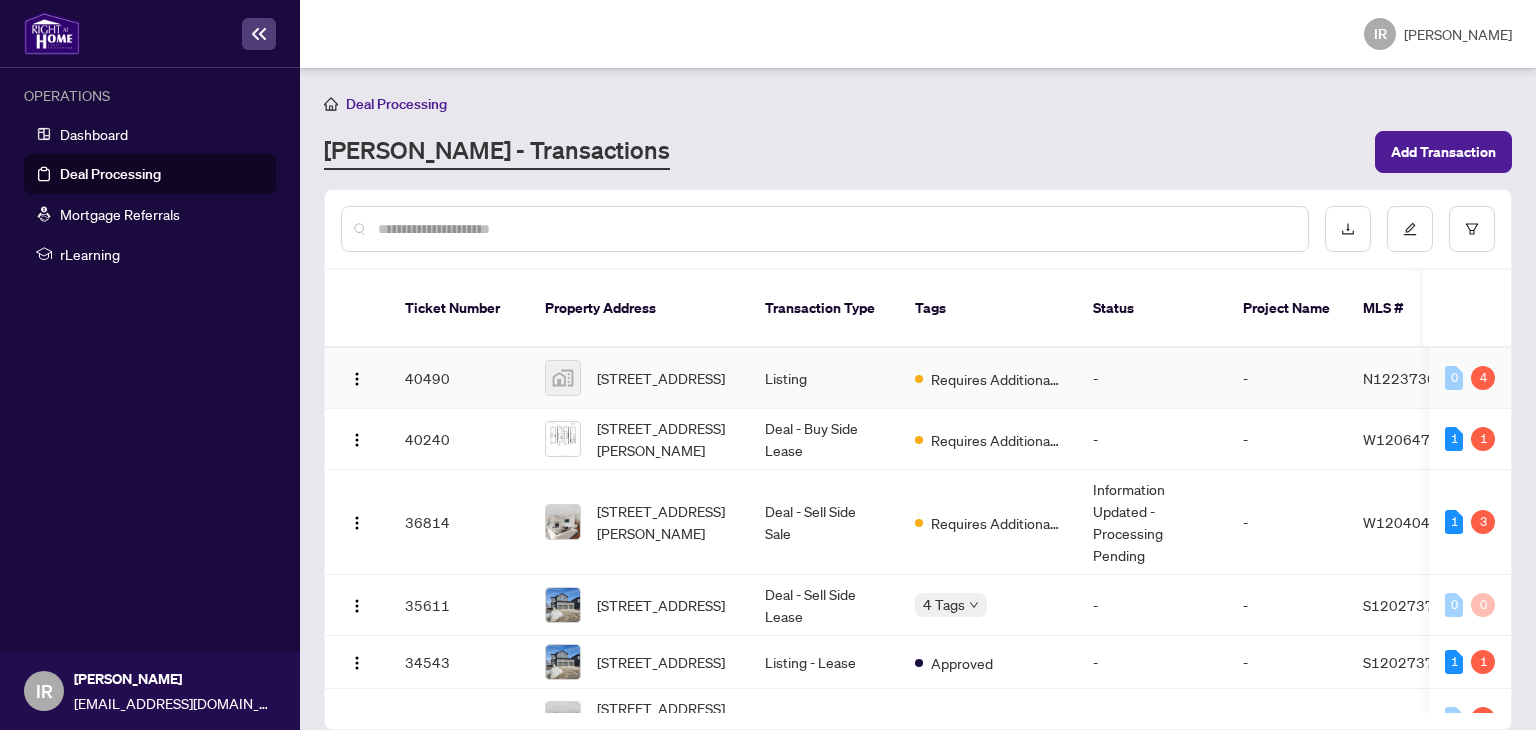 click on "Listing" at bounding box center [824, 378] 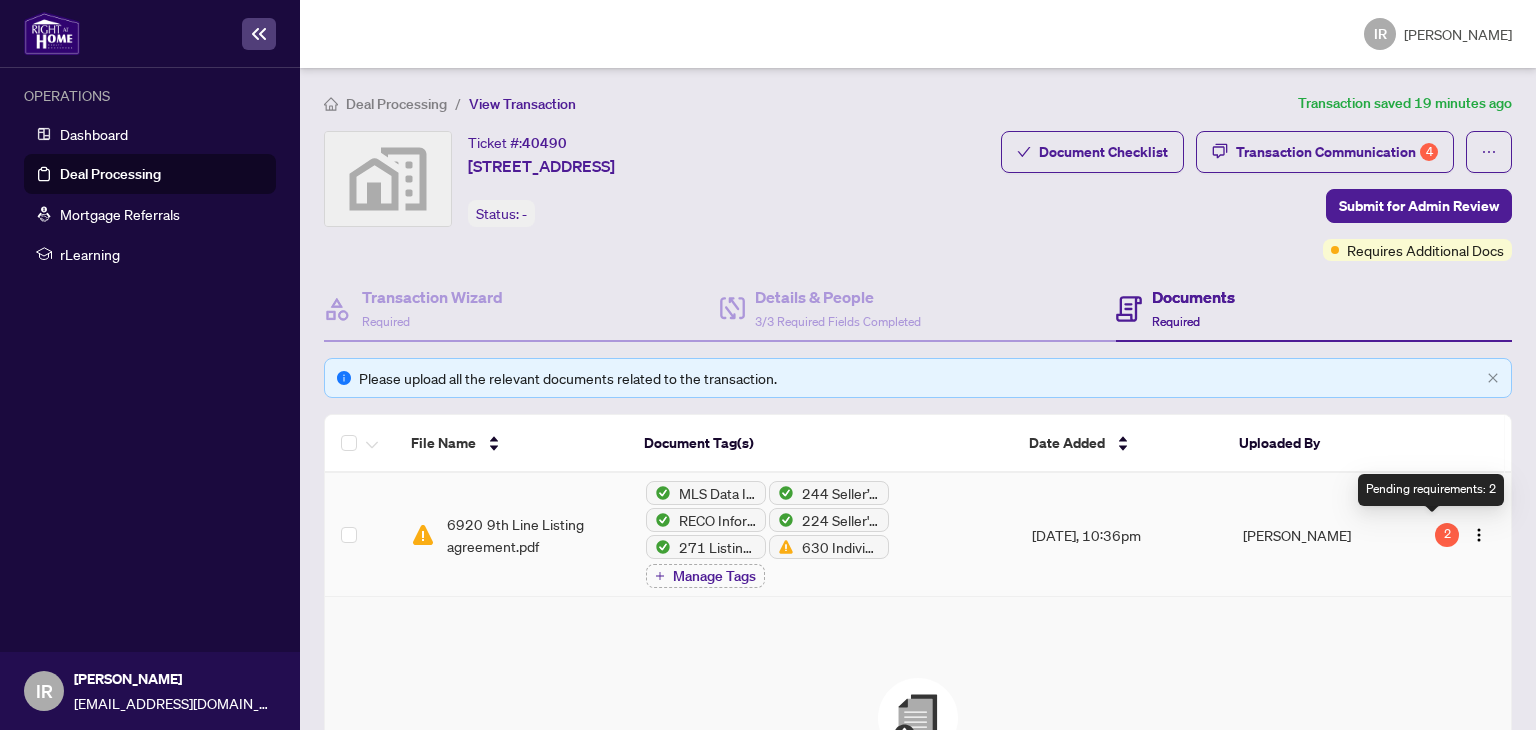 click on "2" at bounding box center (1447, 535) 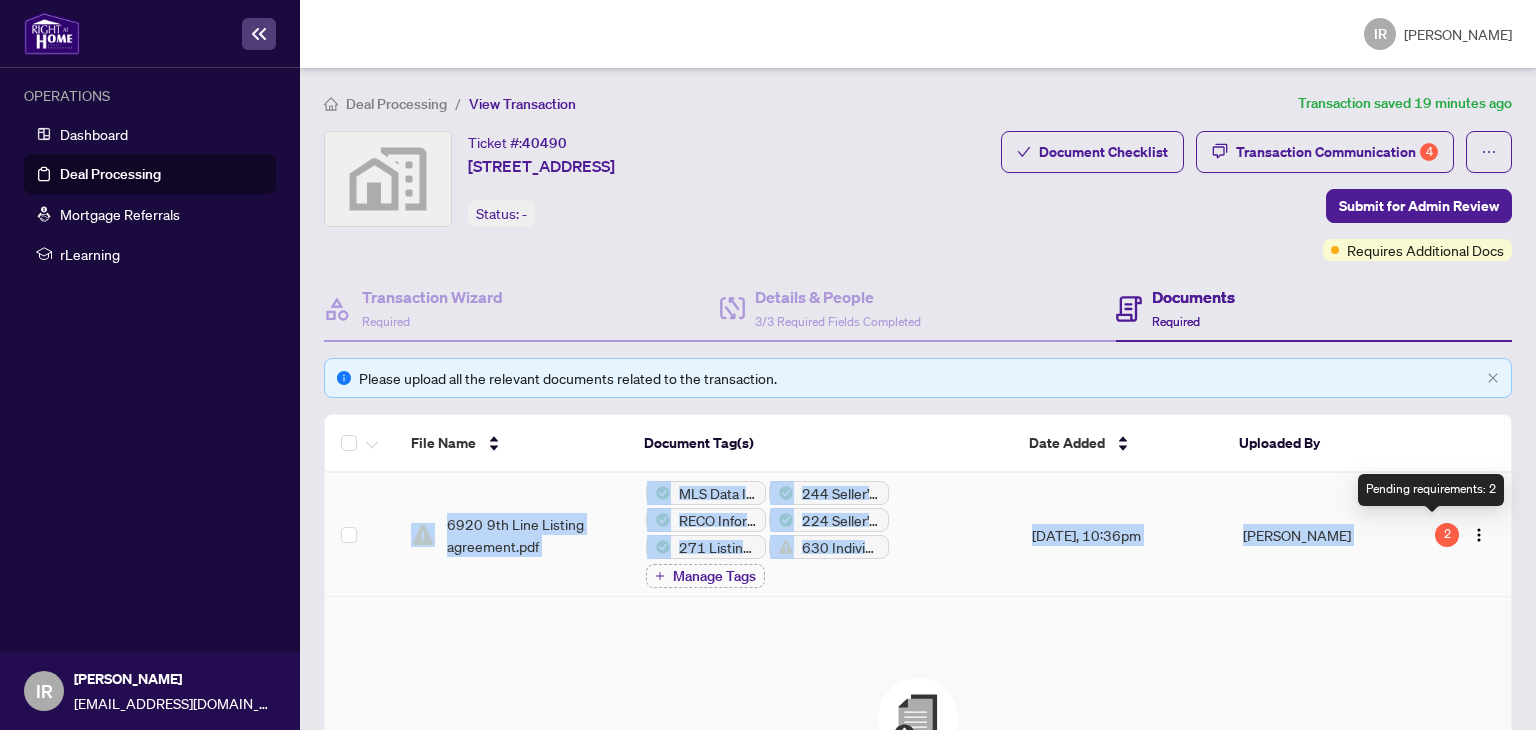 click on "2" at bounding box center [1447, 535] 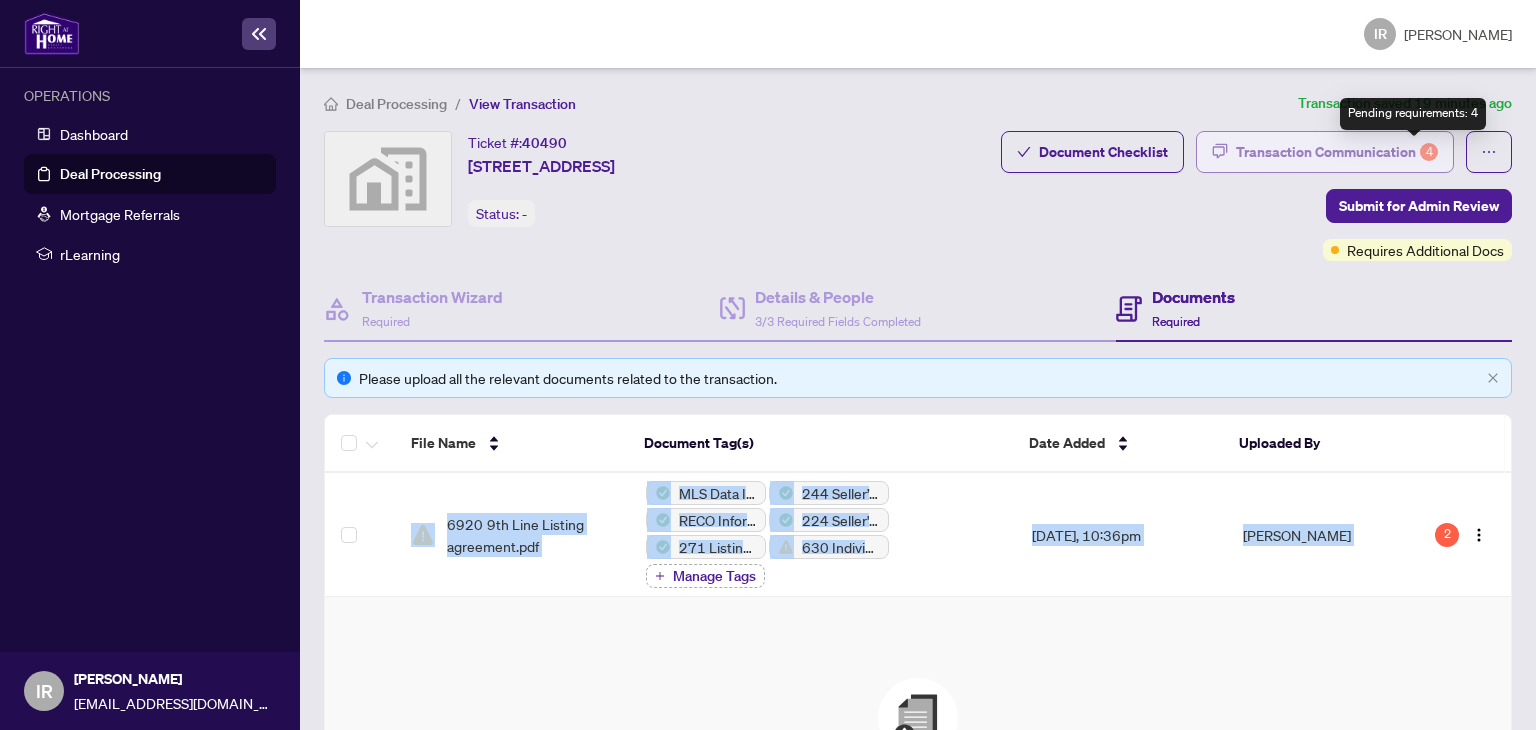 click on "4" at bounding box center [1429, 152] 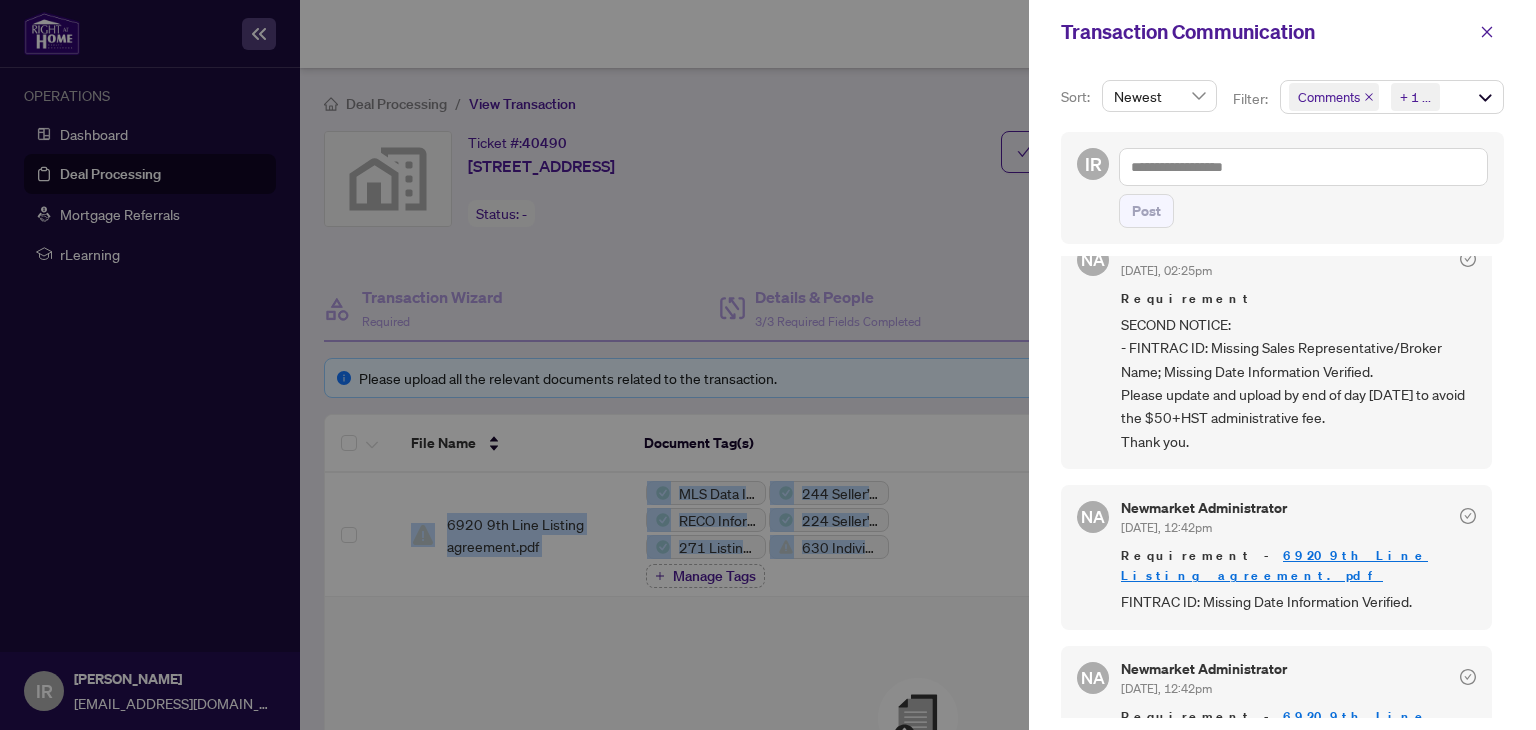 scroll, scrollTop: 0, scrollLeft: 0, axis: both 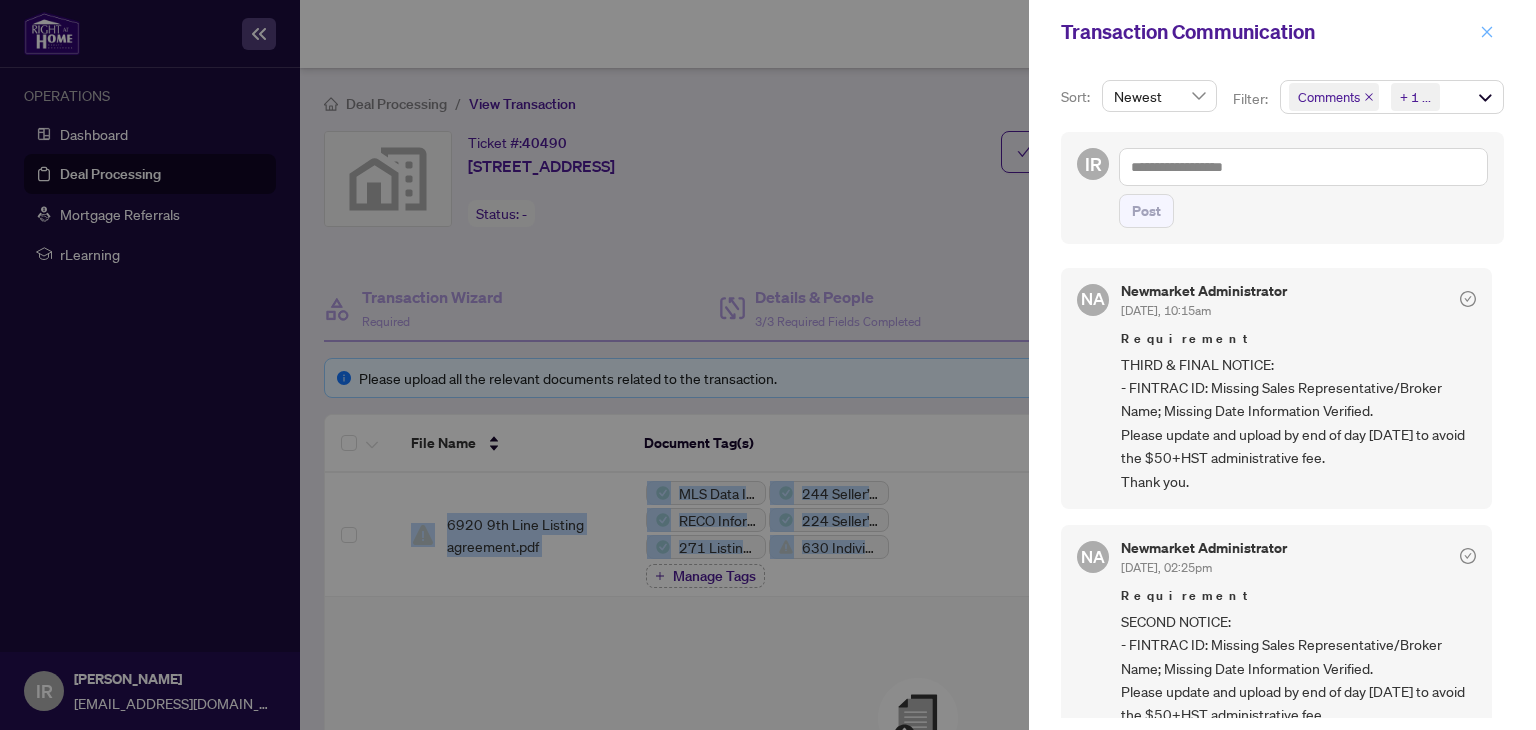 click 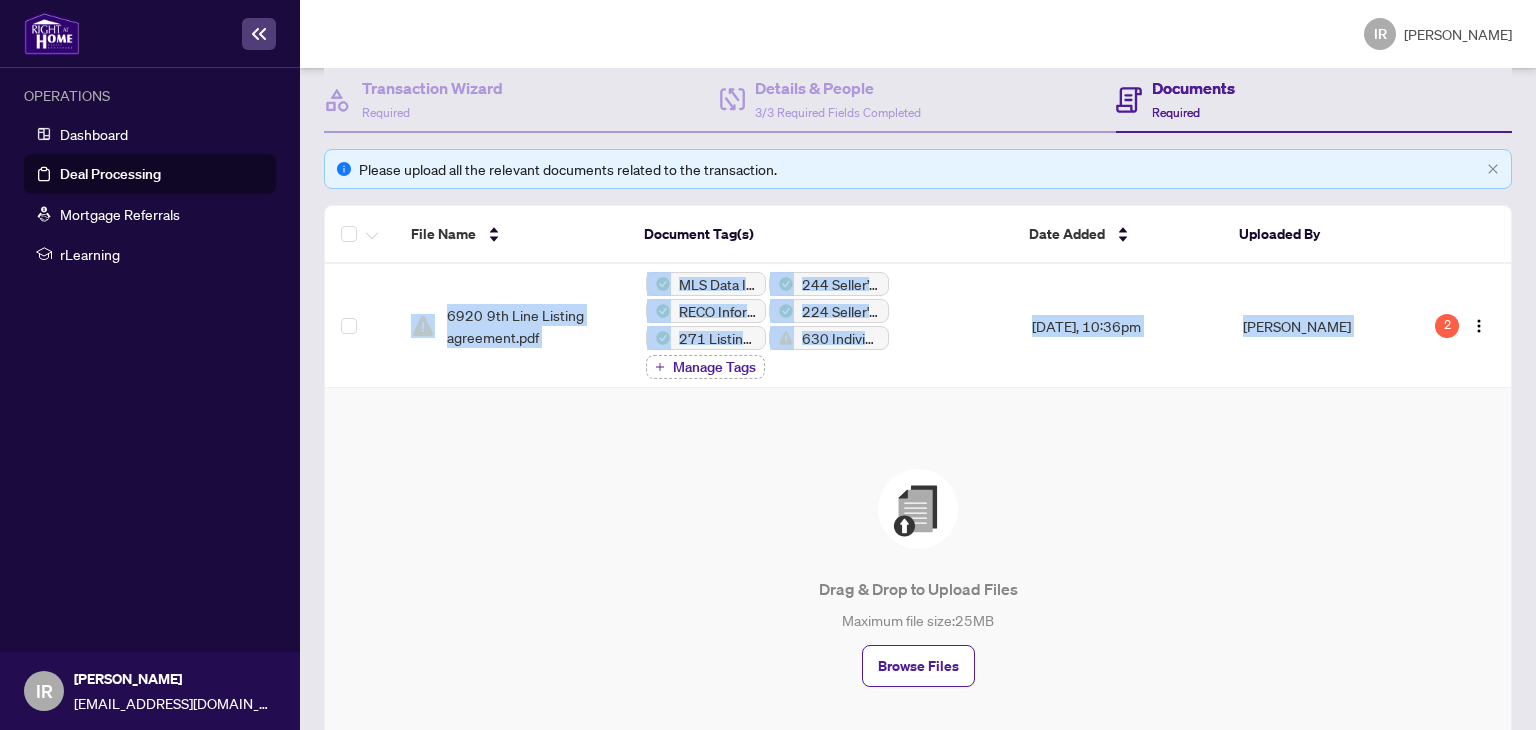 scroll, scrollTop: 211, scrollLeft: 0, axis: vertical 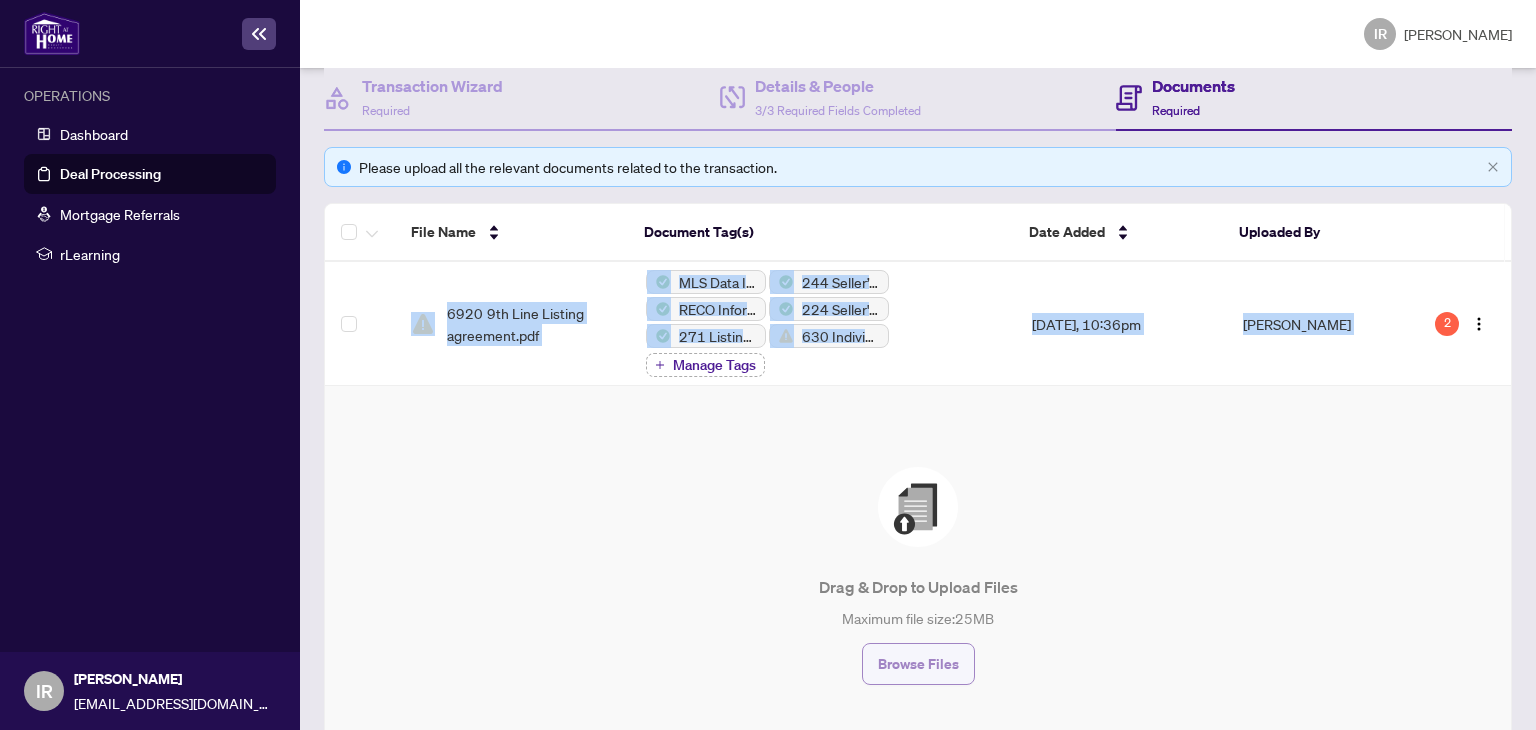 click on "Browse Files" at bounding box center (918, 664) 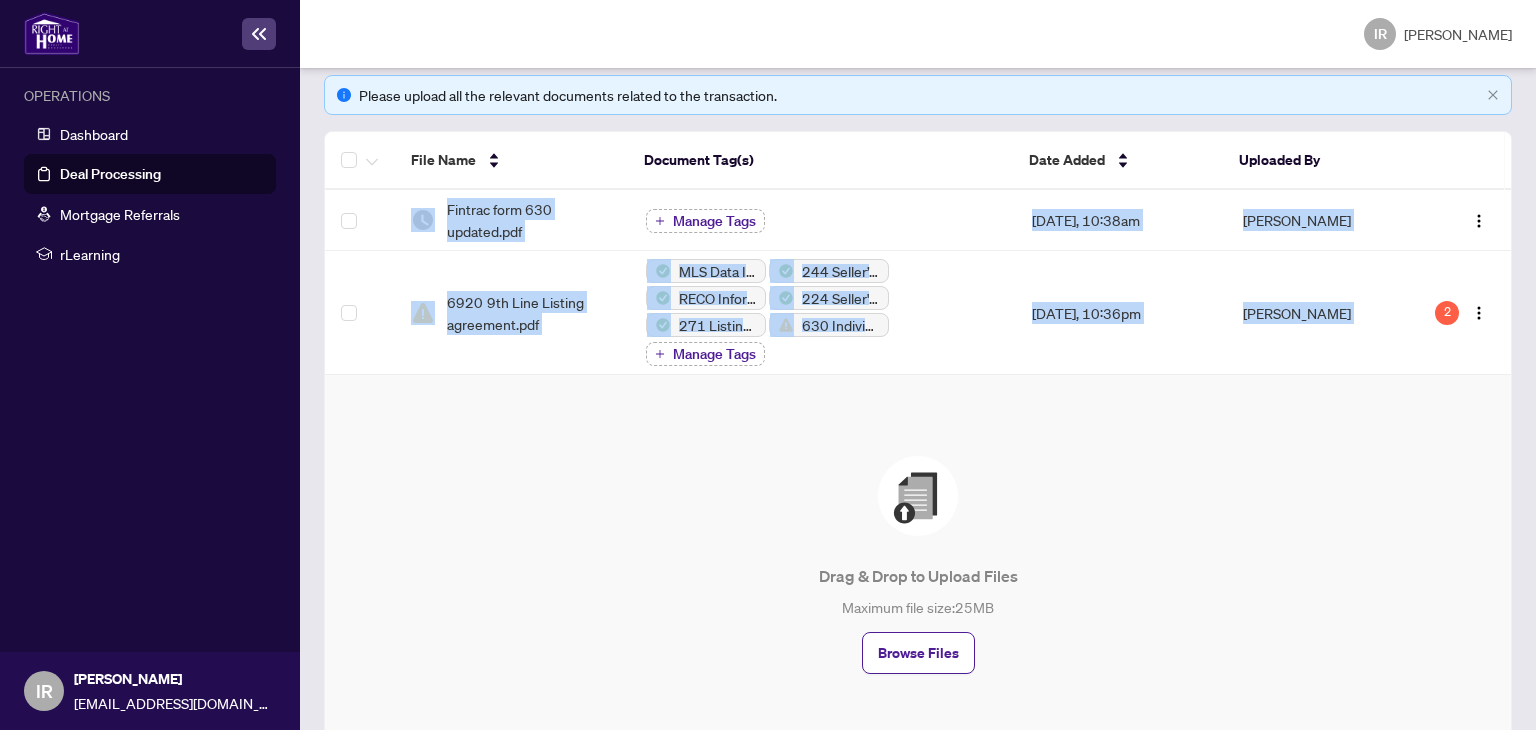 scroll, scrollTop: 279, scrollLeft: 0, axis: vertical 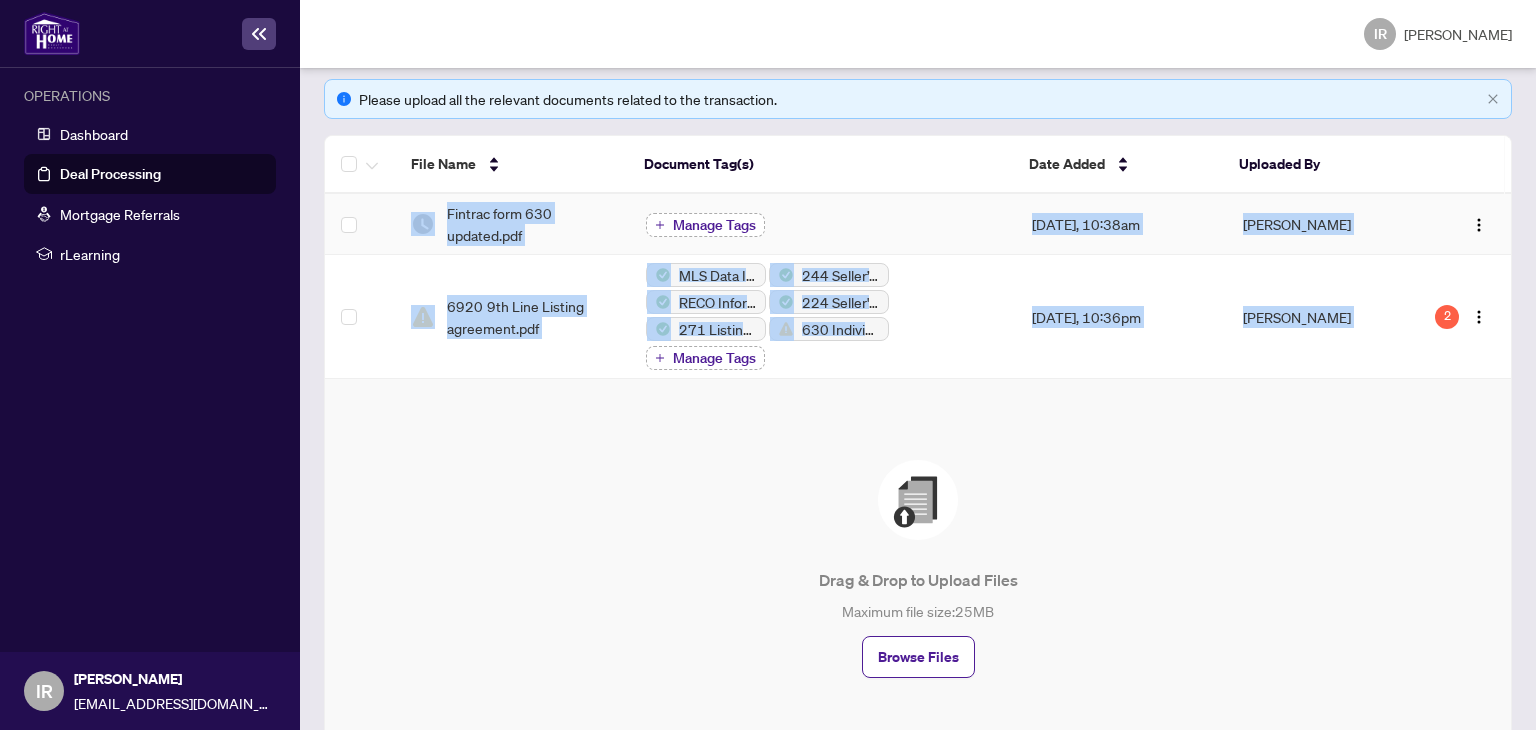 click on "Manage Tags" at bounding box center [714, 225] 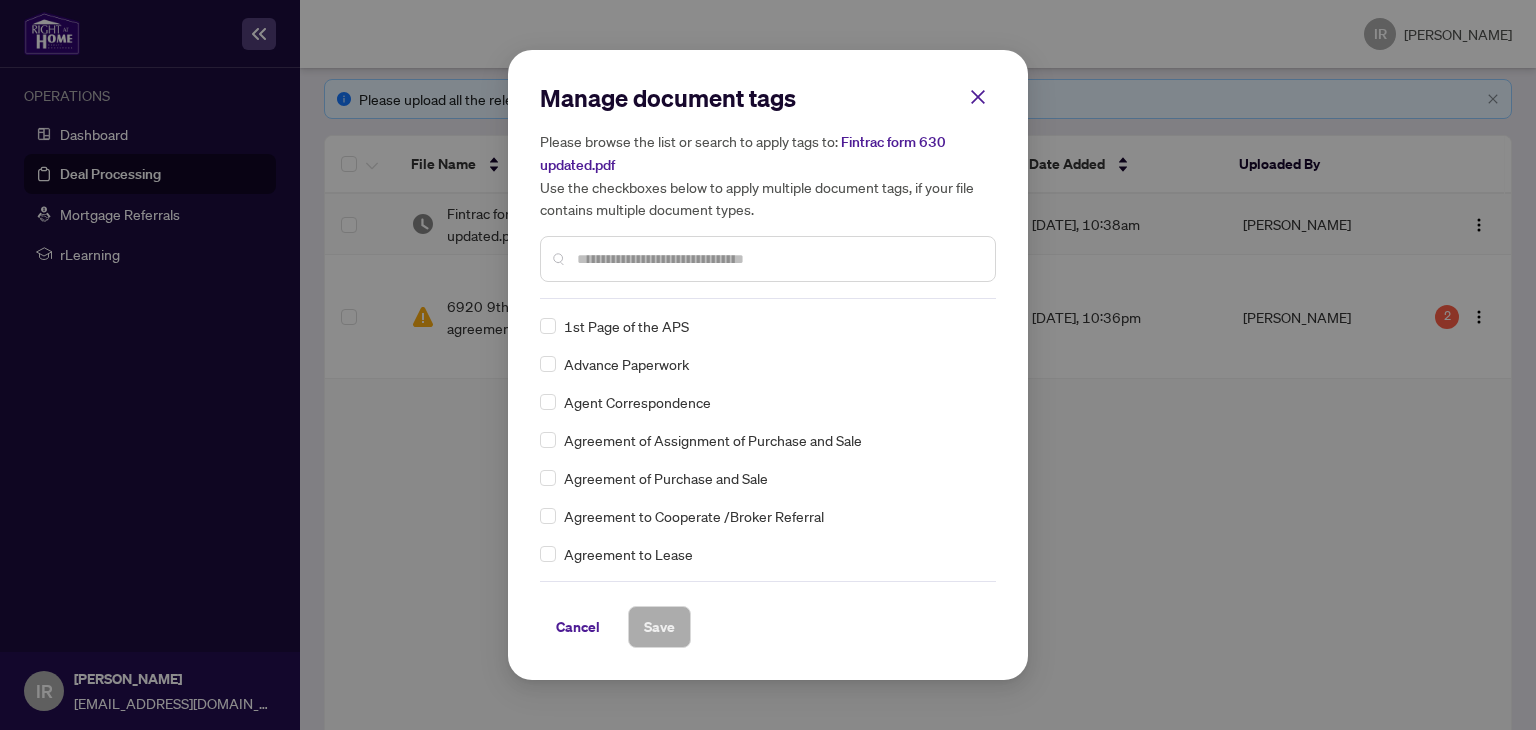 click at bounding box center (778, 259) 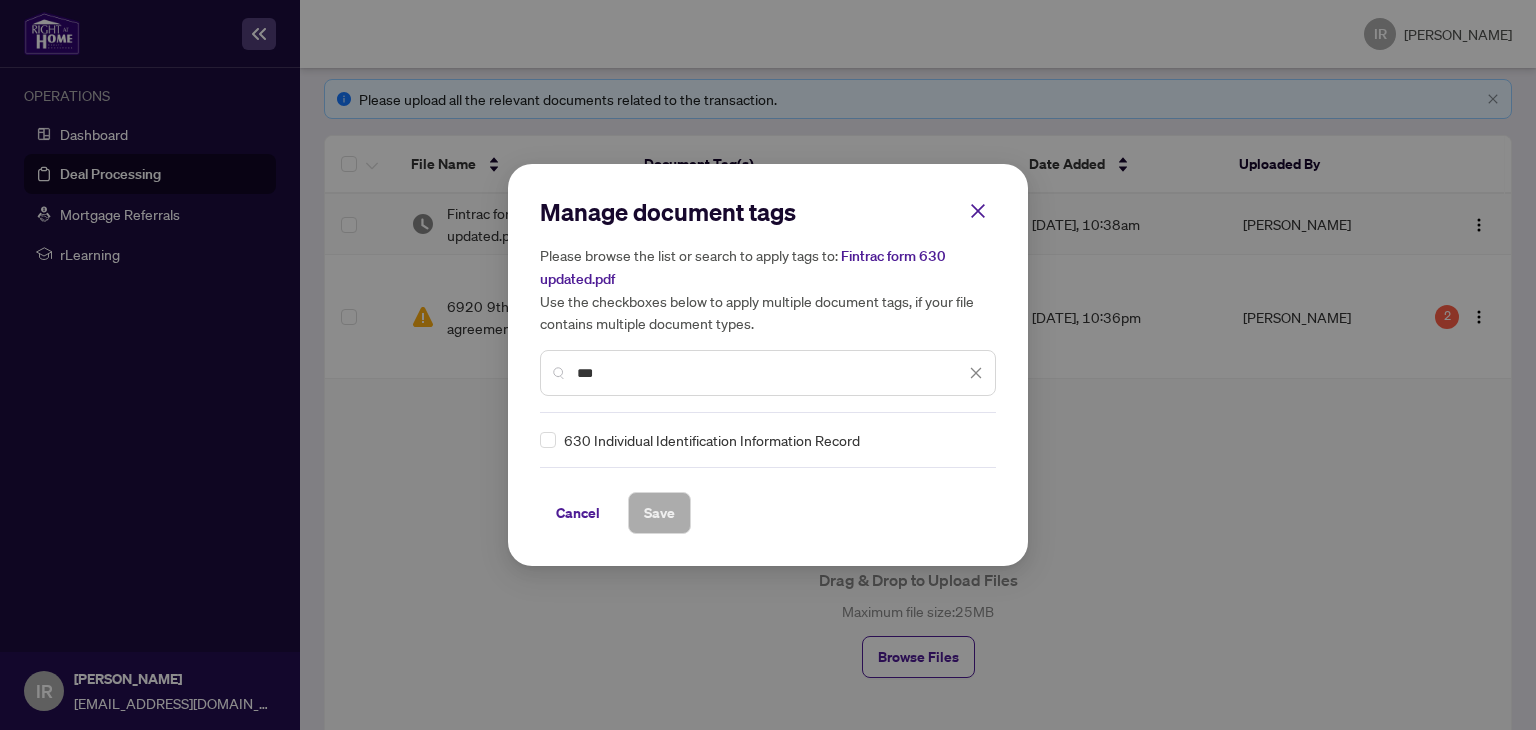 type on "***" 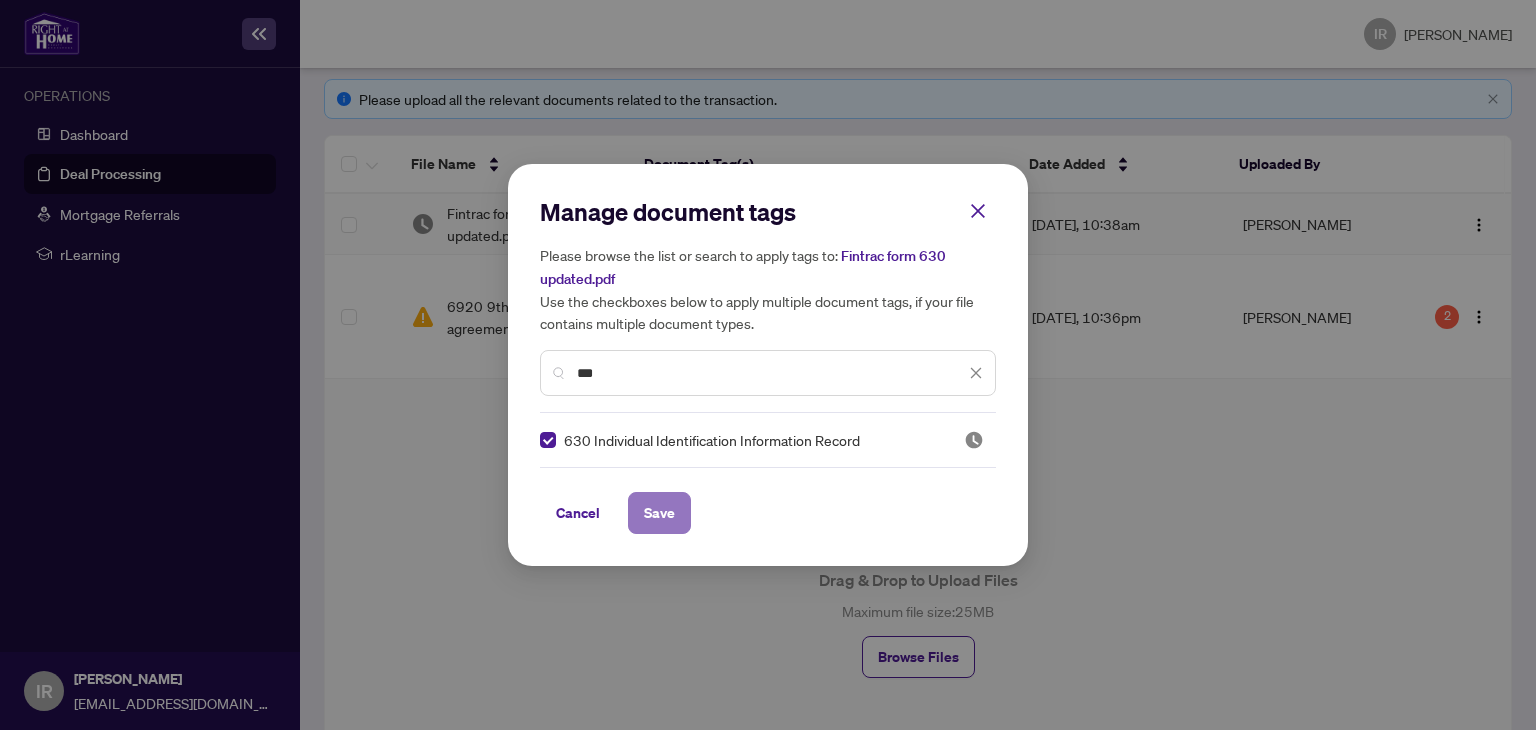 click on "Save" at bounding box center (659, 513) 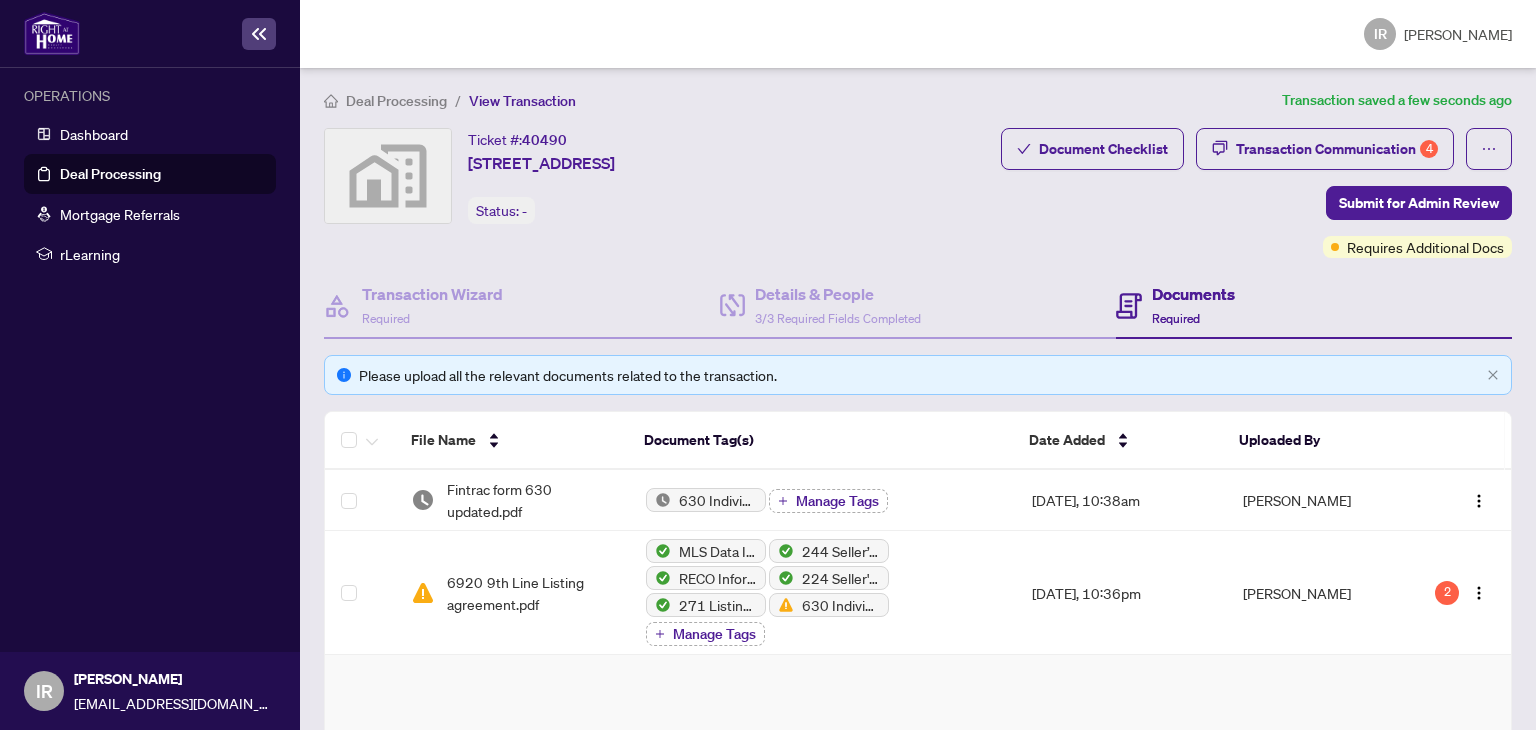 scroll, scrollTop: 0, scrollLeft: 0, axis: both 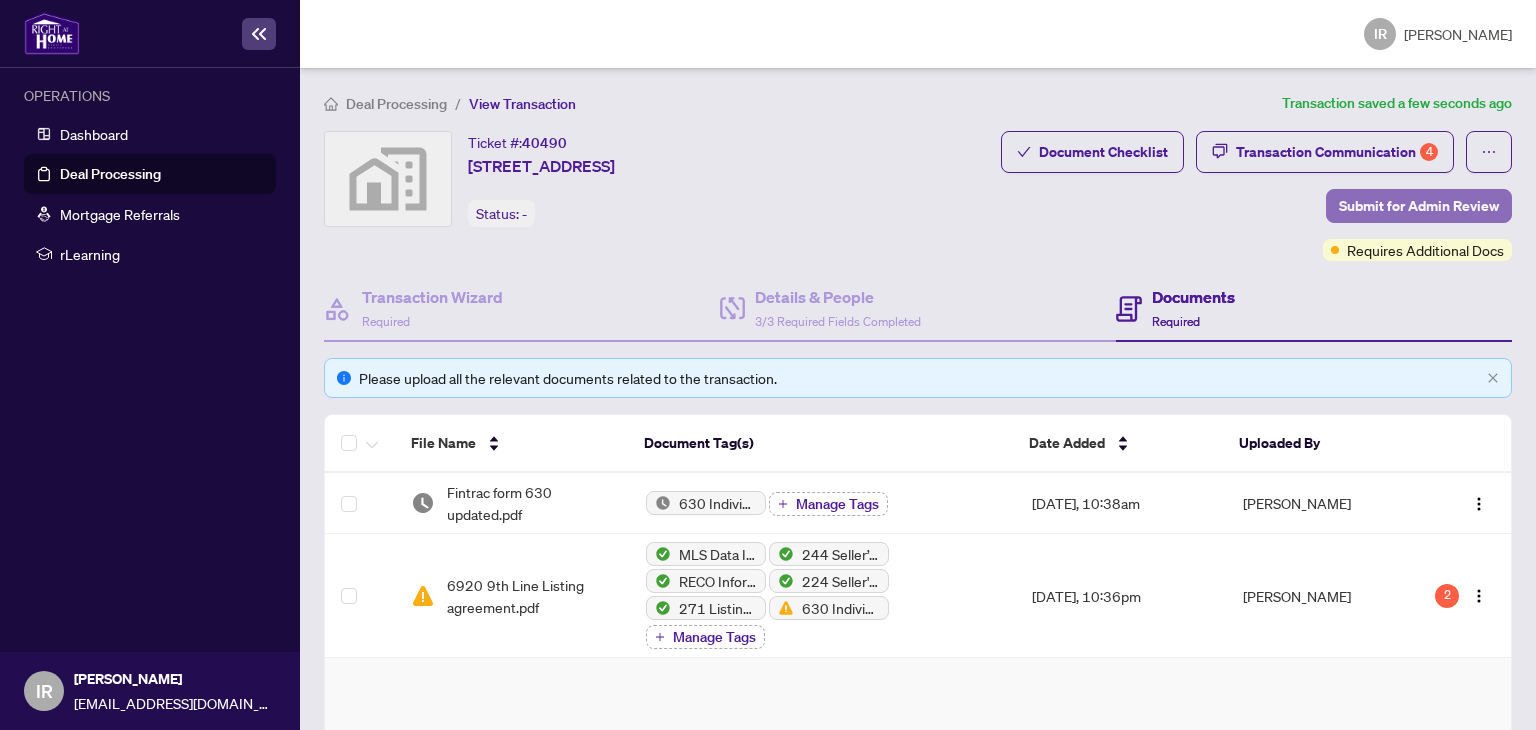click on "Submit for Admin Review" at bounding box center (1419, 206) 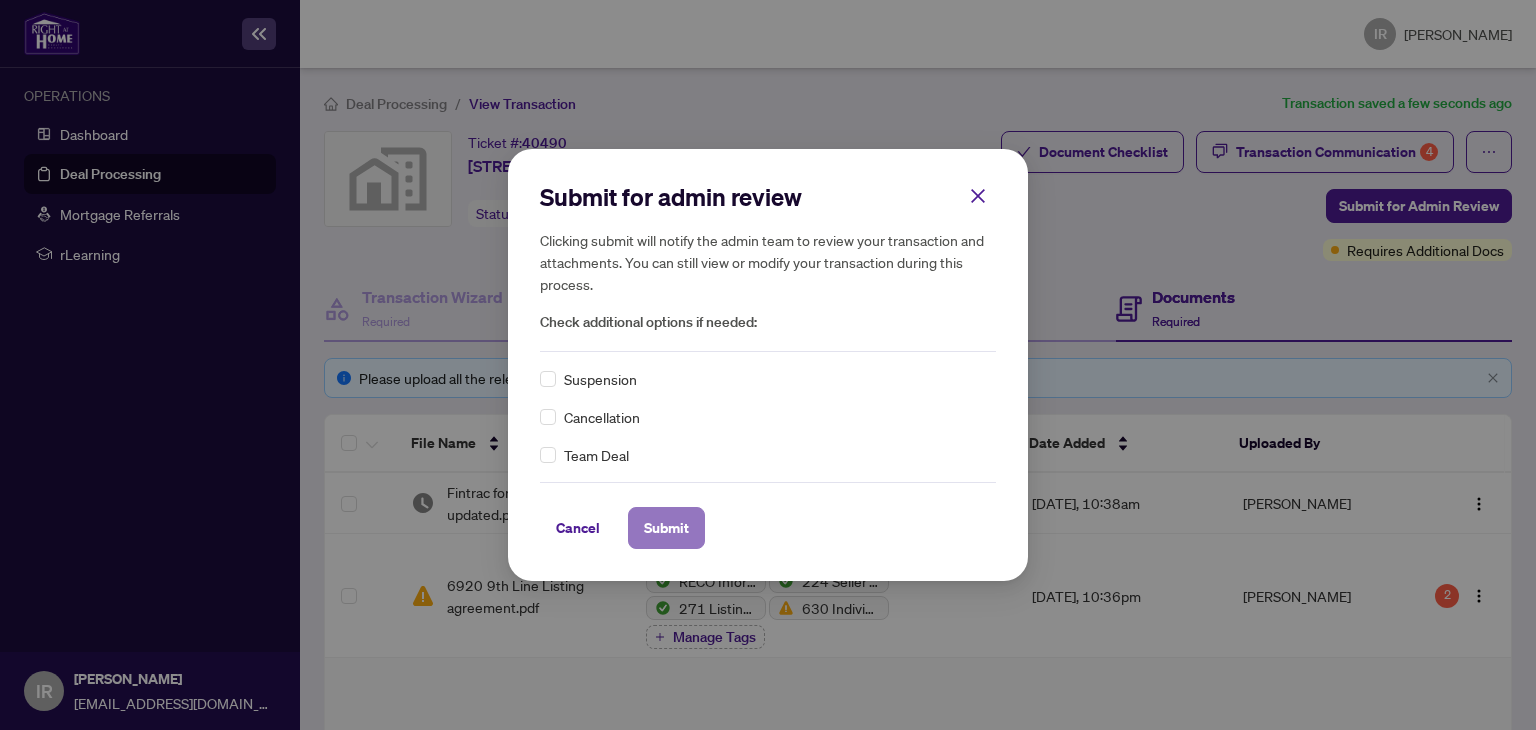 click on "Submit" at bounding box center [666, 528] 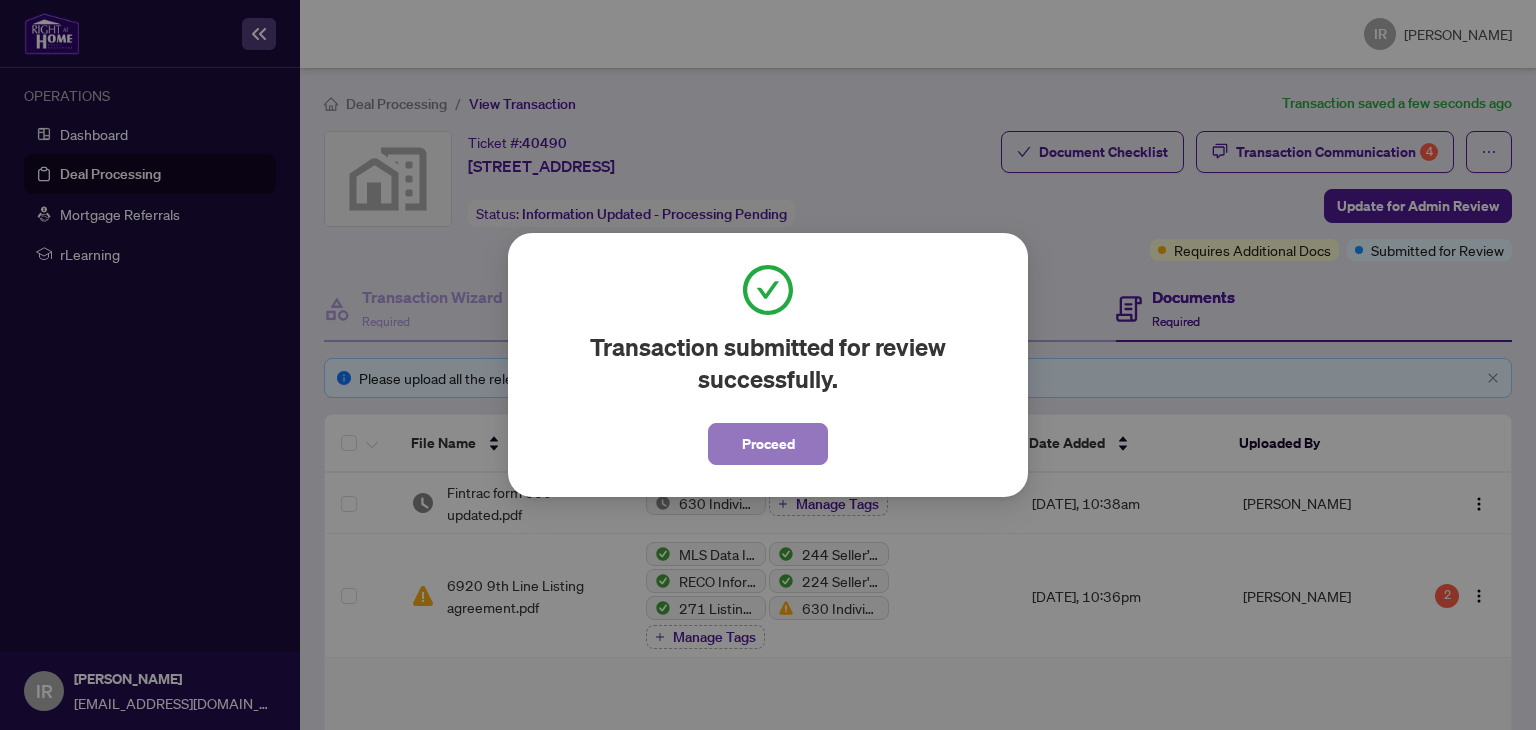 click on "Proceed" at bounding box center (768, 444) 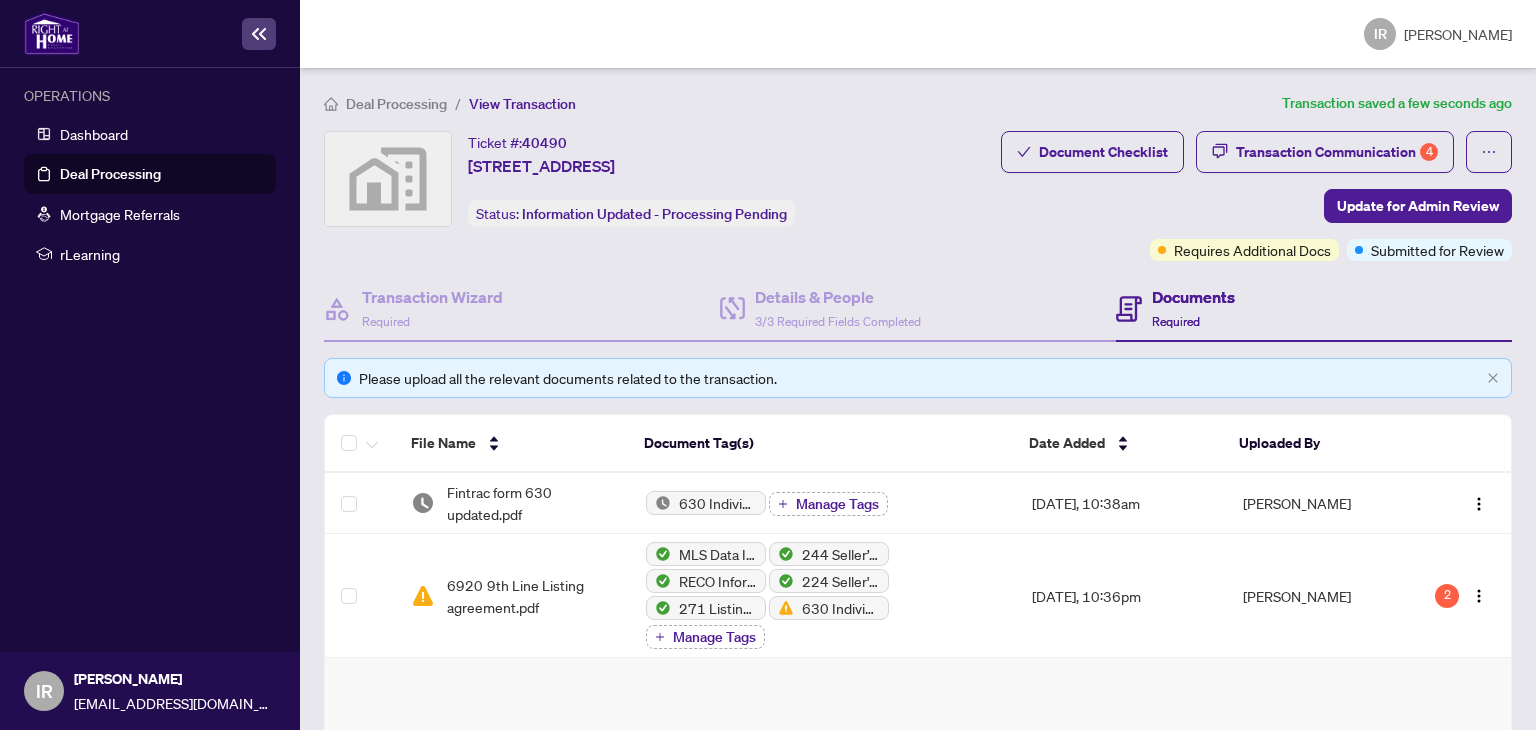click on "Deal Processing" at bounding box center (110, 174) 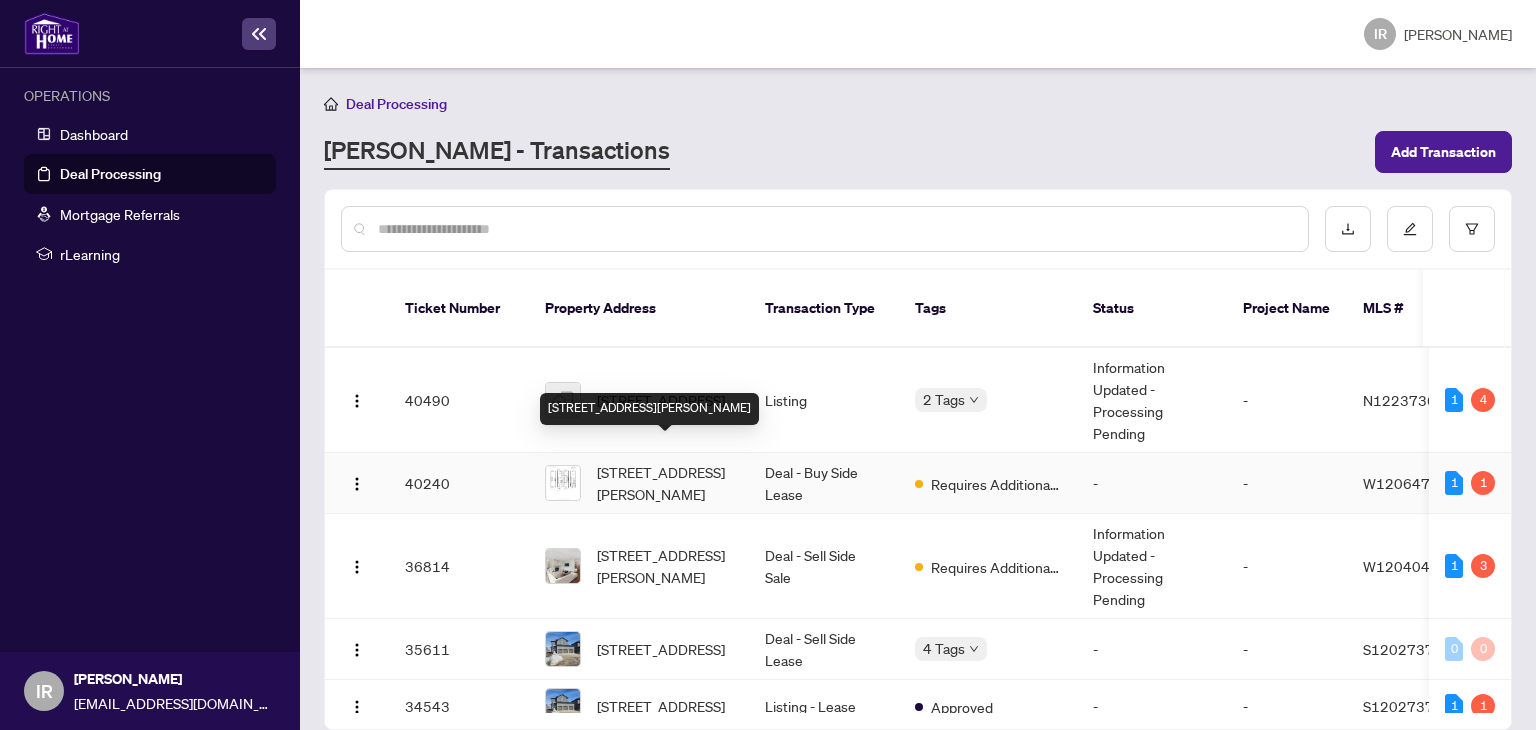 click on "[STREET_ADDRESS][PERSON_NAME]" at bounding box center [665, 483] 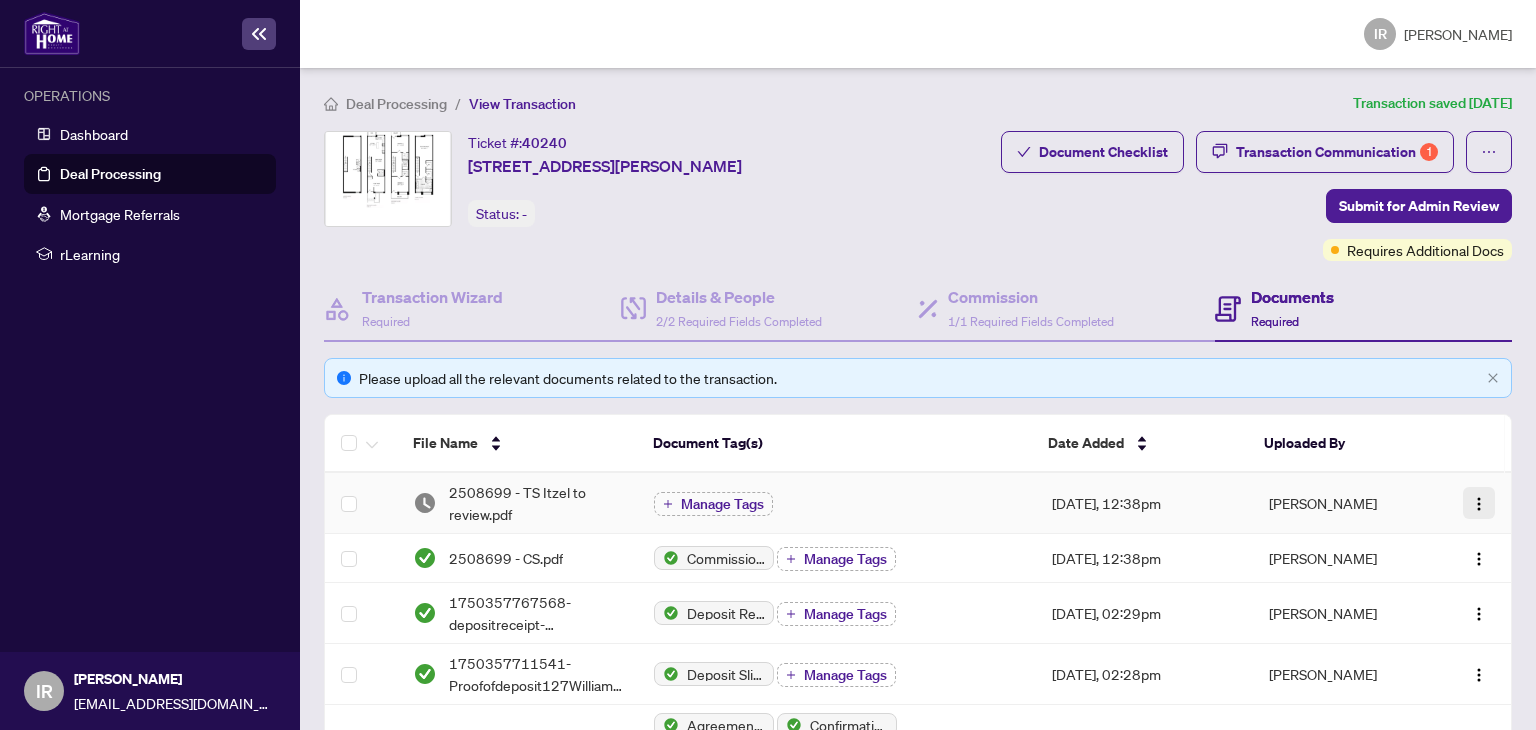 click at bounding box center (1479, 503) 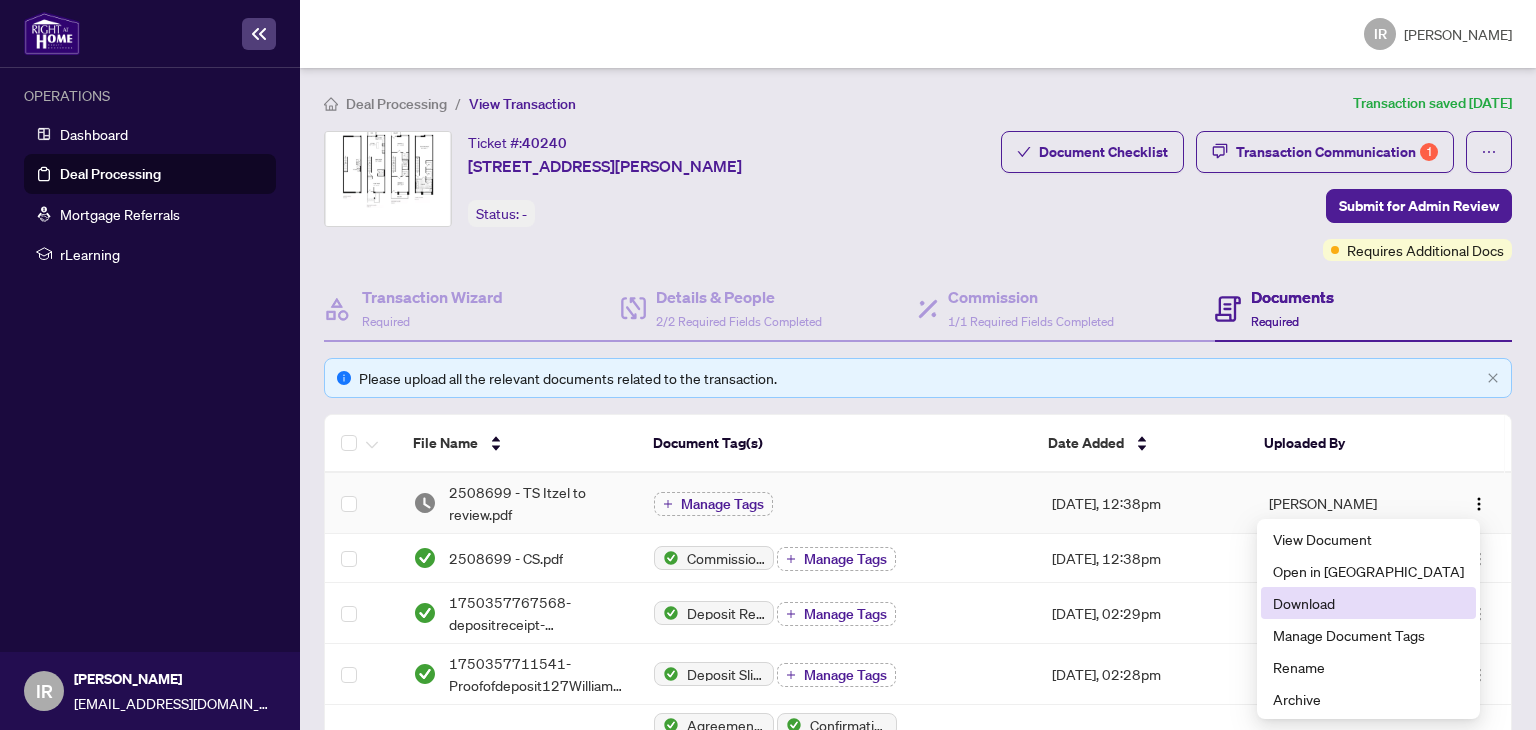 click on "Download" at bounding box center (1368, 603) 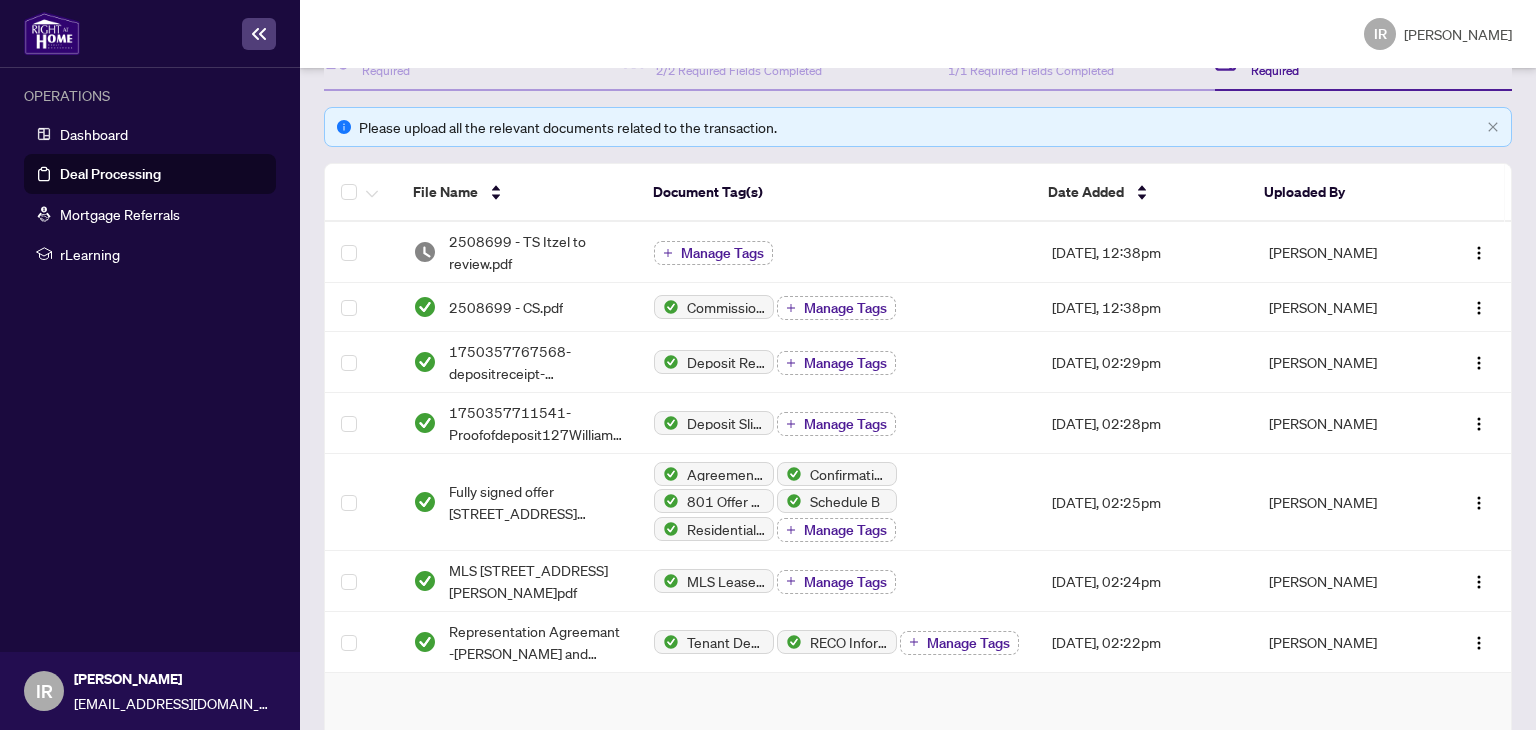 scroll, scrollTop: 0, scrollLeft: 0, axis: both 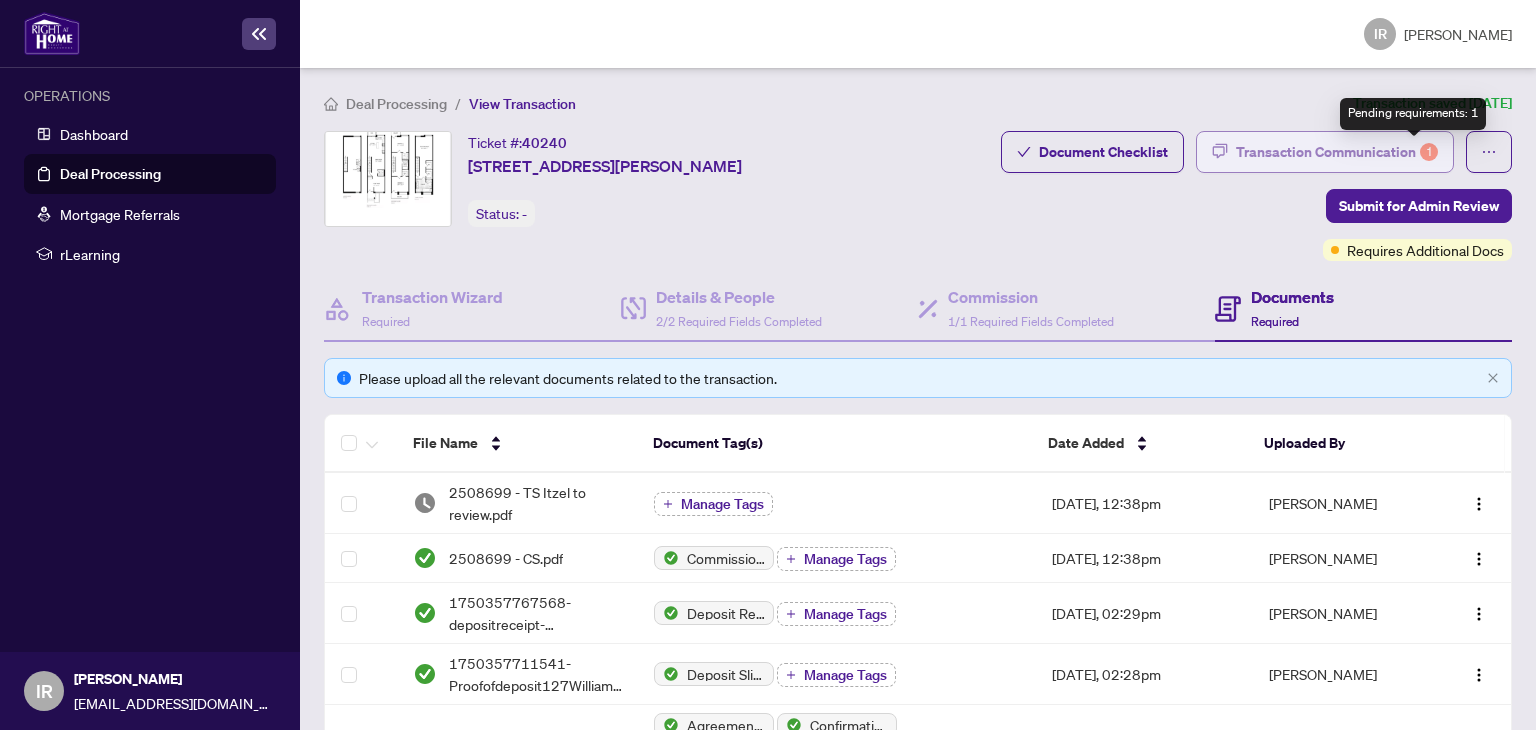 click on "1" at bounding box center (1429, 152) 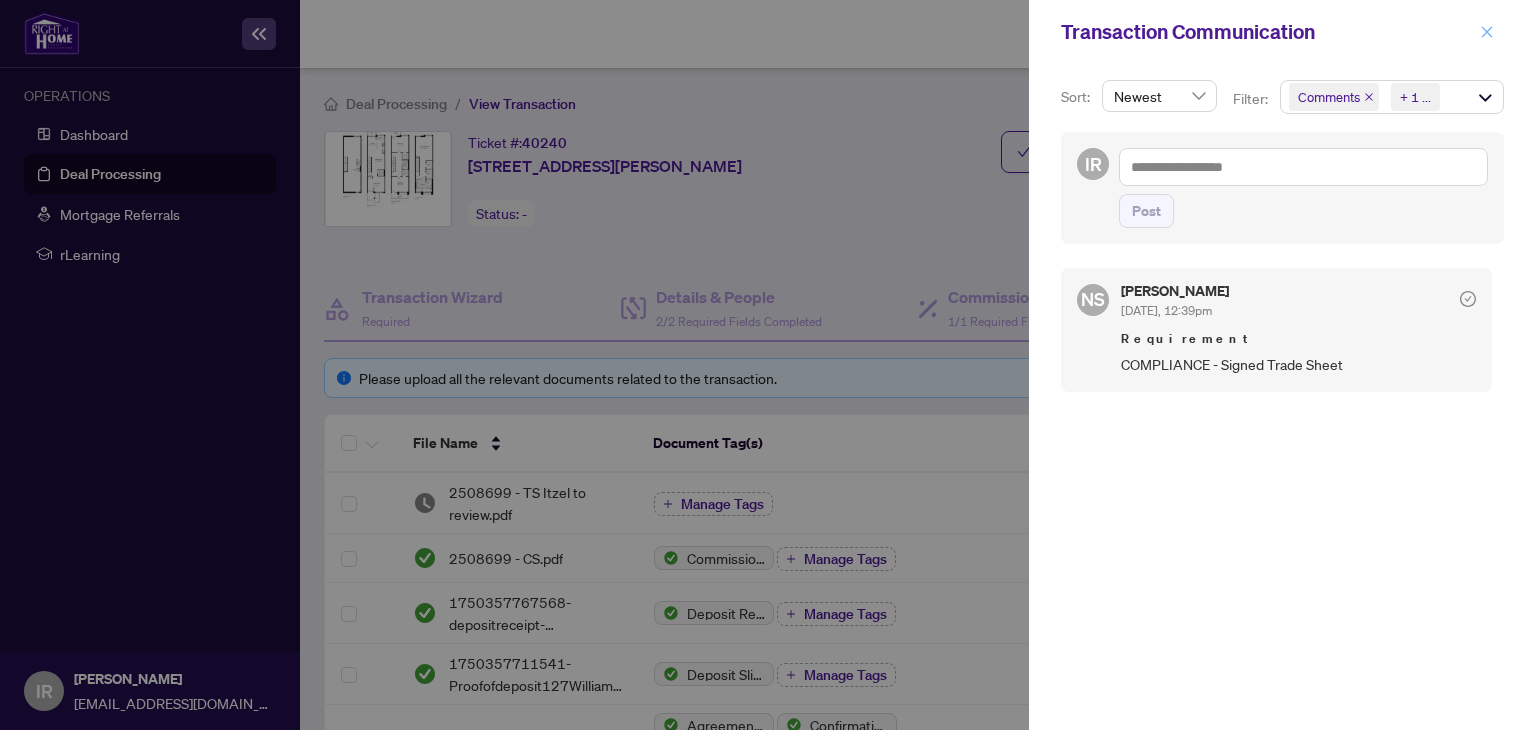 click 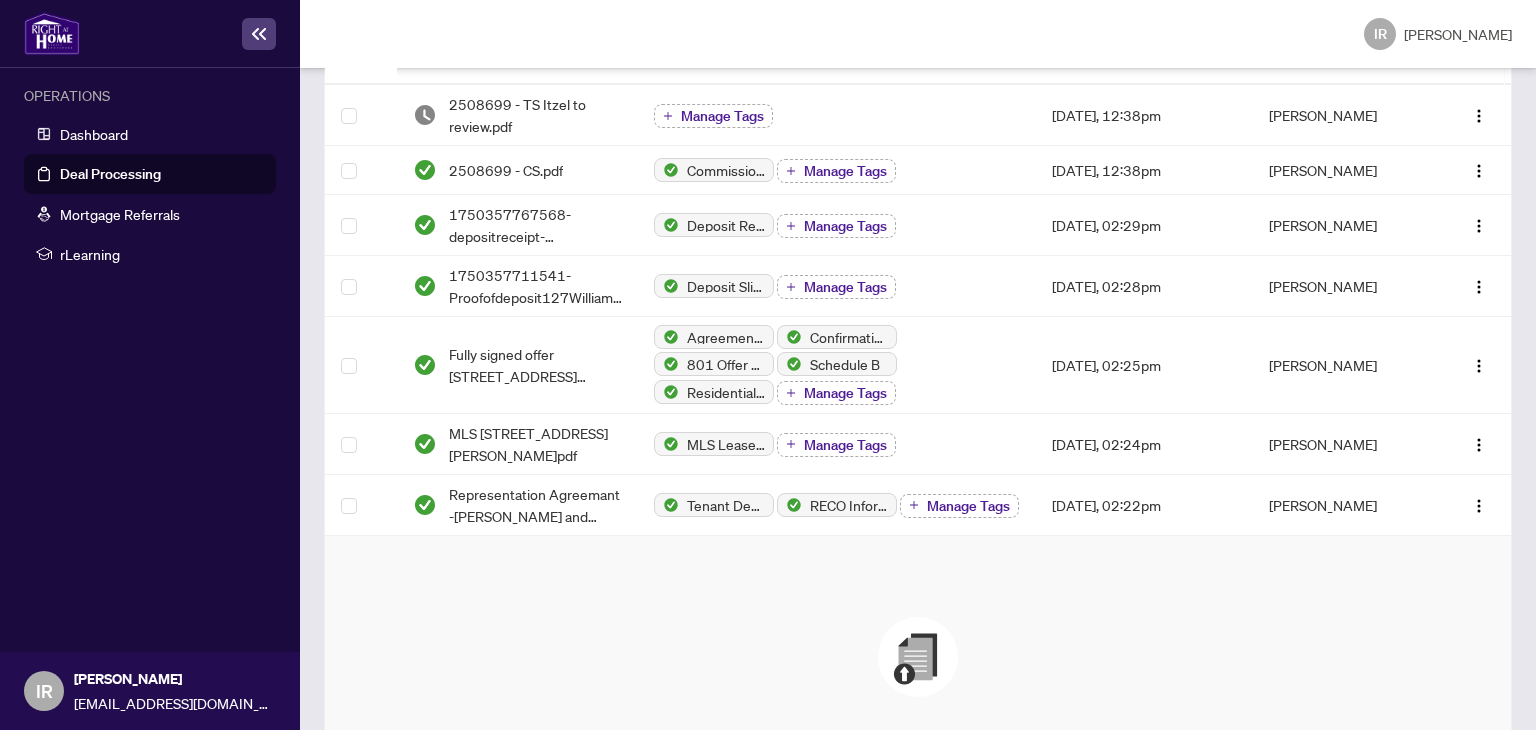 scroll, scrollTop: 390, scrollLeft: 0, axis: vertical 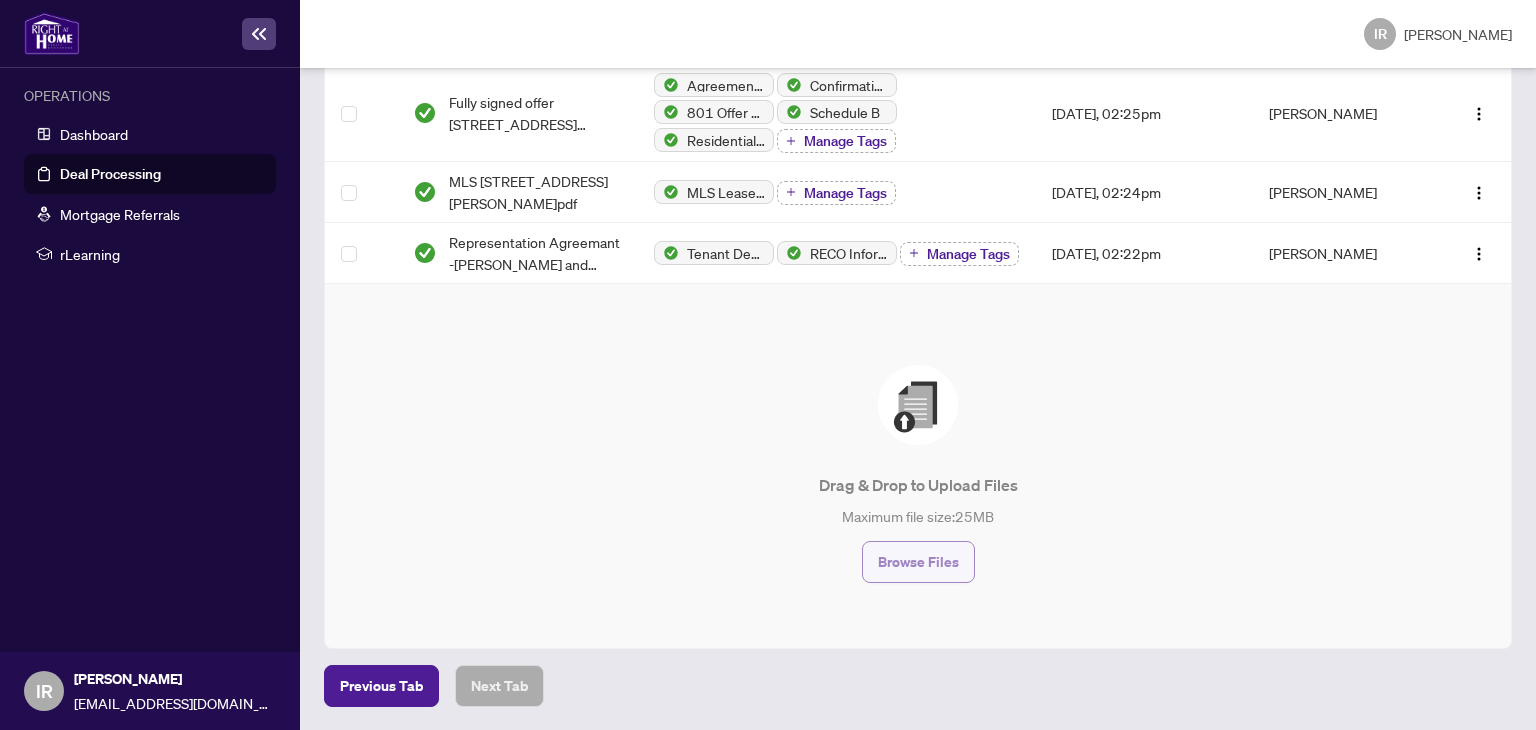 click on "Browse Files" at bounding box center (918, 562) 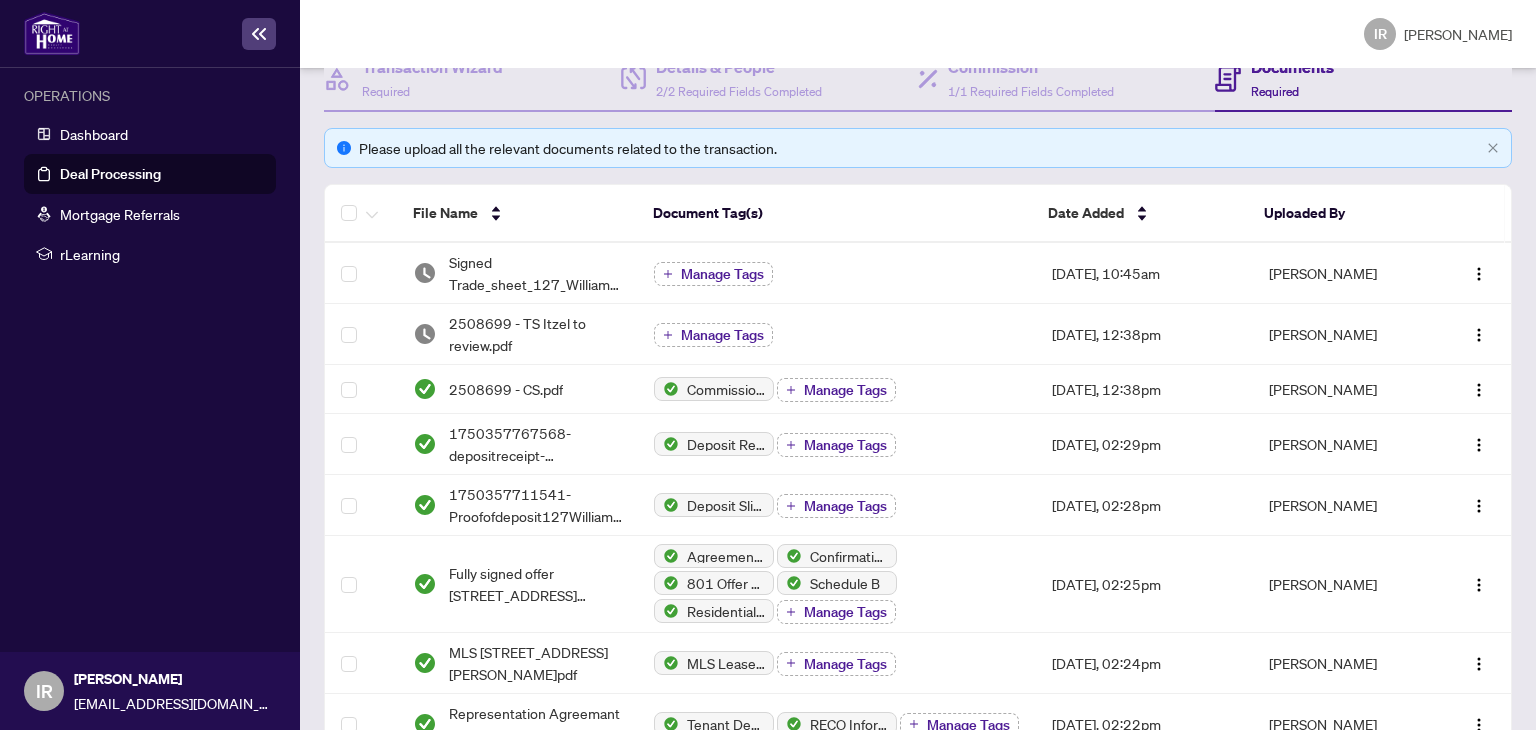 scroll, scrollTop: 232, scrollLeft: 0, axis: vertical 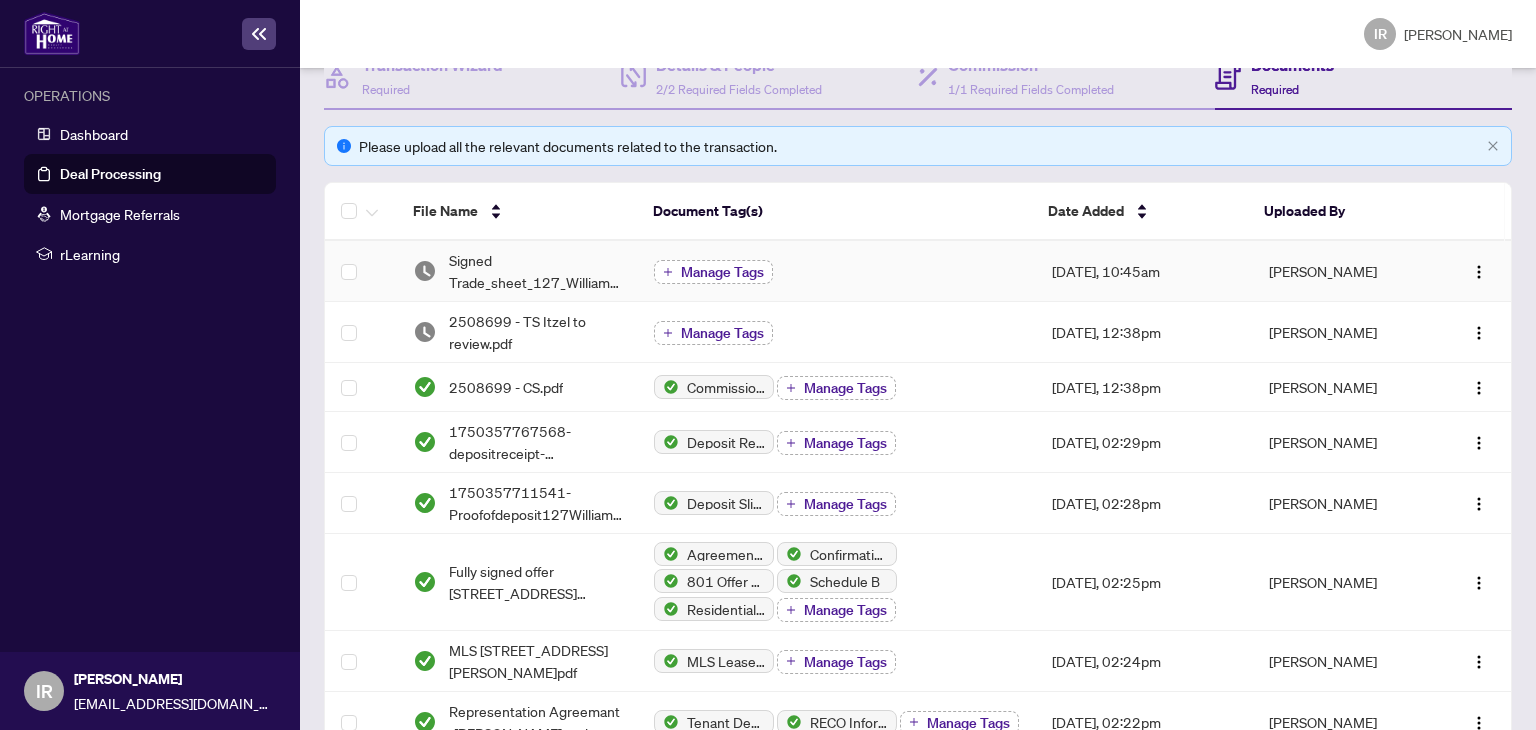 click on "Manage Tags" at bounding box center [722, 272] 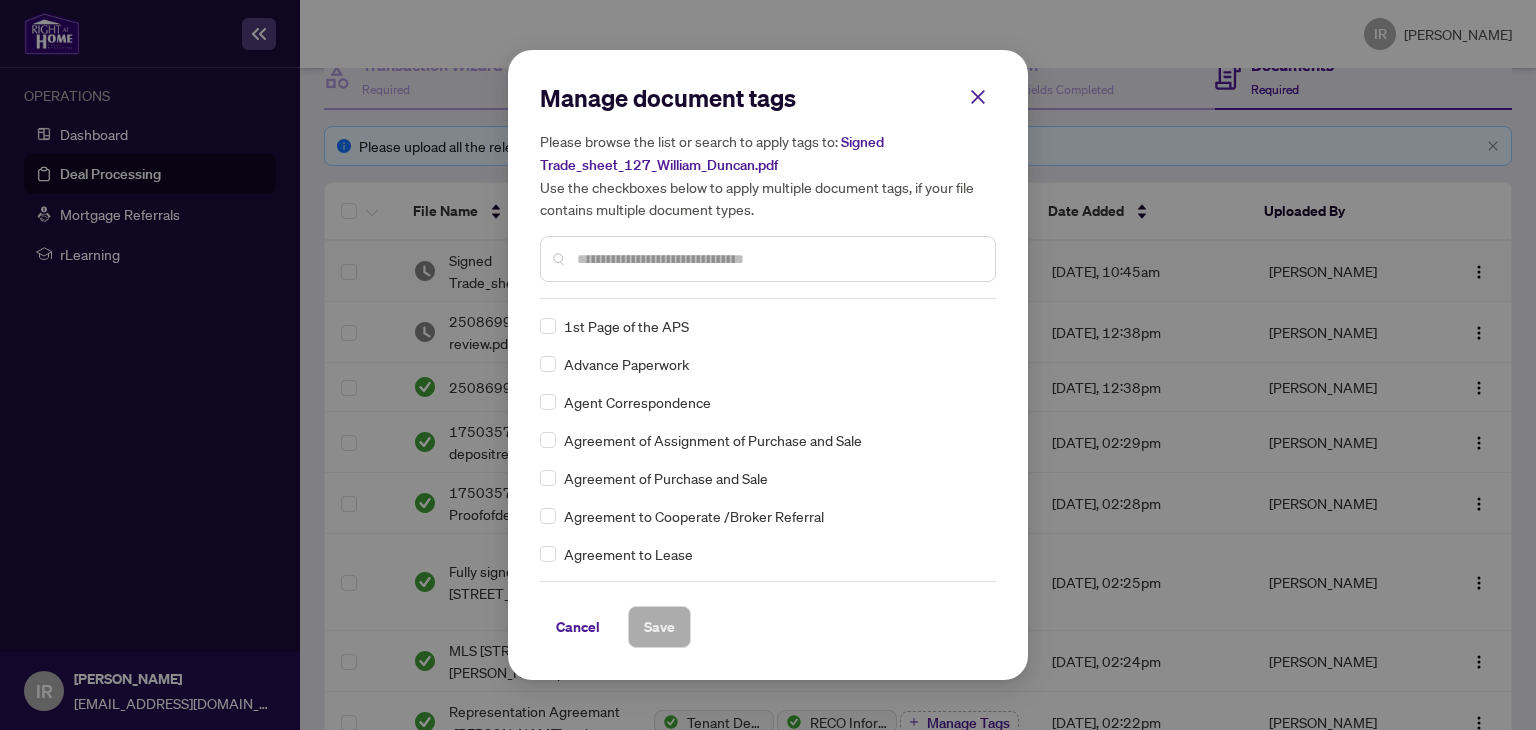 click at bounding box center [778, 259] 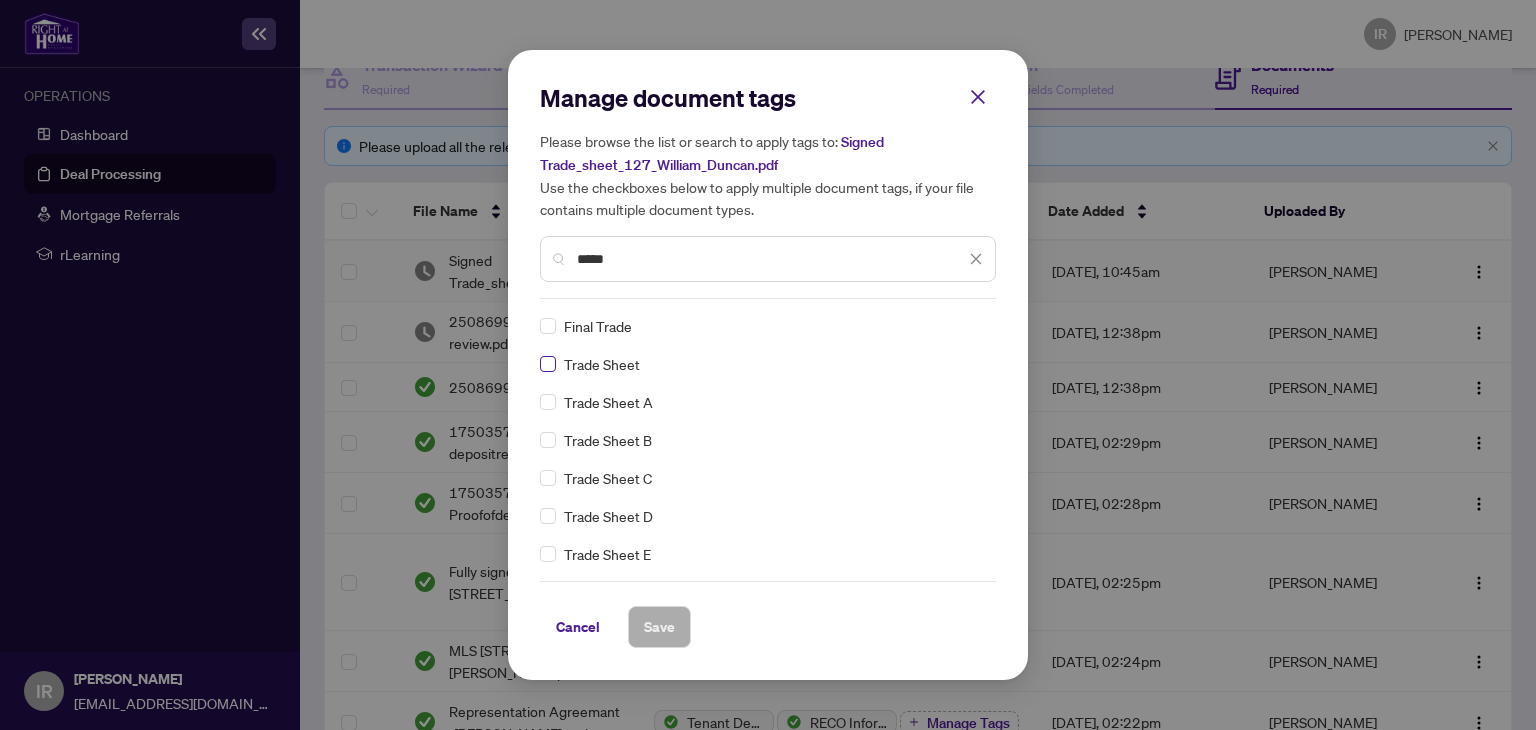 type on "*****" 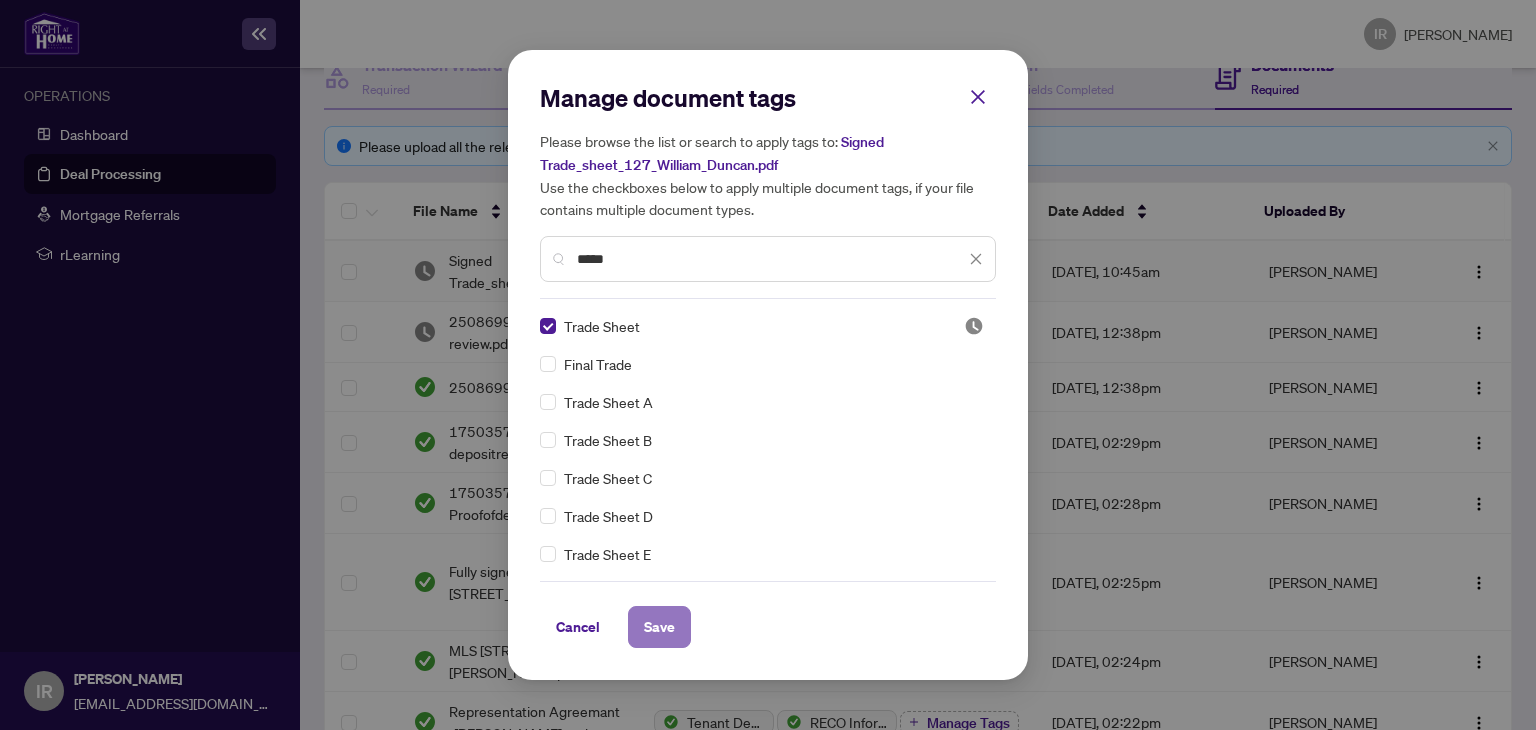 click on "Save" at bounding box center (659, 627) 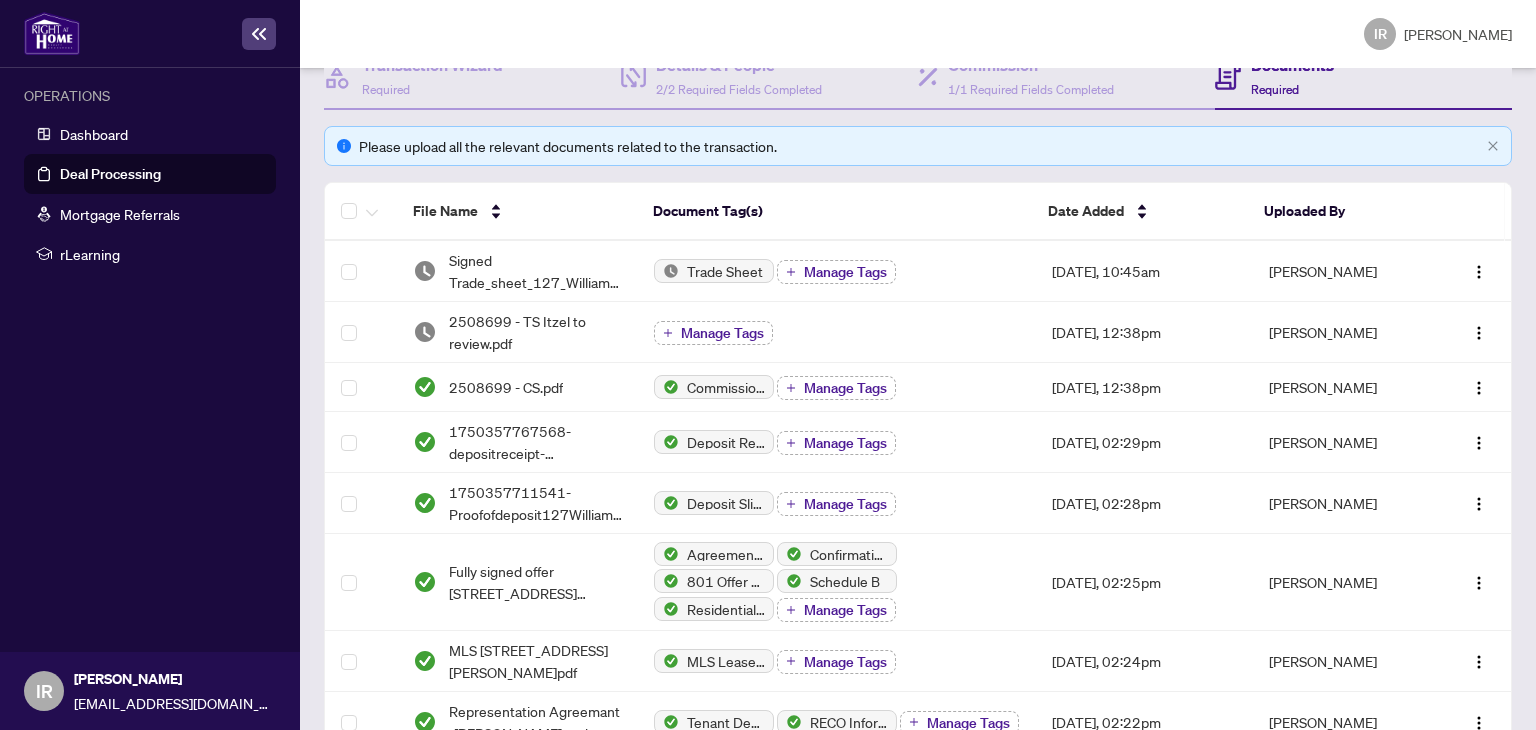 scroll, scrollTop: 0, scrollLeft: 0, axis: both 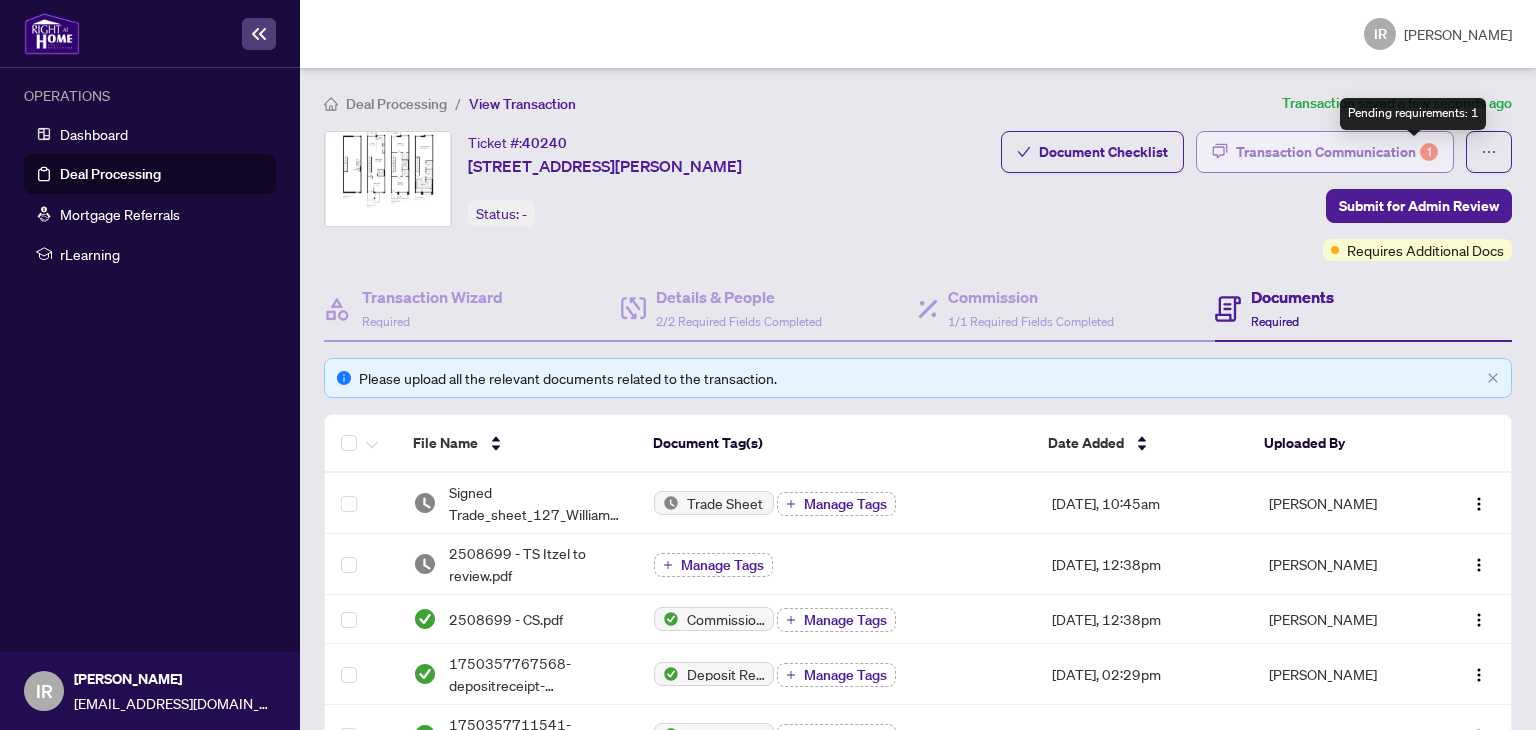 click on "1" at bounding box center [1429, 152] 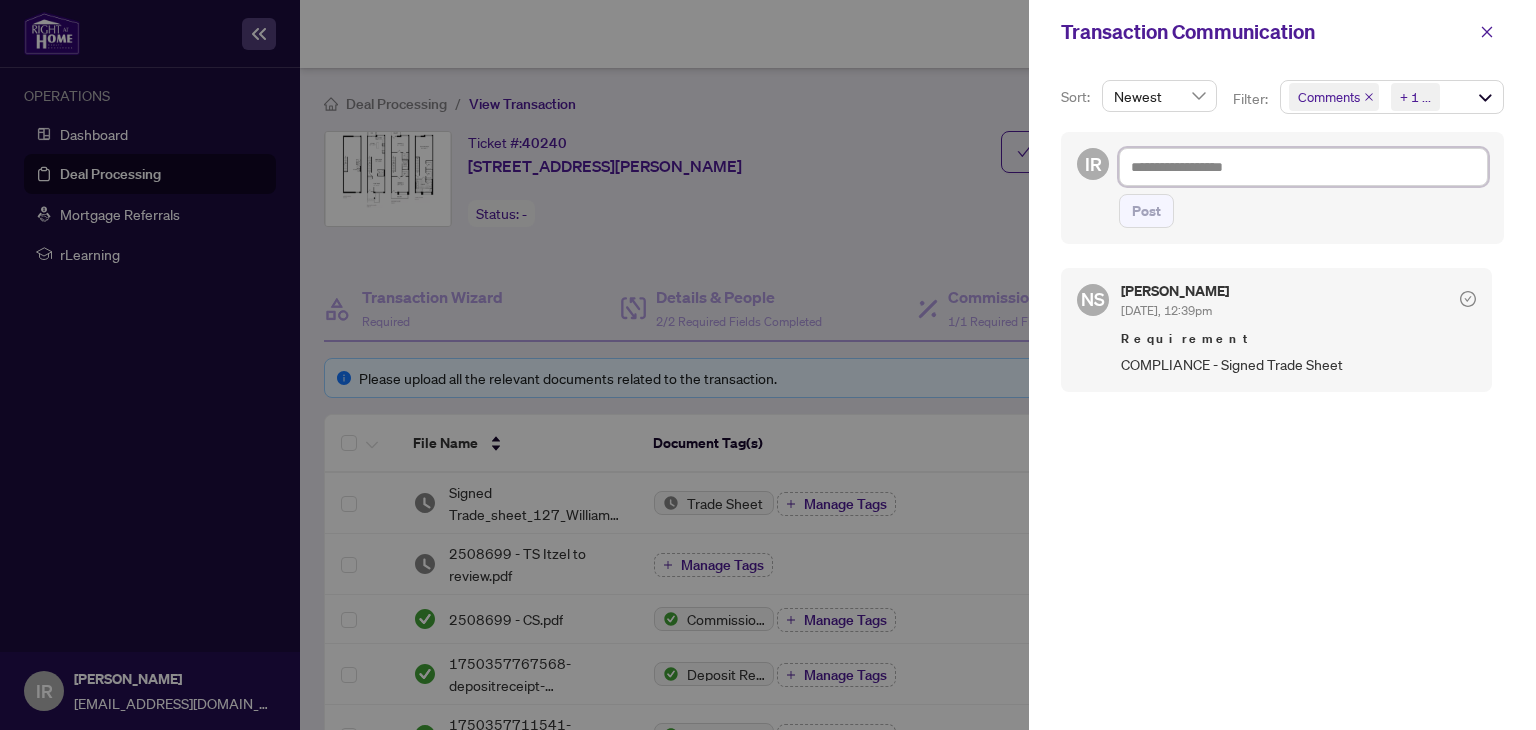 click at bounding box center (1303, 167) 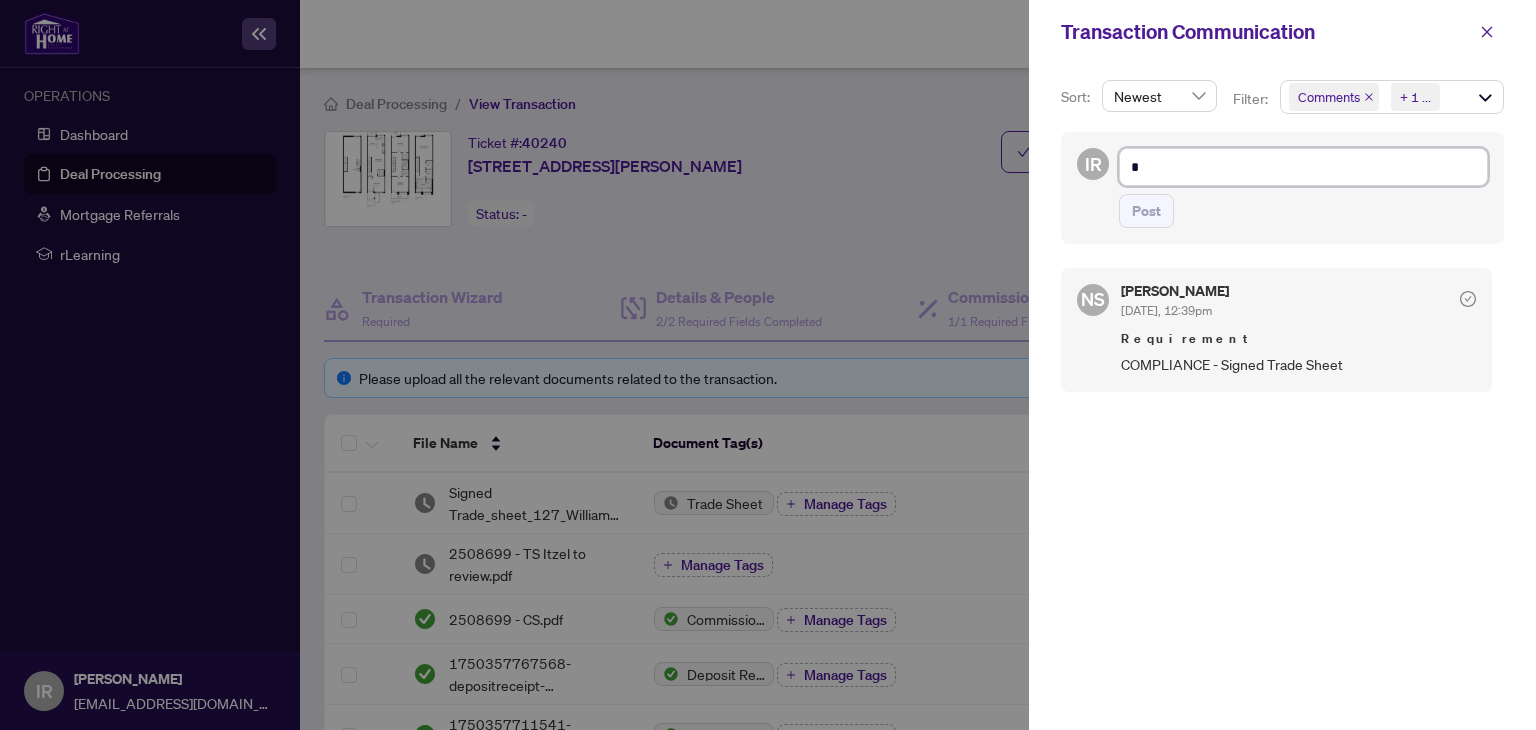 type on "**" 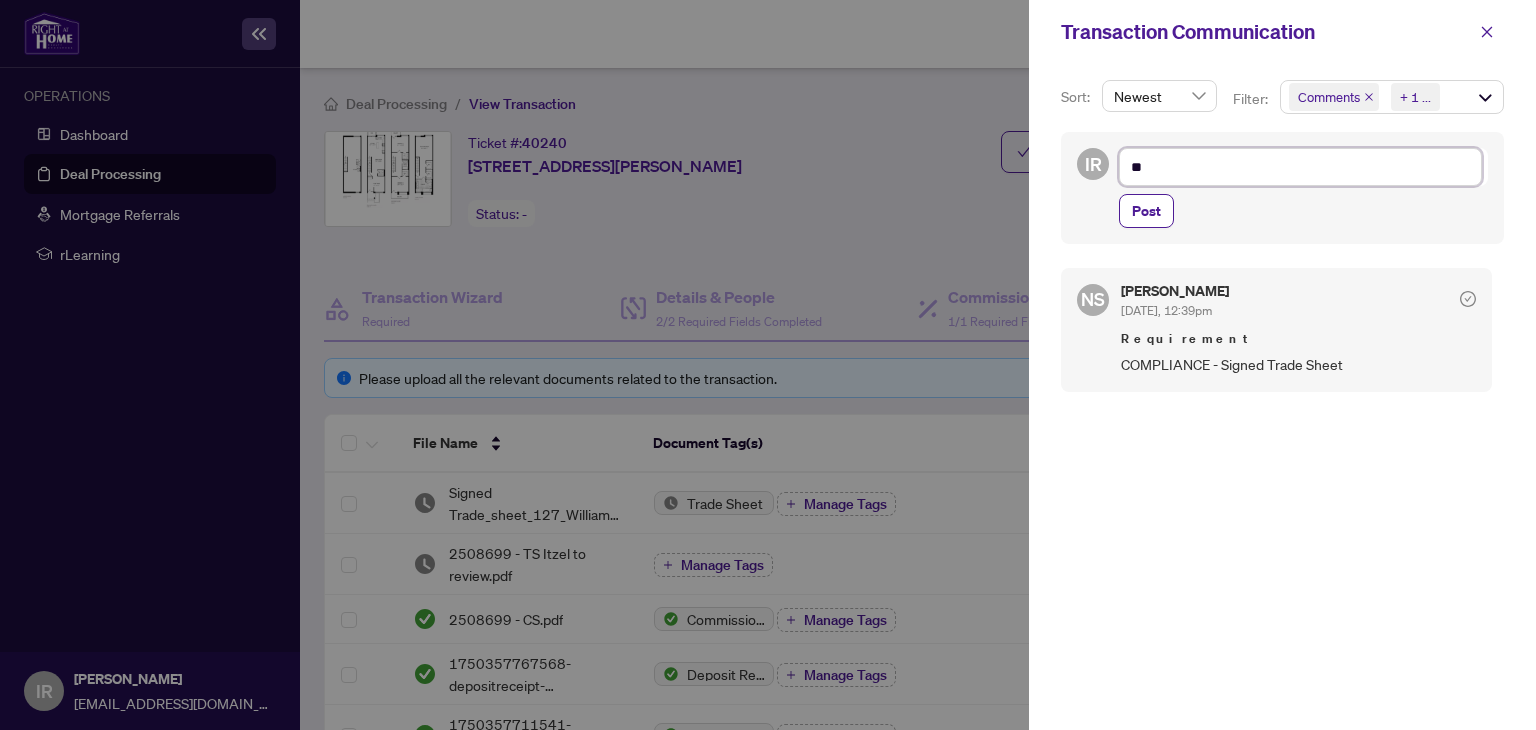 type on "***" 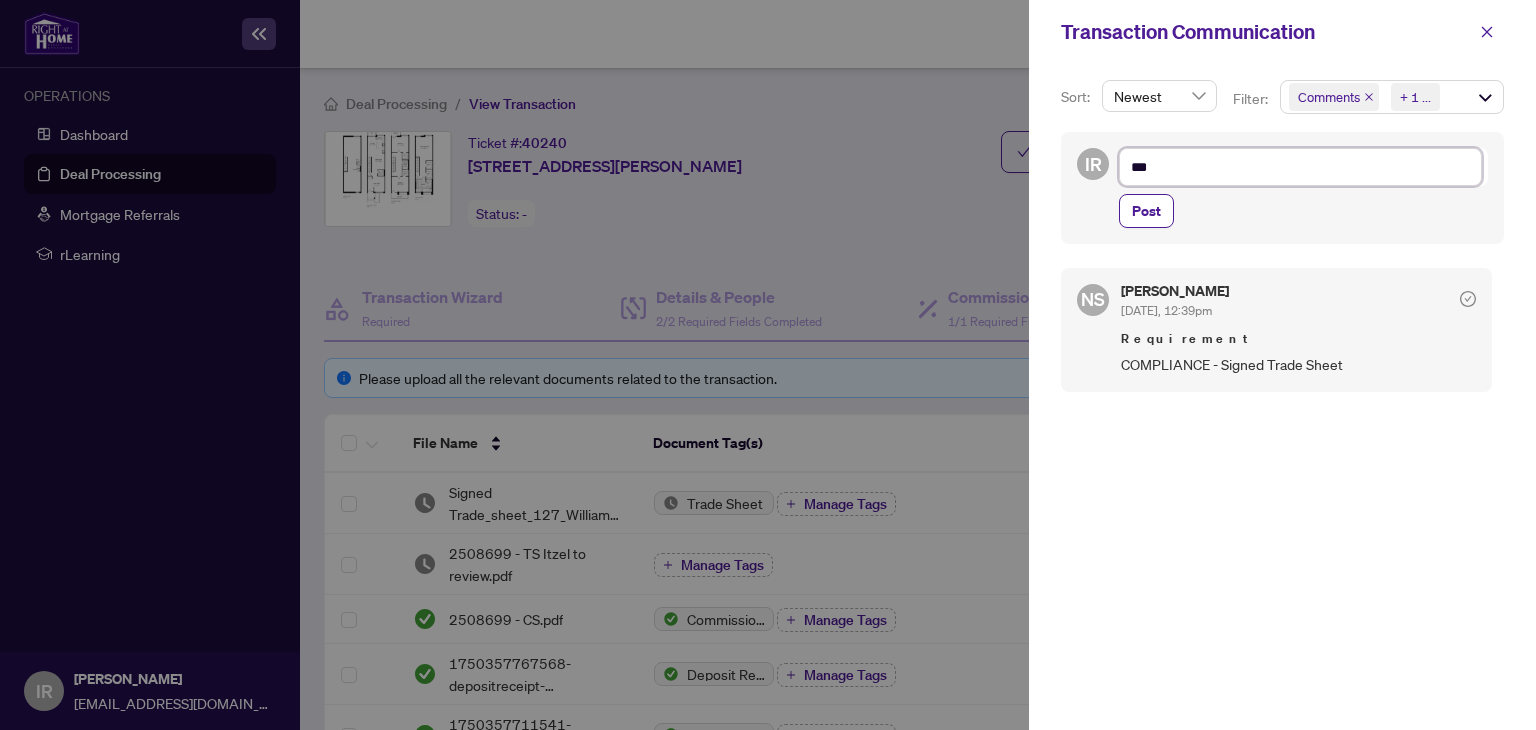 type on "****" 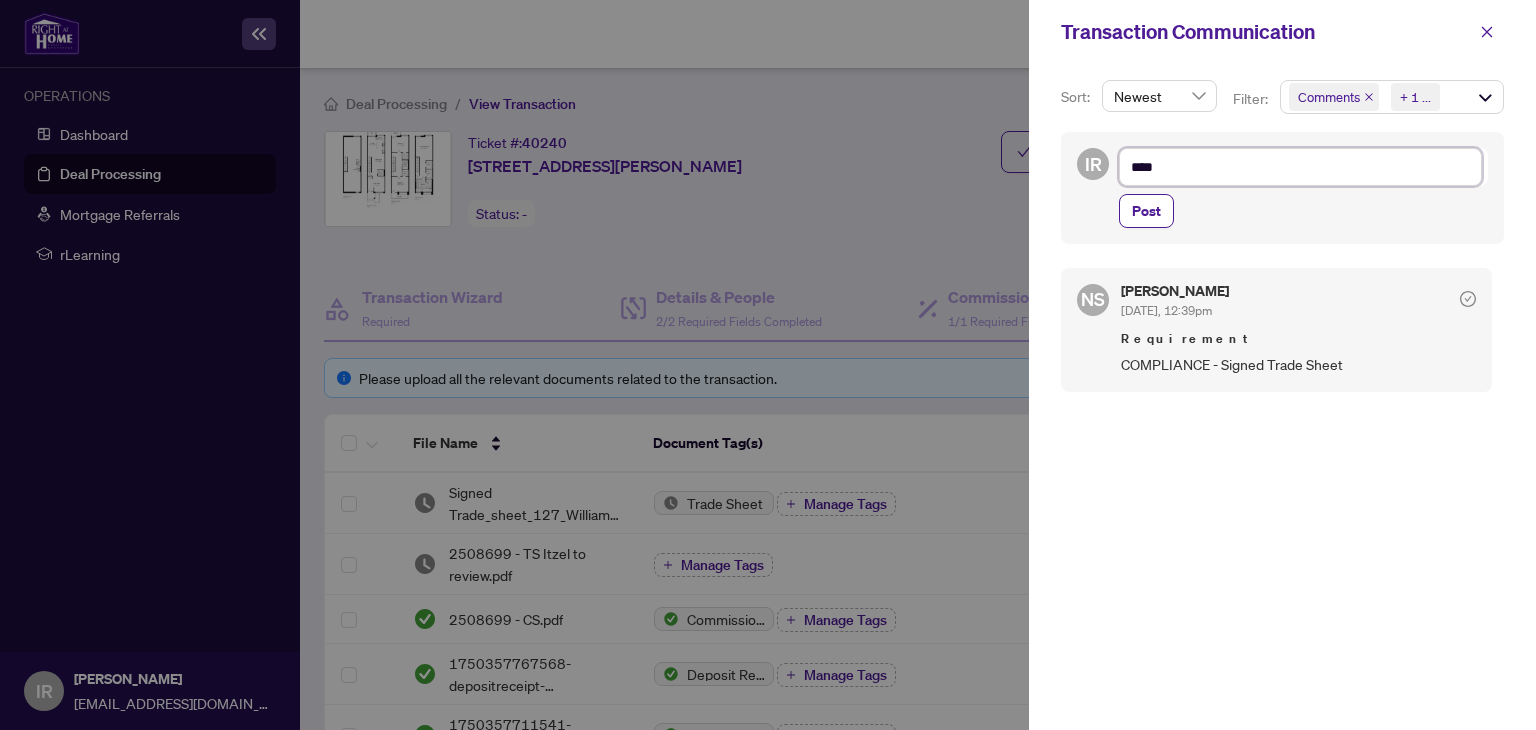 type on "*****" 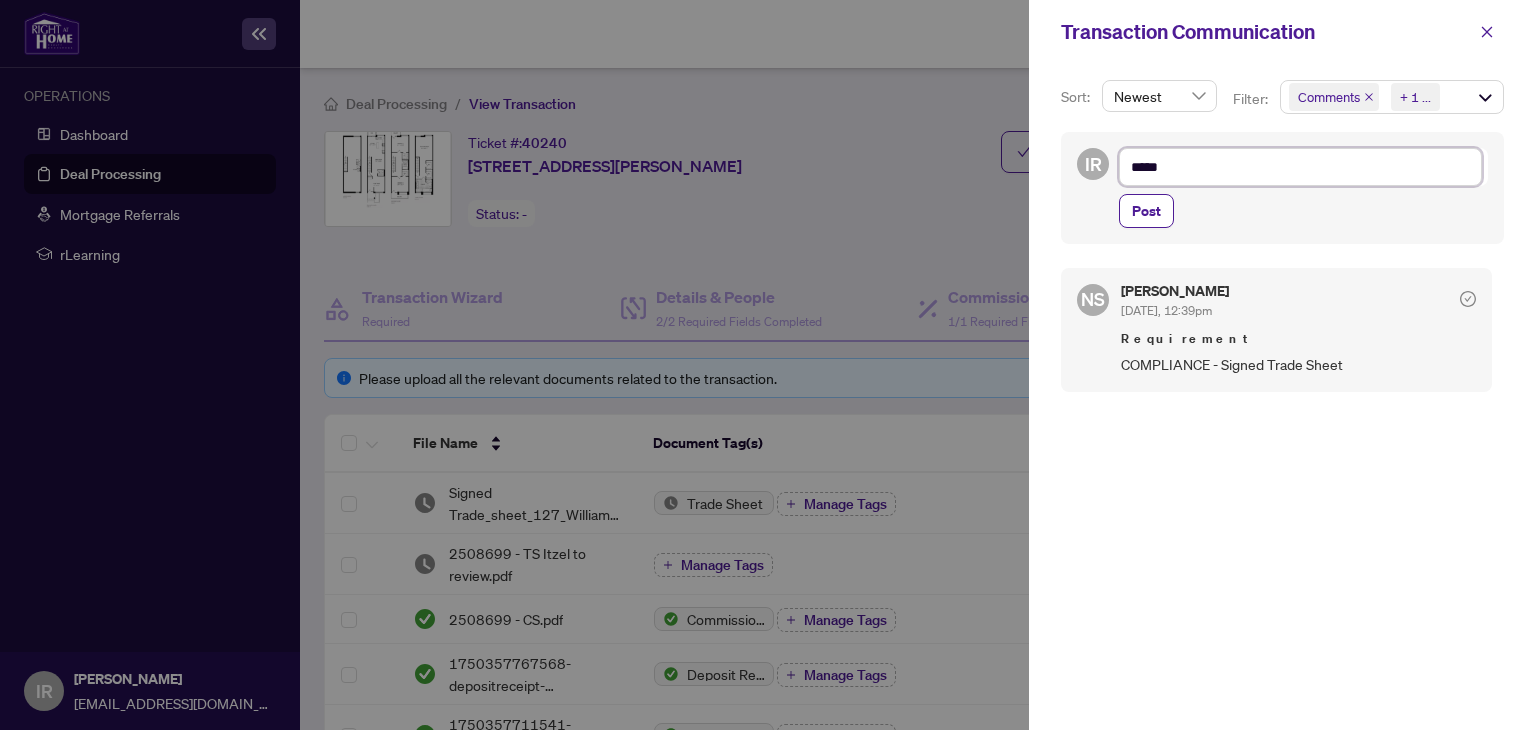 type on "******" 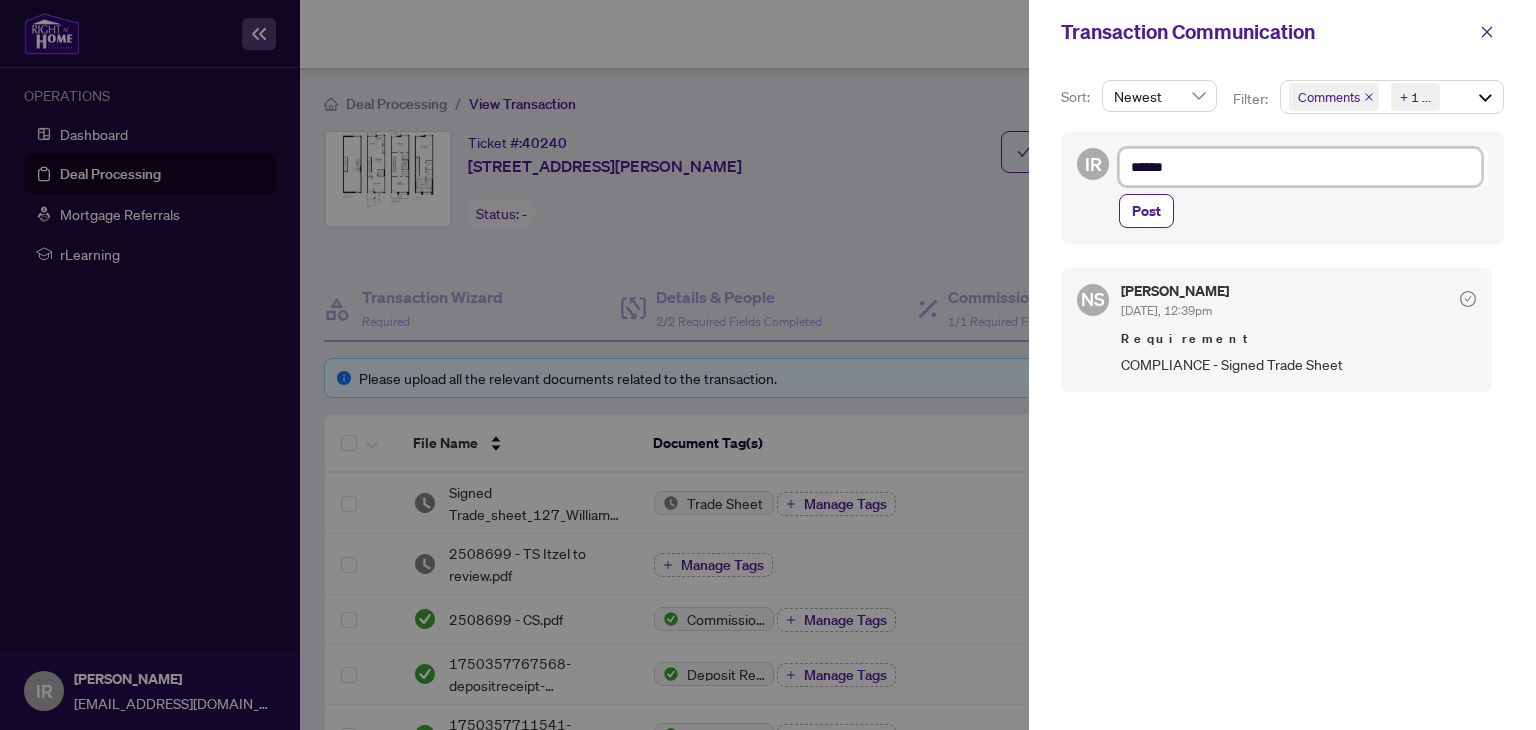 type on "*******" 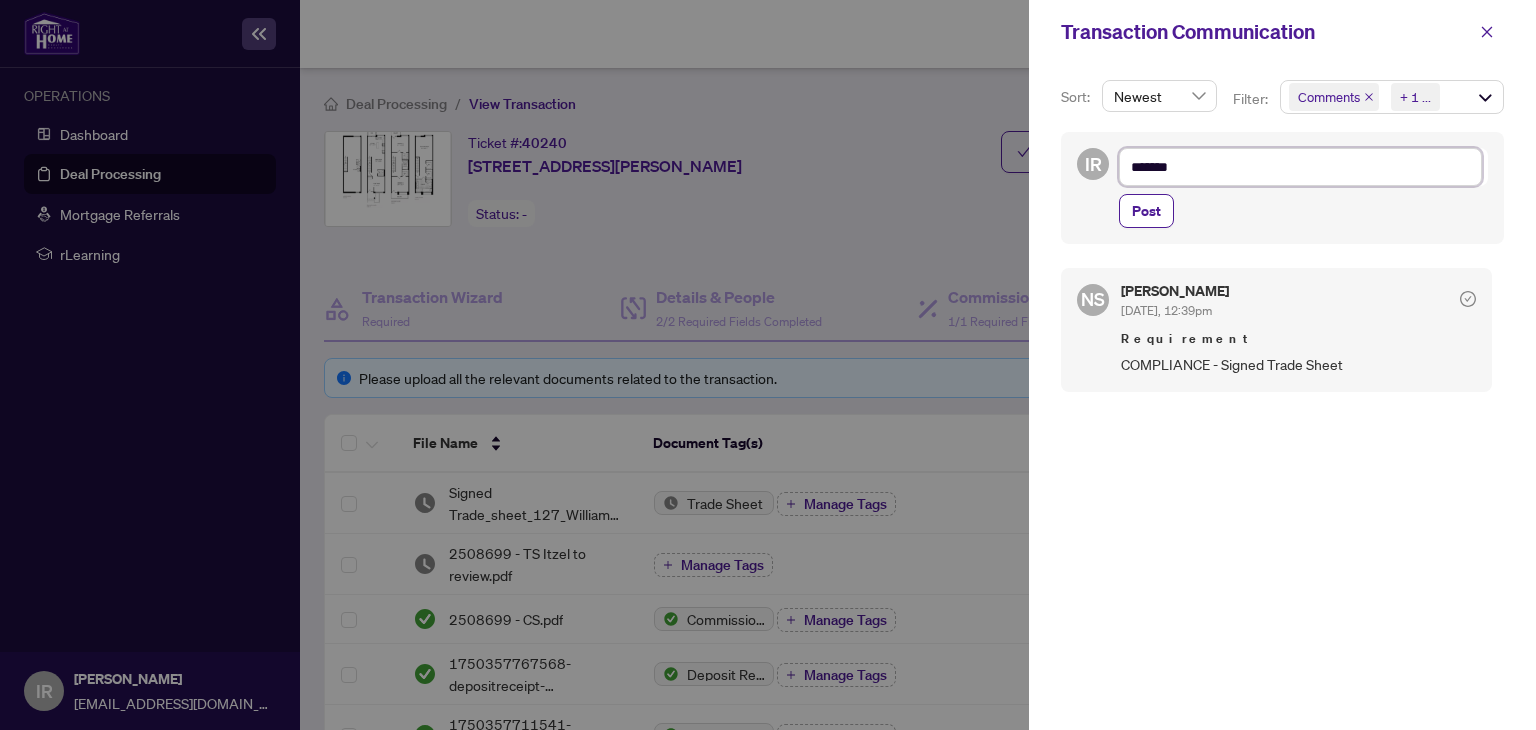 type on "********" 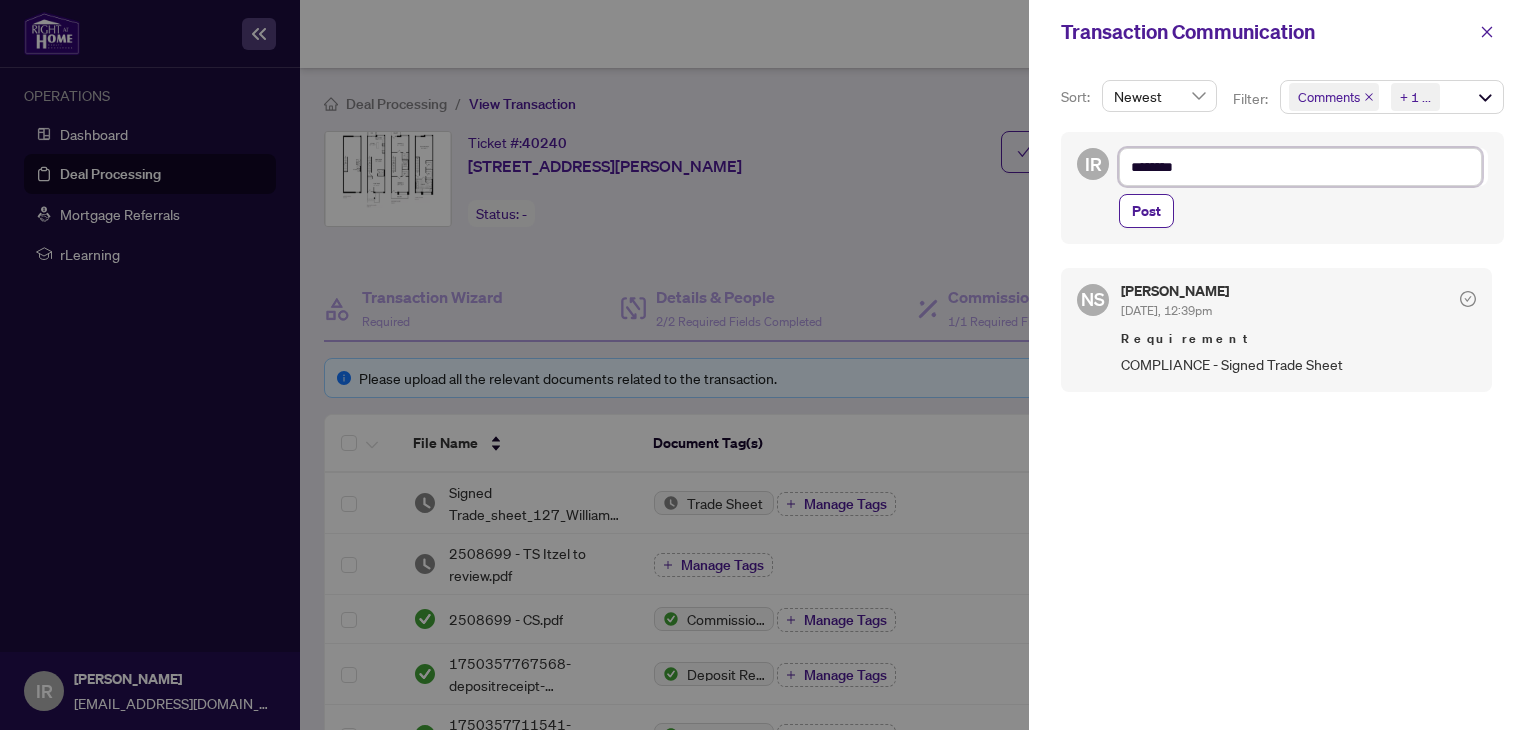 type on "*********" 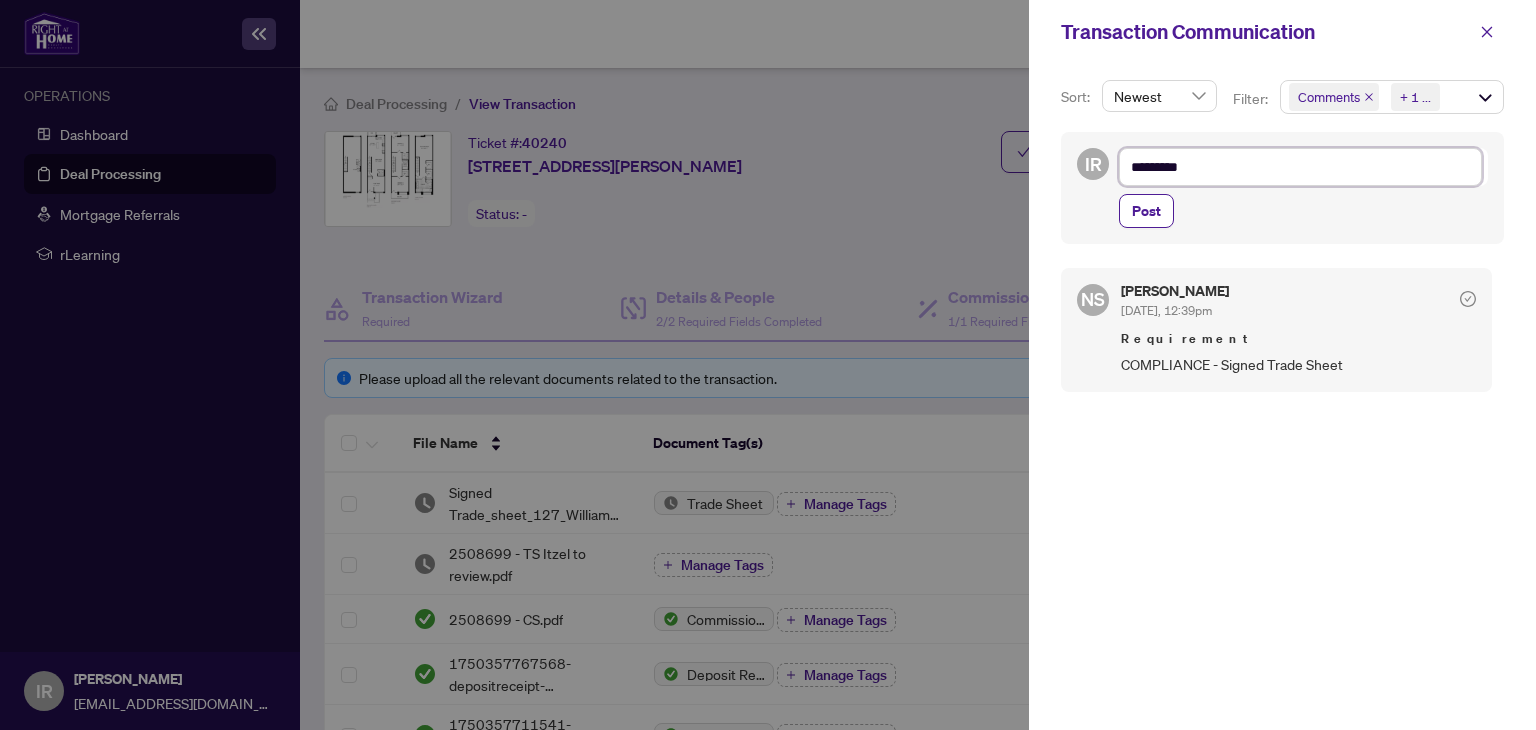 type on "*********" 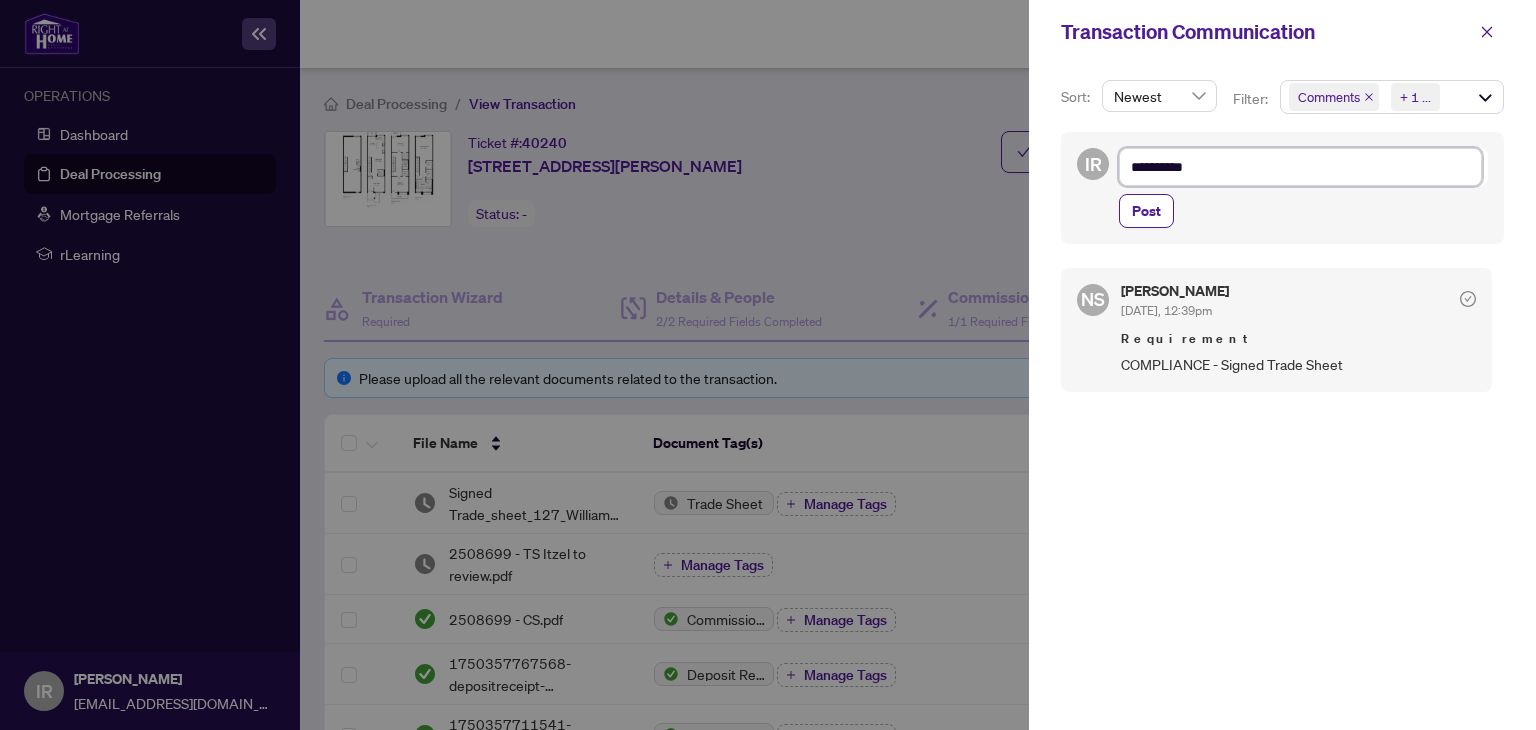type on "**********" 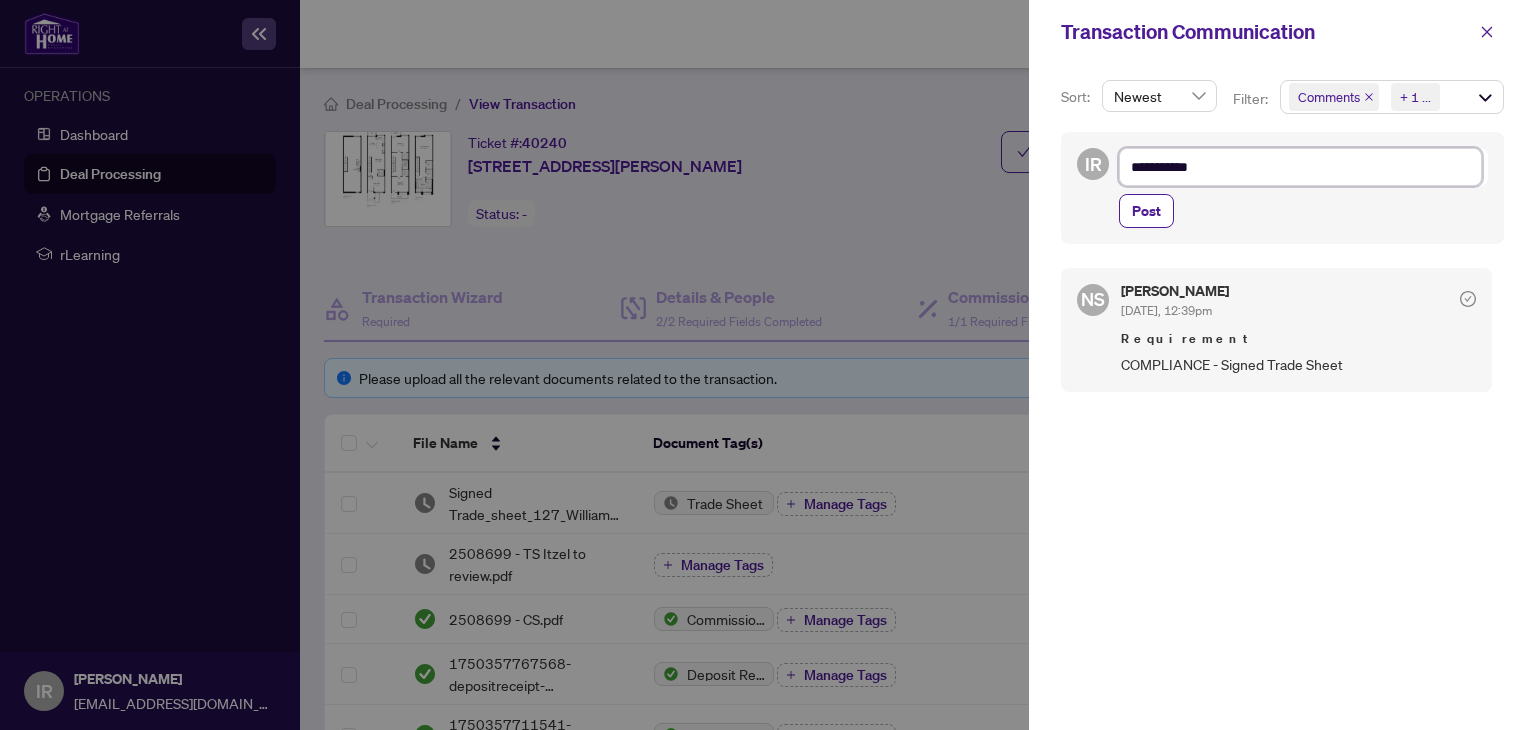type on "**********" 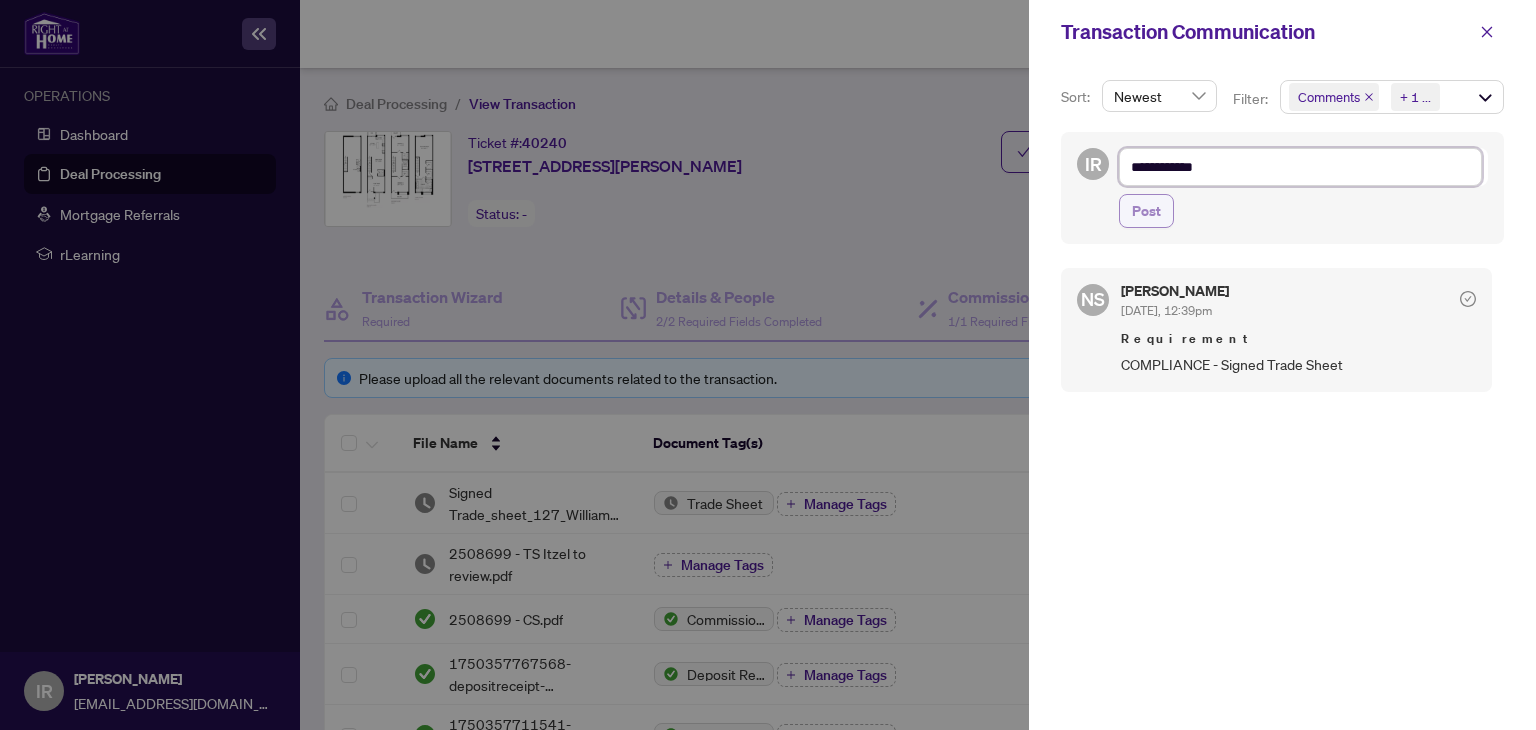 type on "**********" 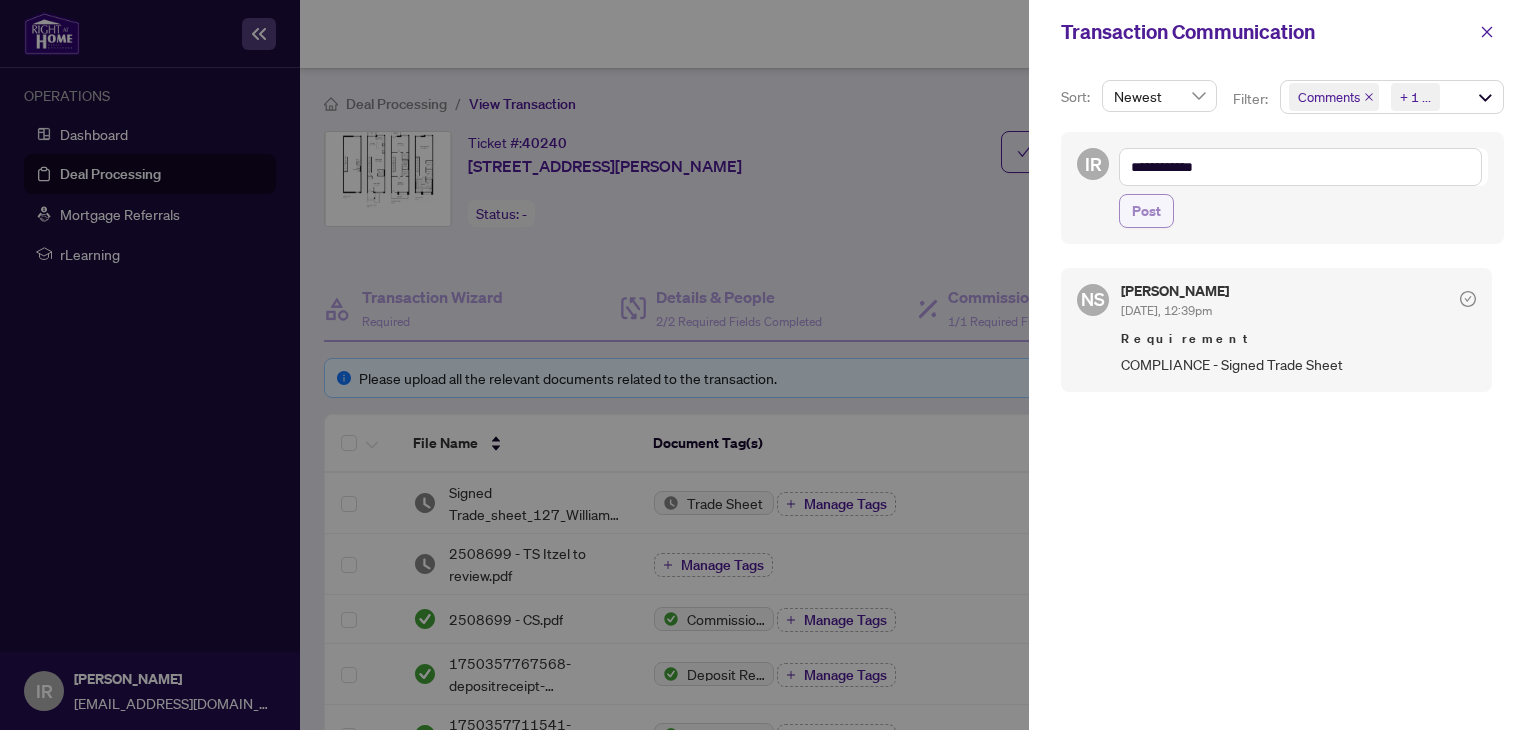 click on "Post" at bounding box center [1146, 211] 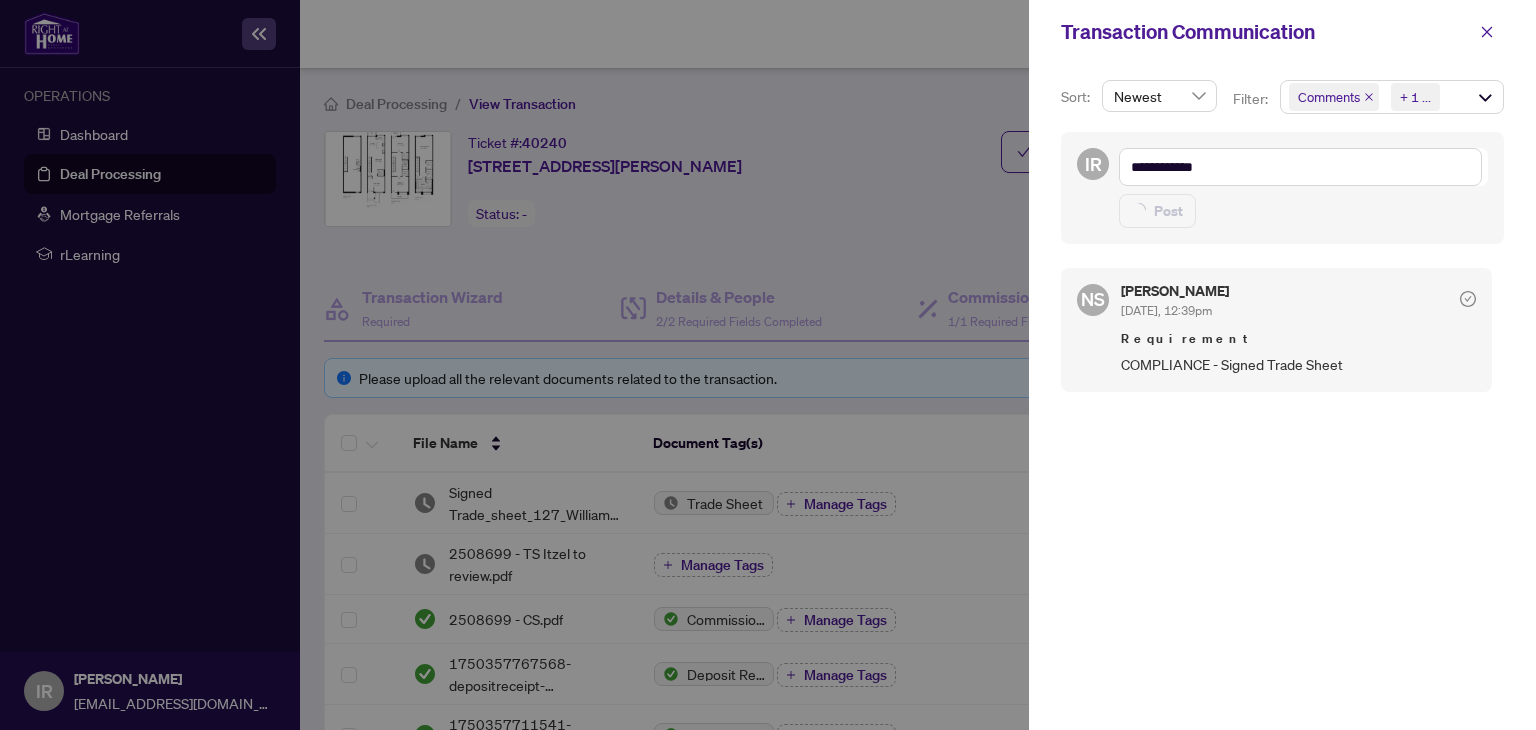 type on "**********" 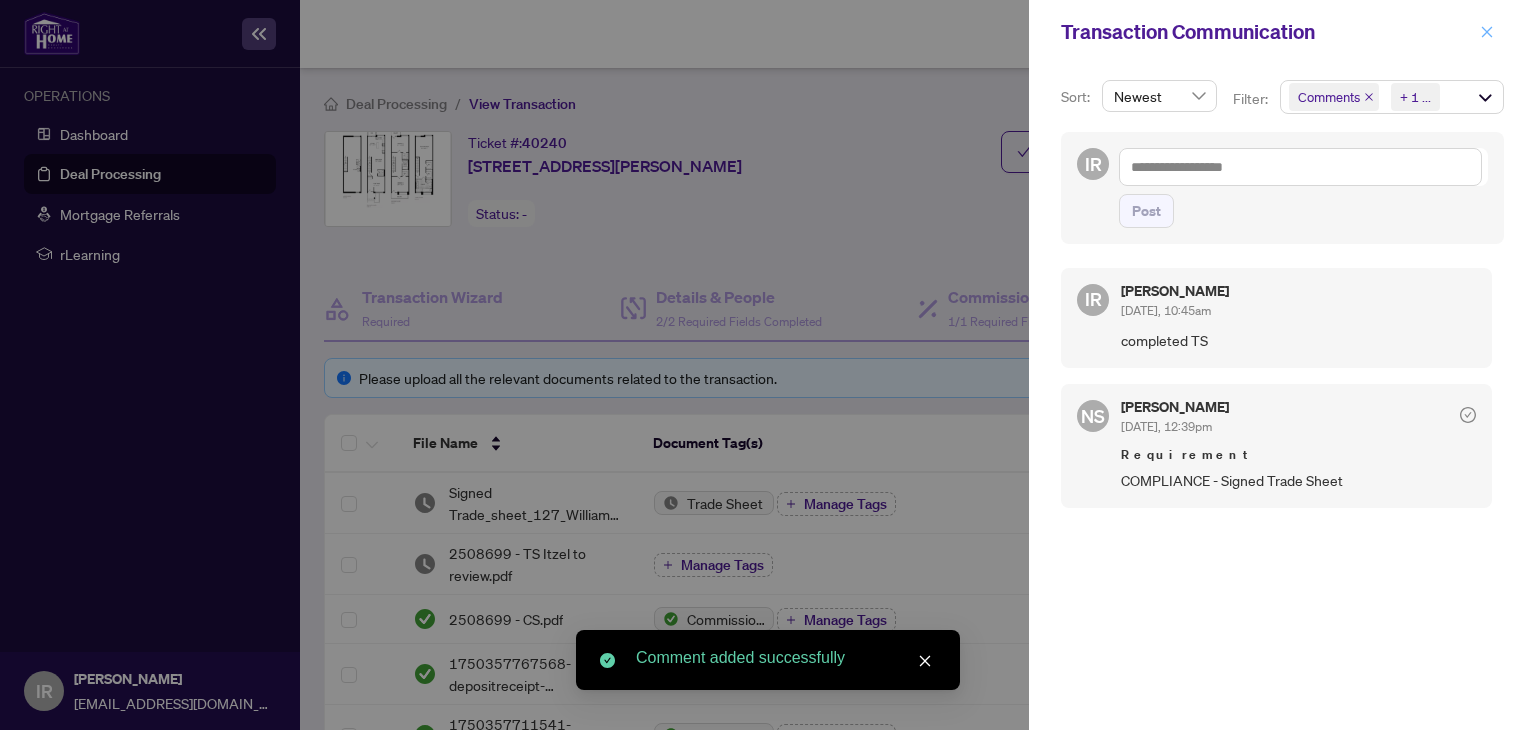 click 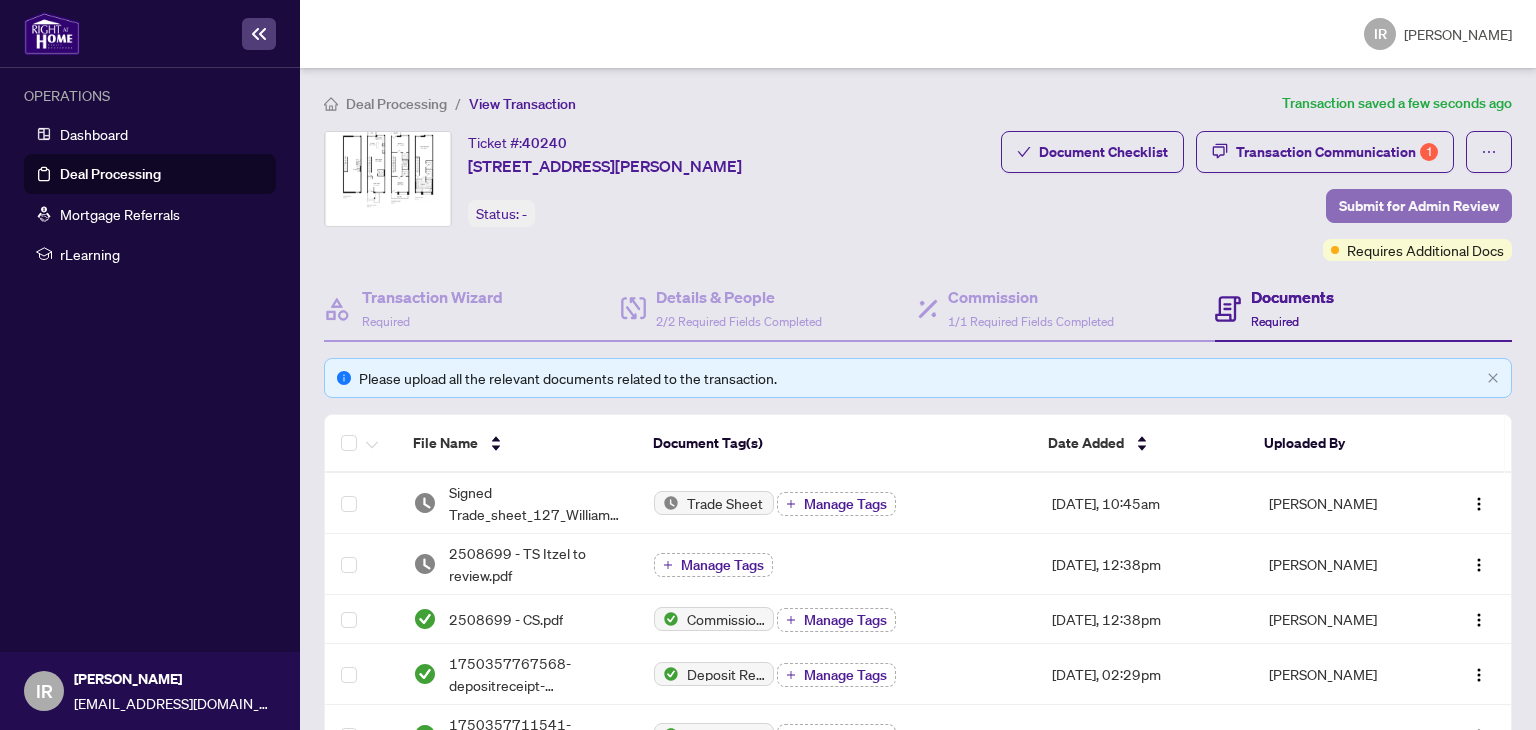 click on "Submit for Admin Review" at bounding box center [1419, 206] 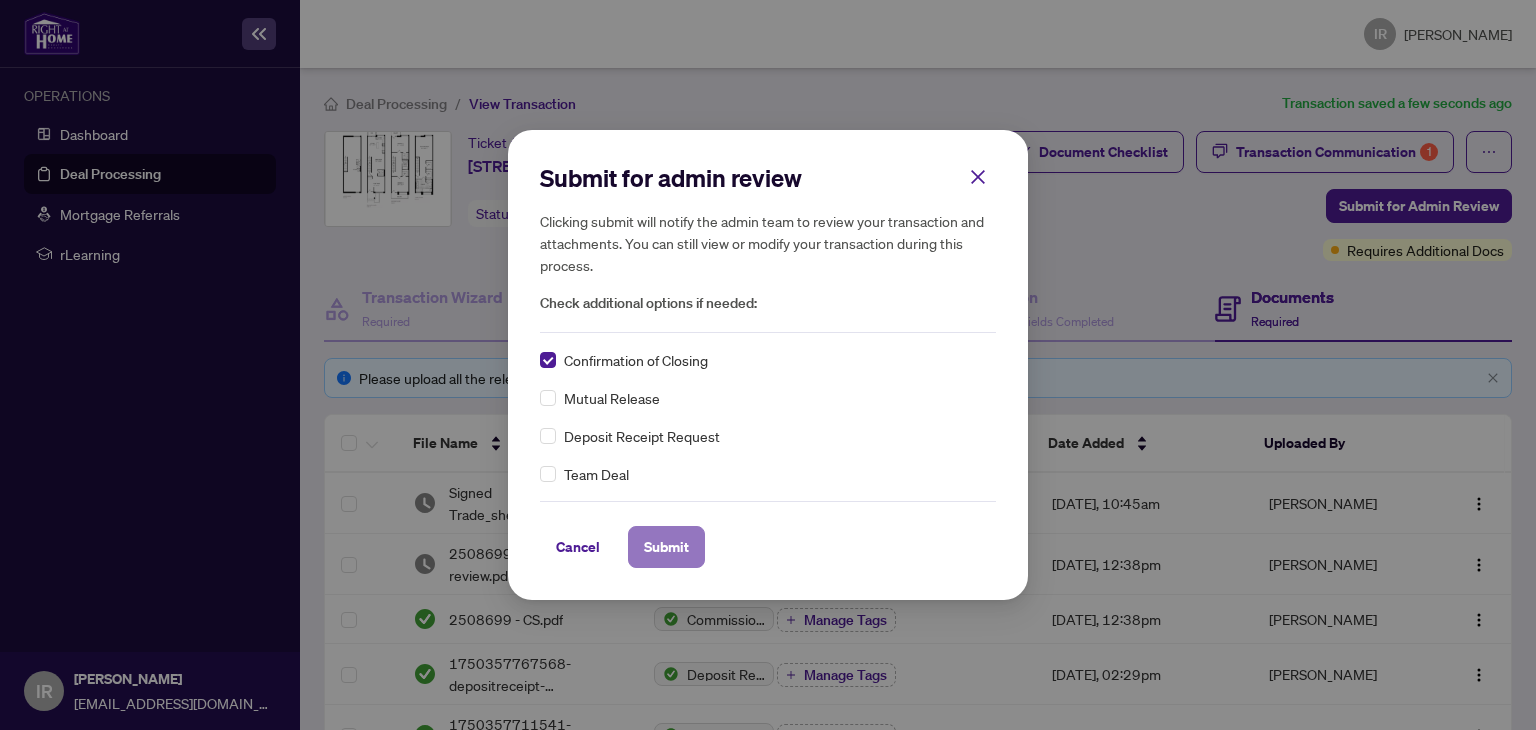 click on "Submit" at bounding box center (666, 547) 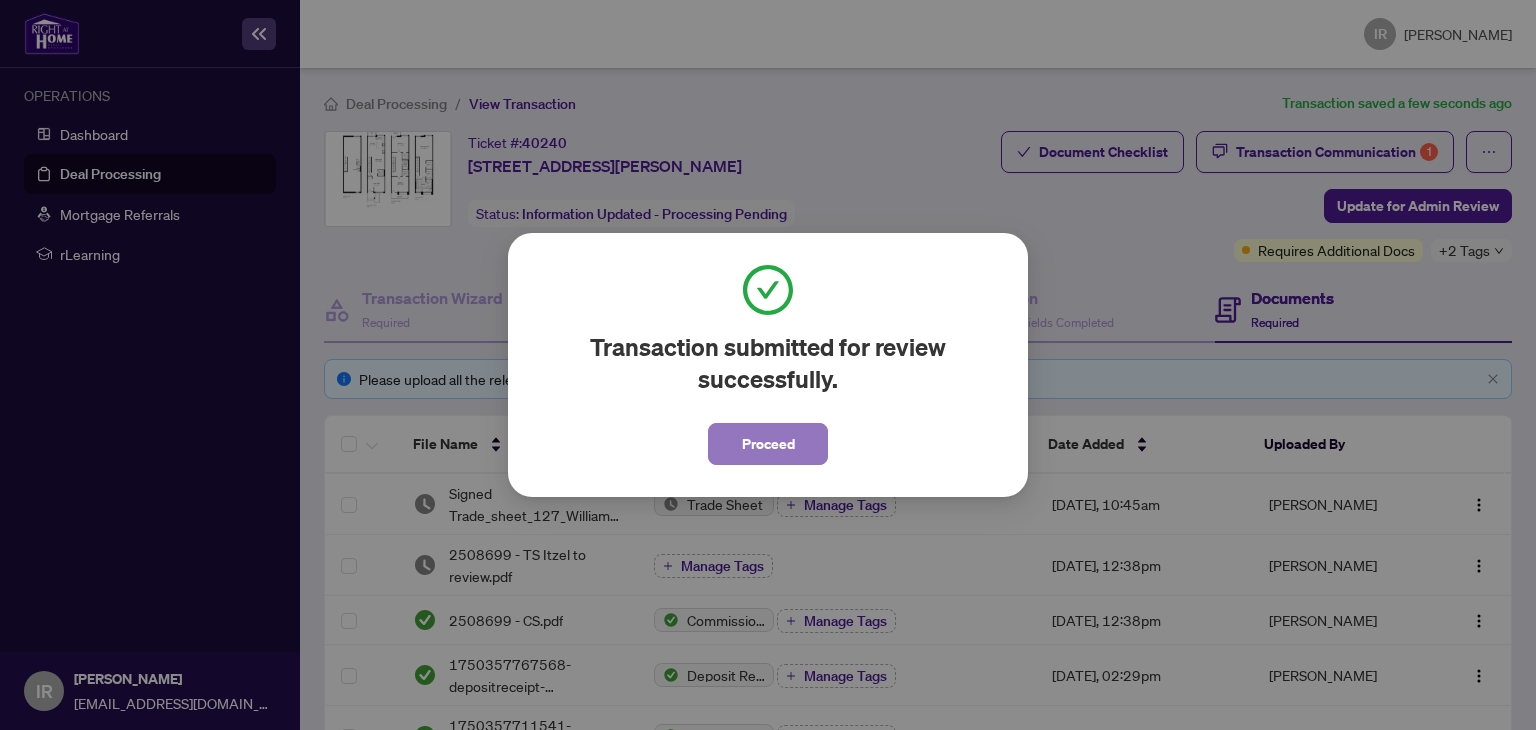 click on "Proceed" at bounding box center (768, 444) 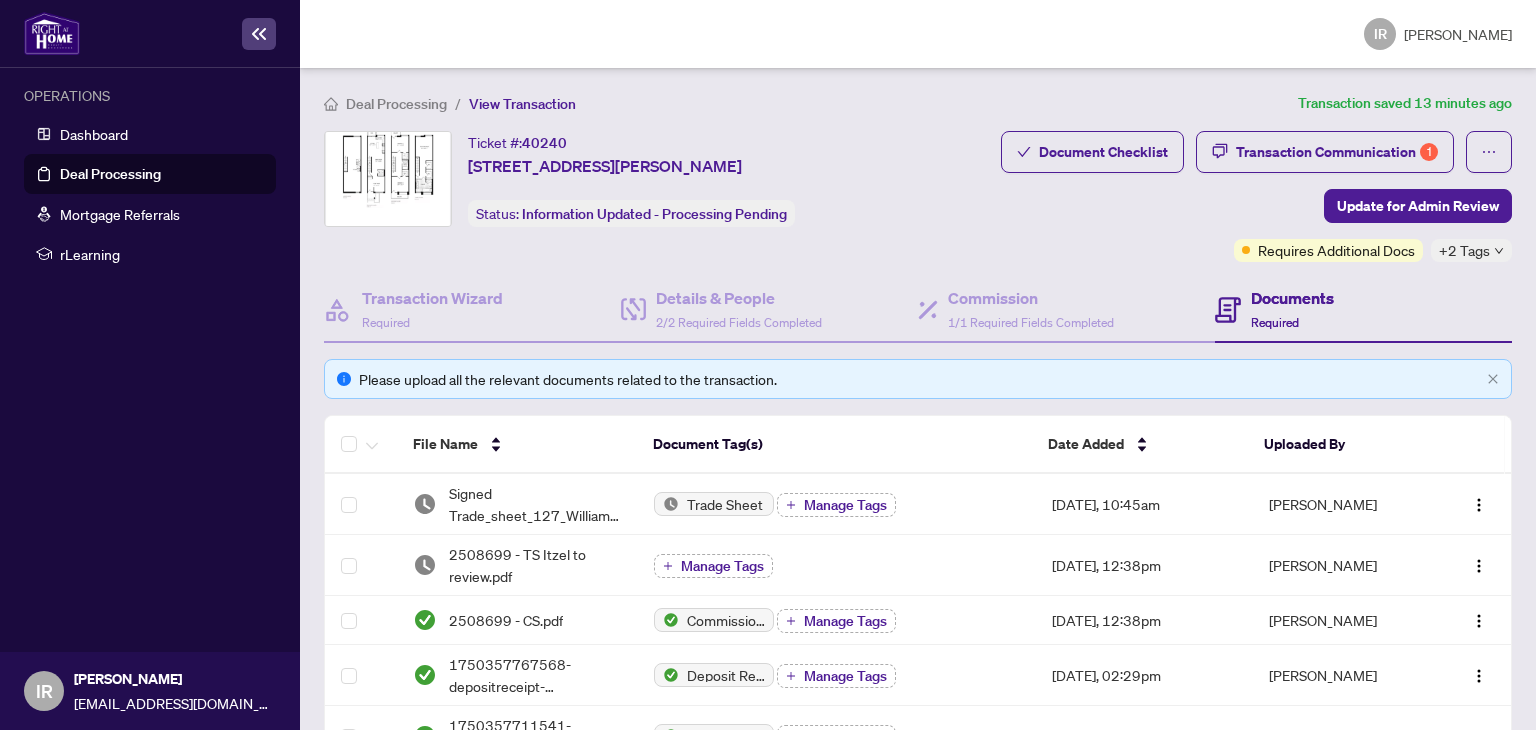 click on "Deal Processing" at bounding box center [110, 174] 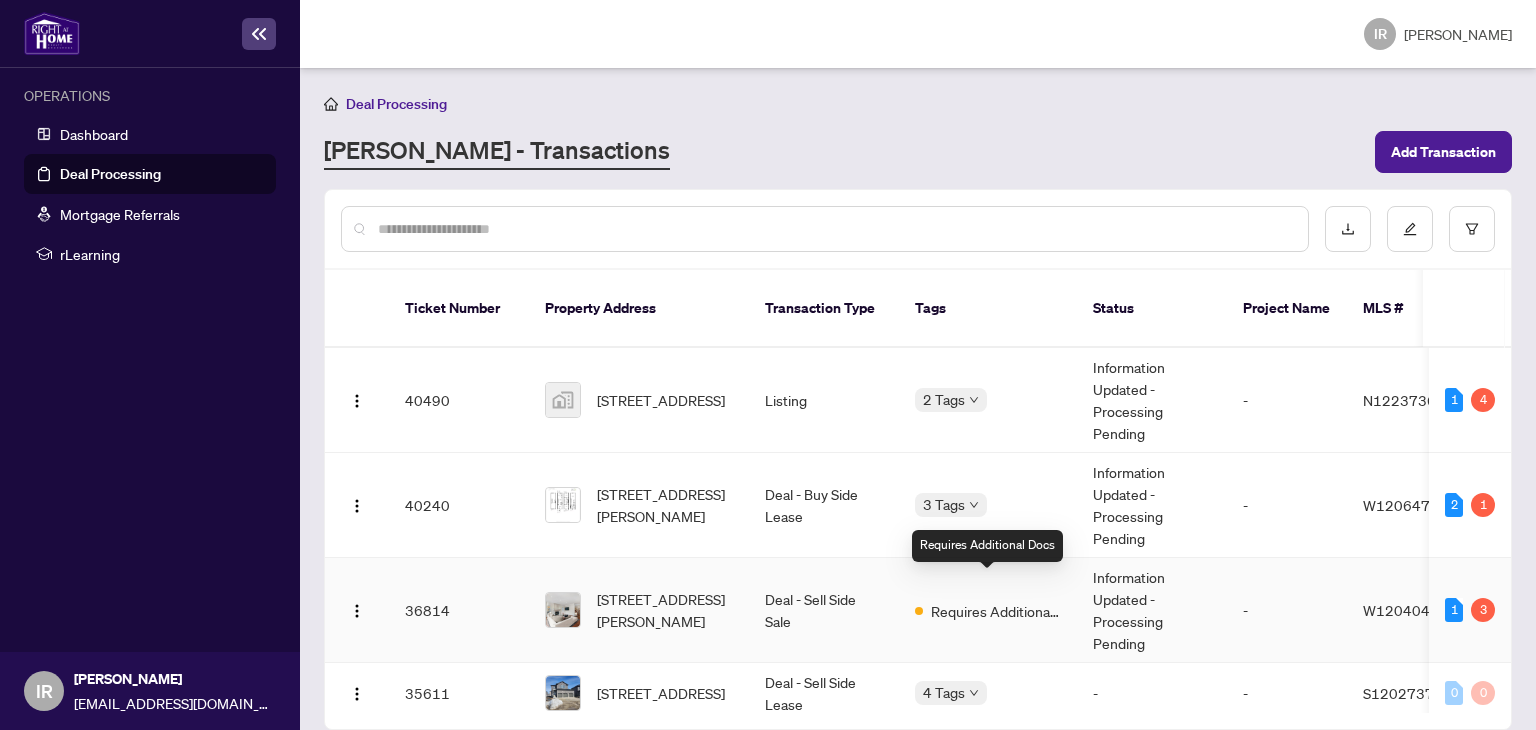 click on "Requires Additional Docs" at bounding box center [996, 611] 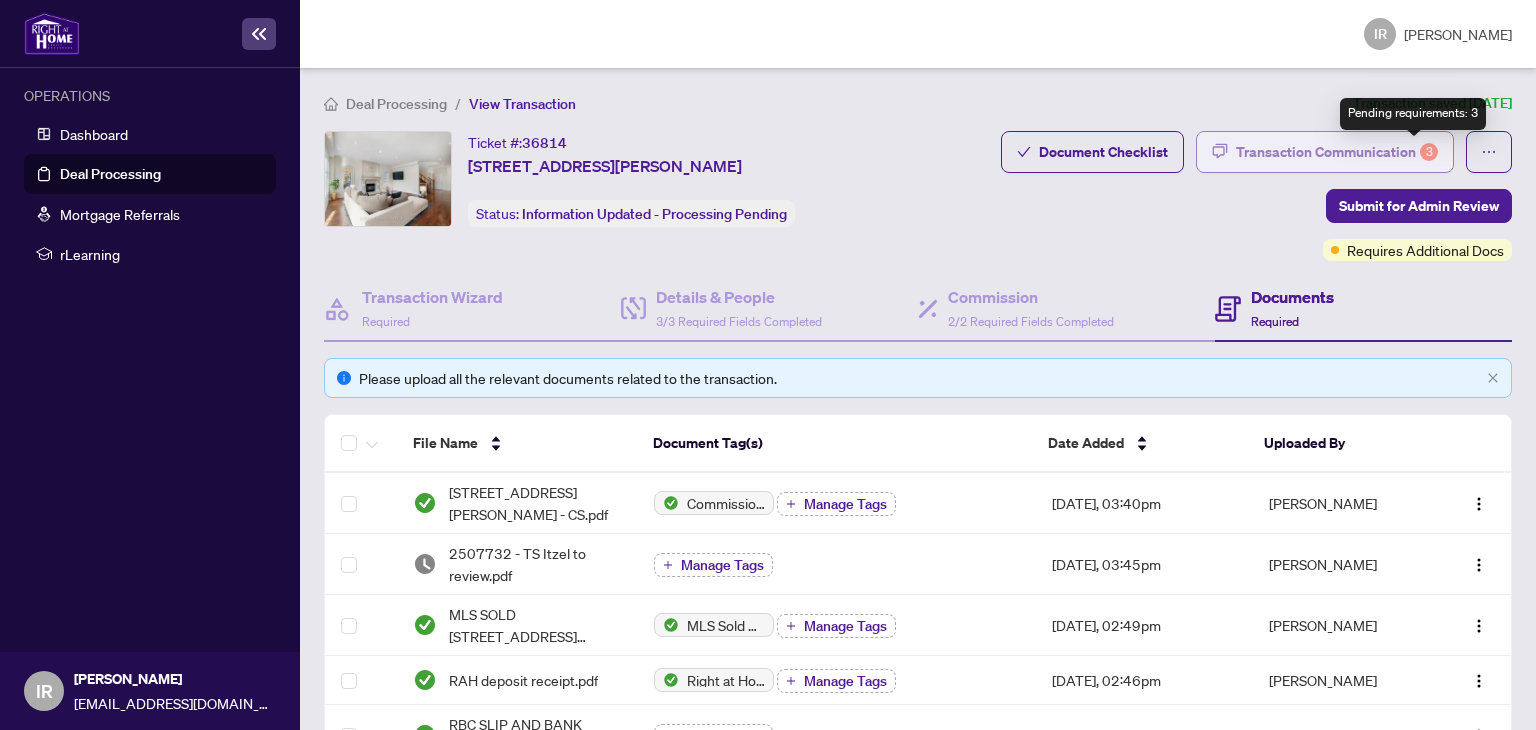 click on "3" at bounding box center [1429, 152] 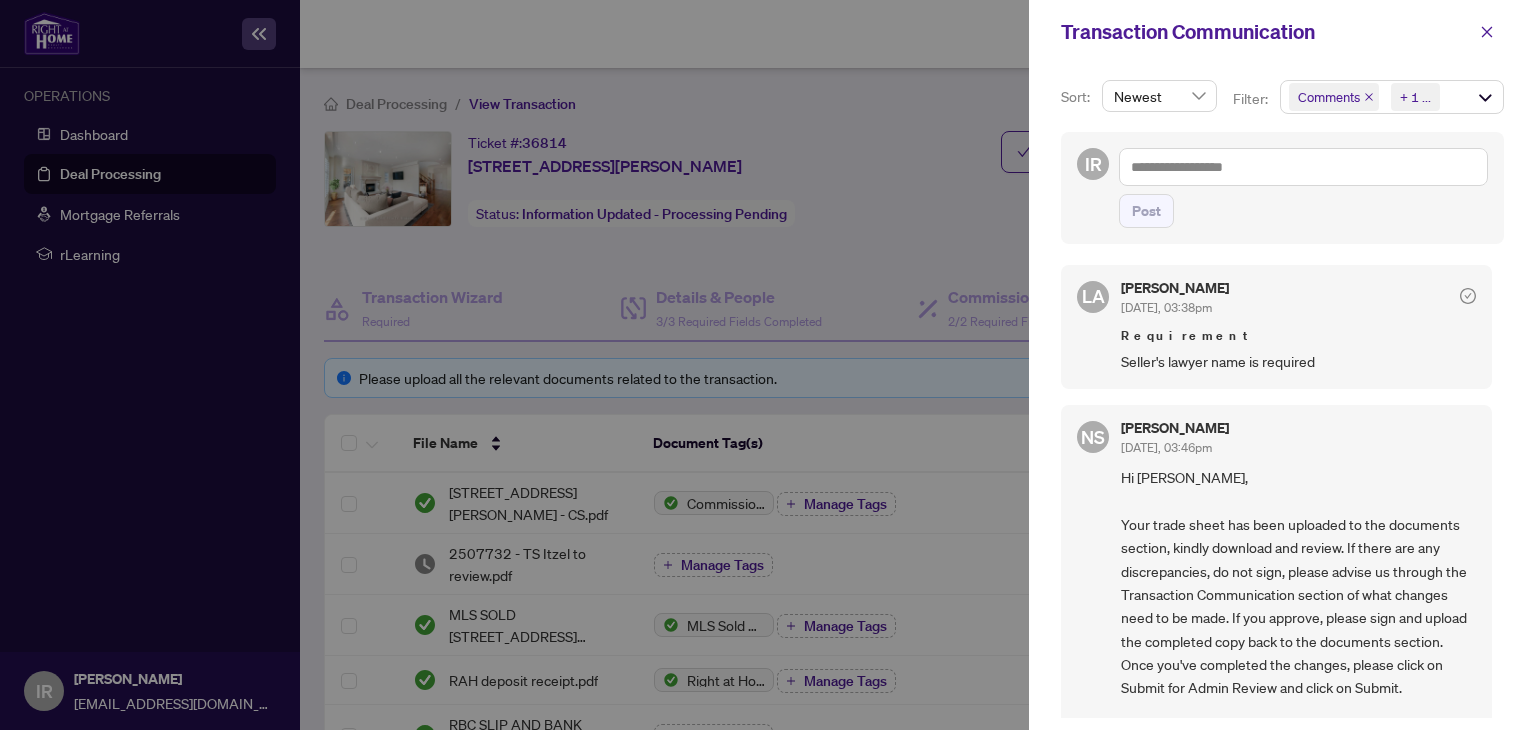 scroll, scrollTop: 0, scrollLeft: 0, axis: both 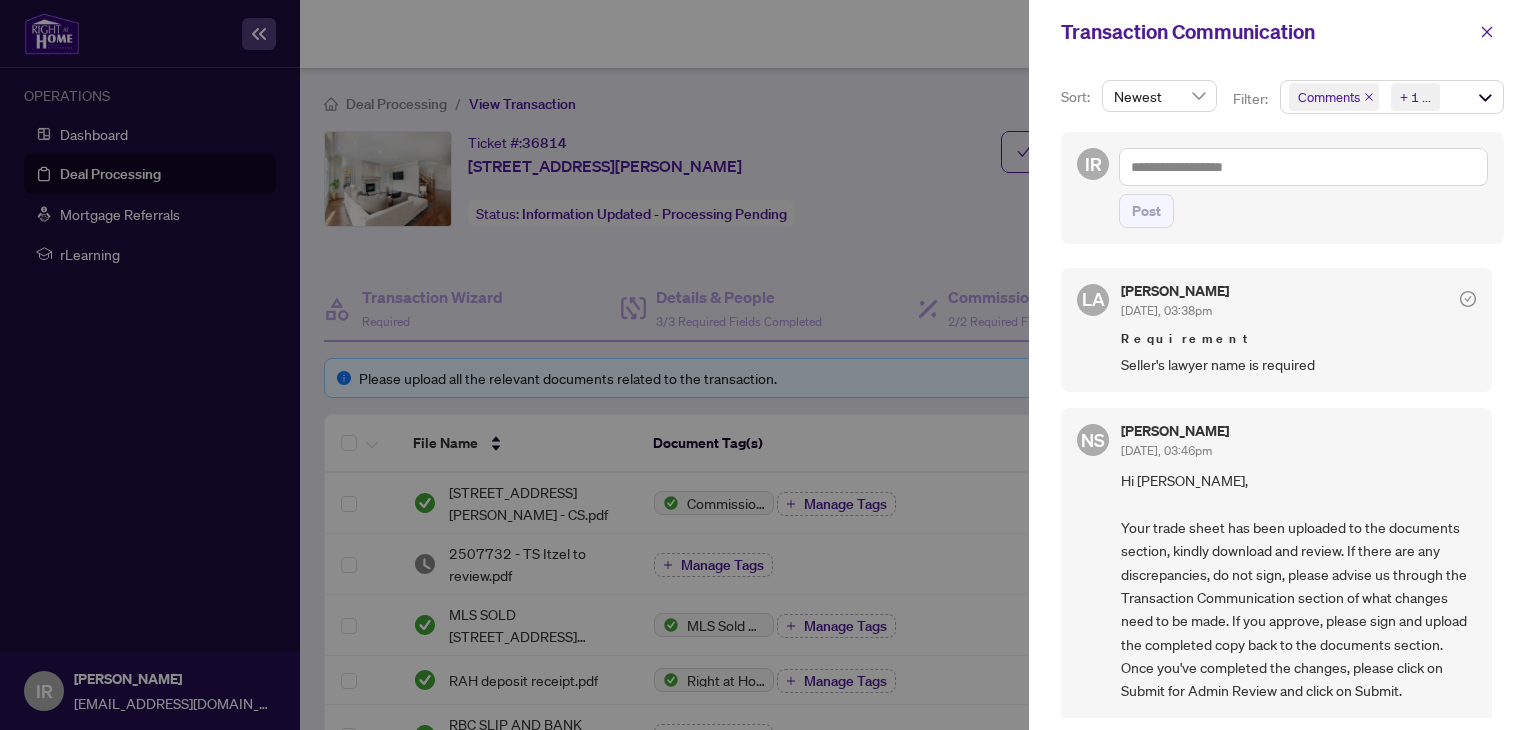 click on "Requirement" at bounding box center [1298, 339] 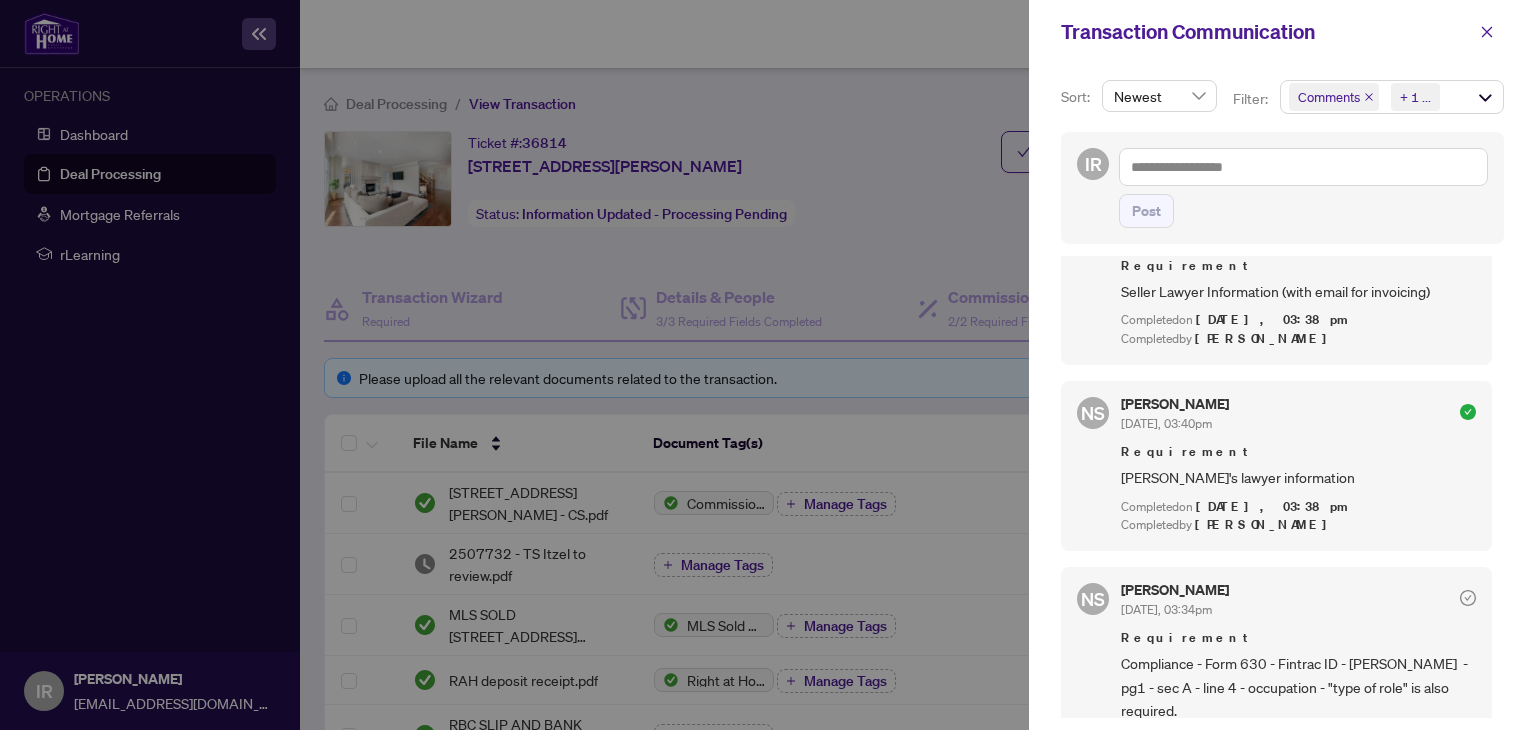 scroll, scrollTop: 730, scrollLeft: 0, axis: vertical 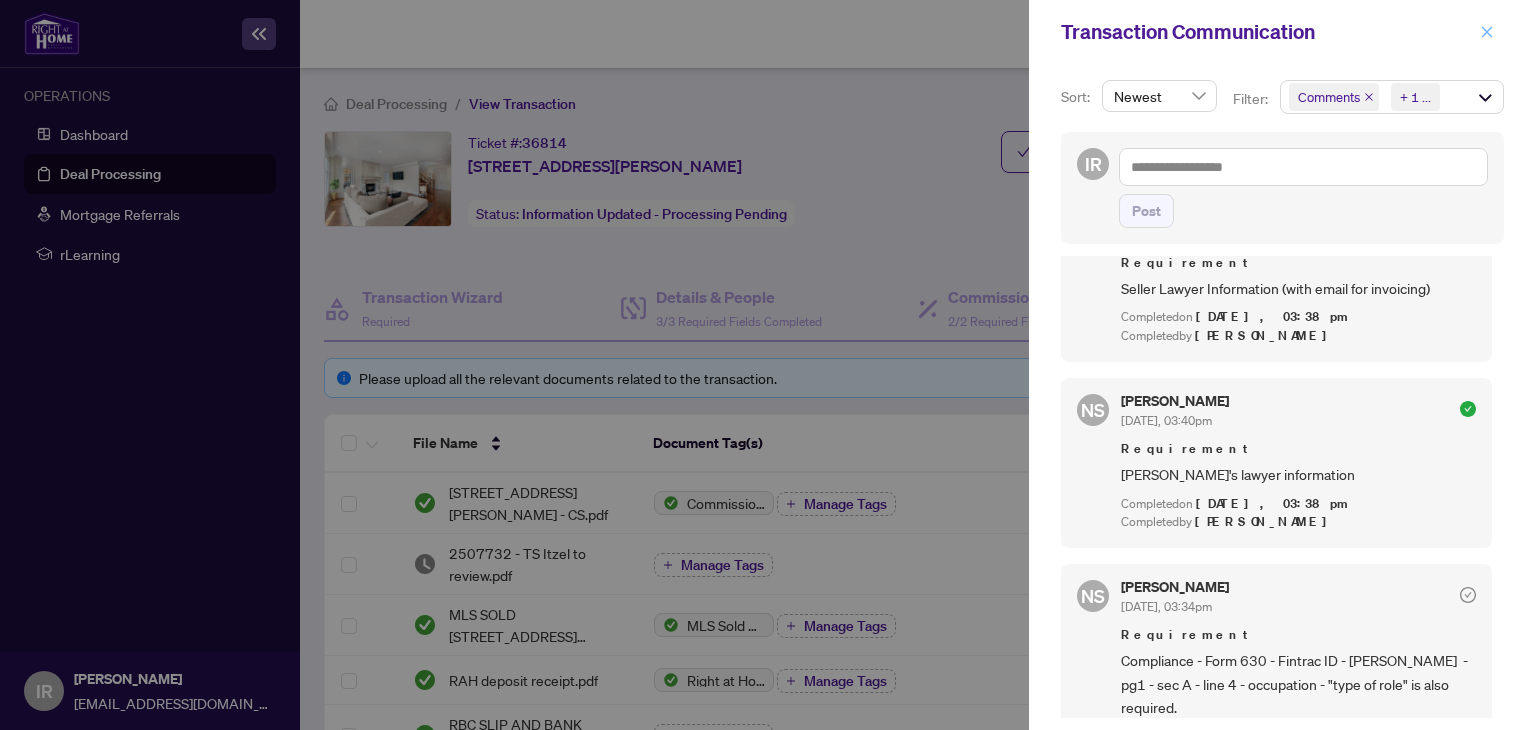 click 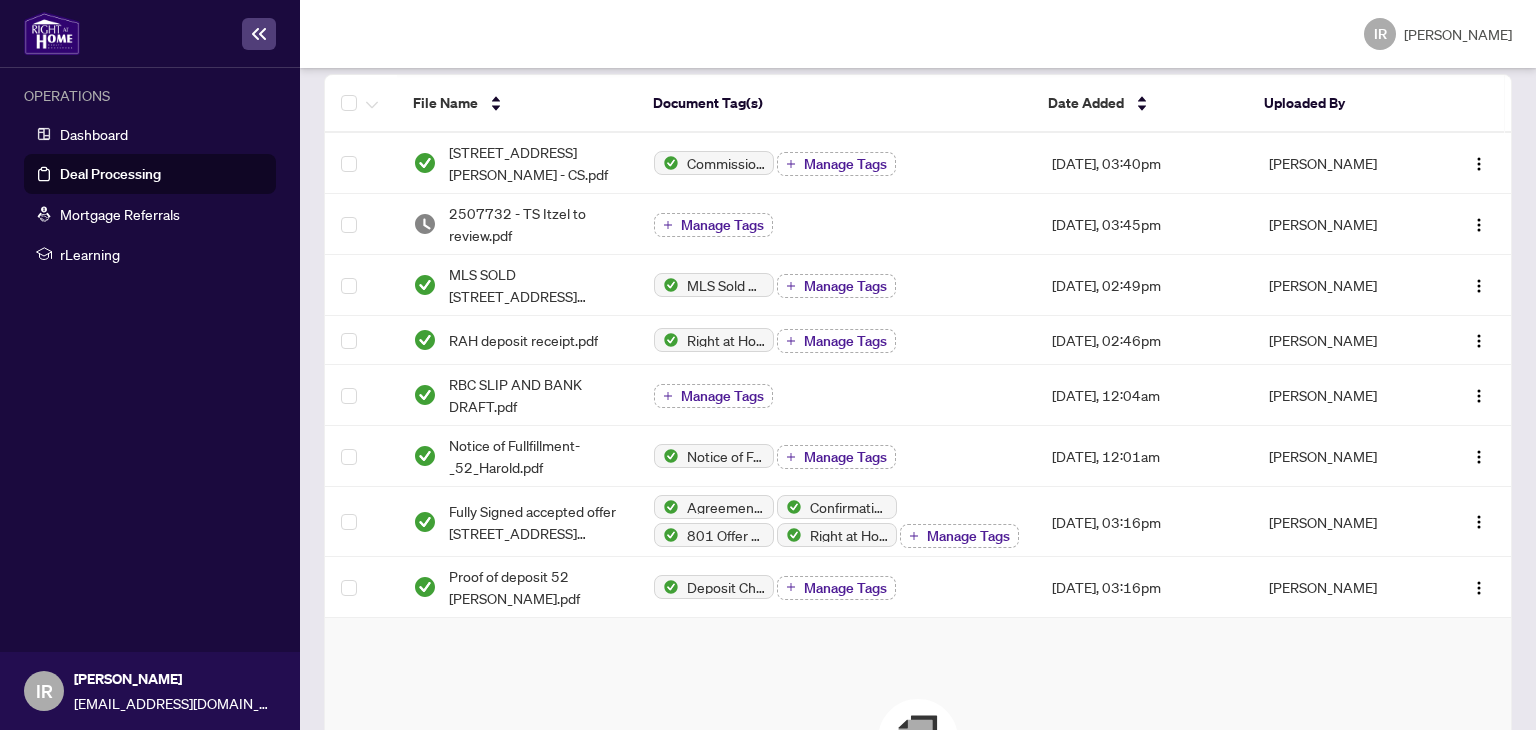 scroll, scrollTop: 328, scrollLeft: 0, axis: vertical 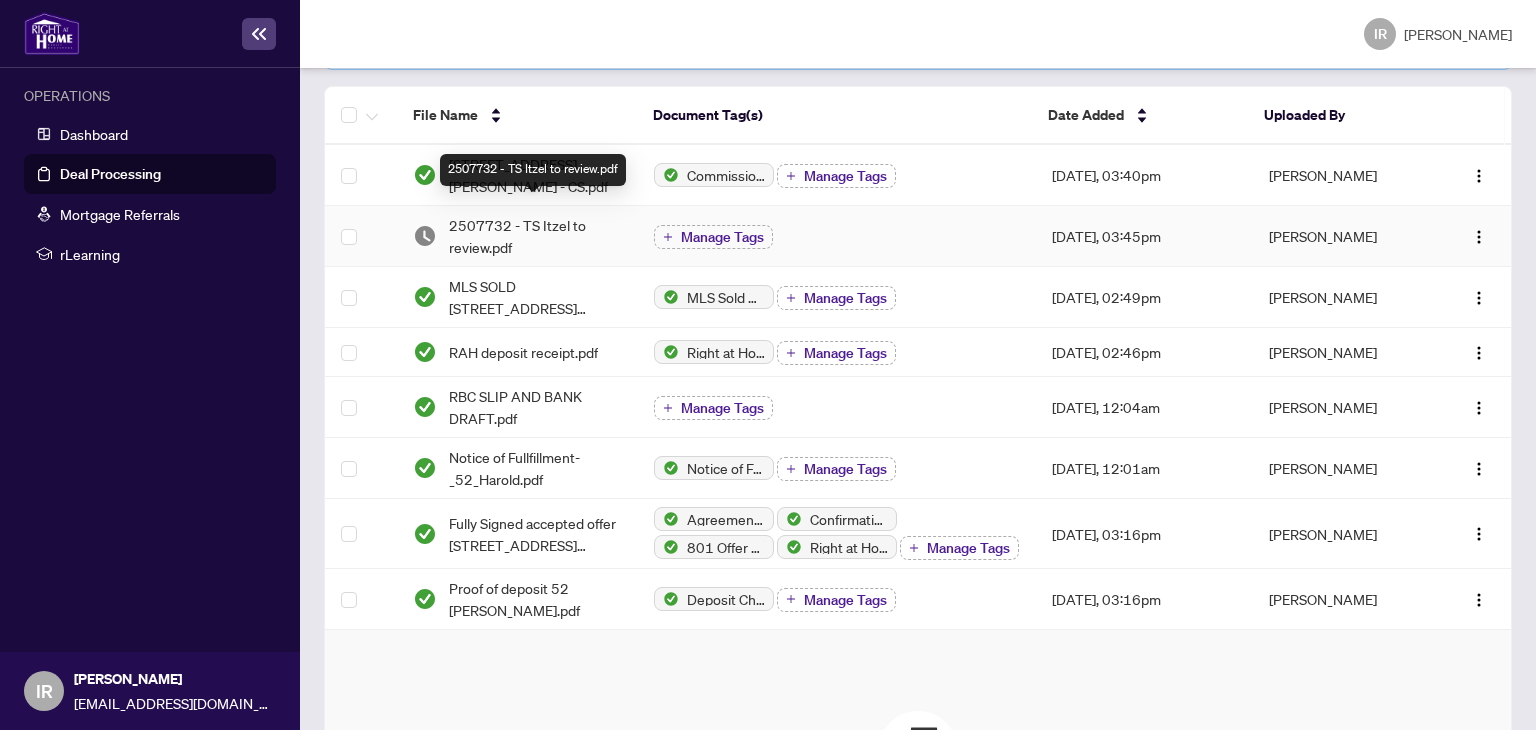click on "2507732 - TS Itzel to review.pdf" at bounding box center [535, 236] 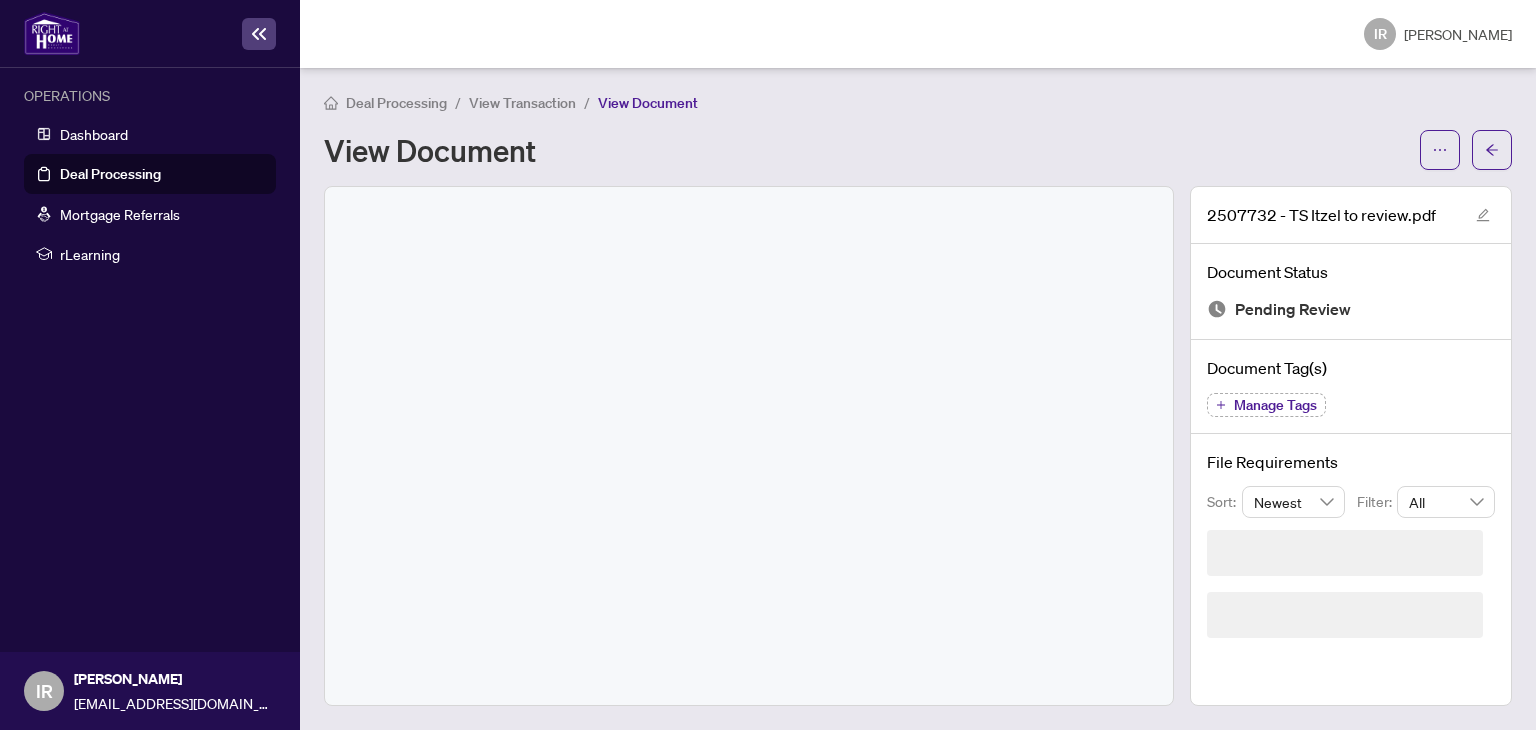scroll, scrollTop: 0, scrollLeft: 0, axis: both 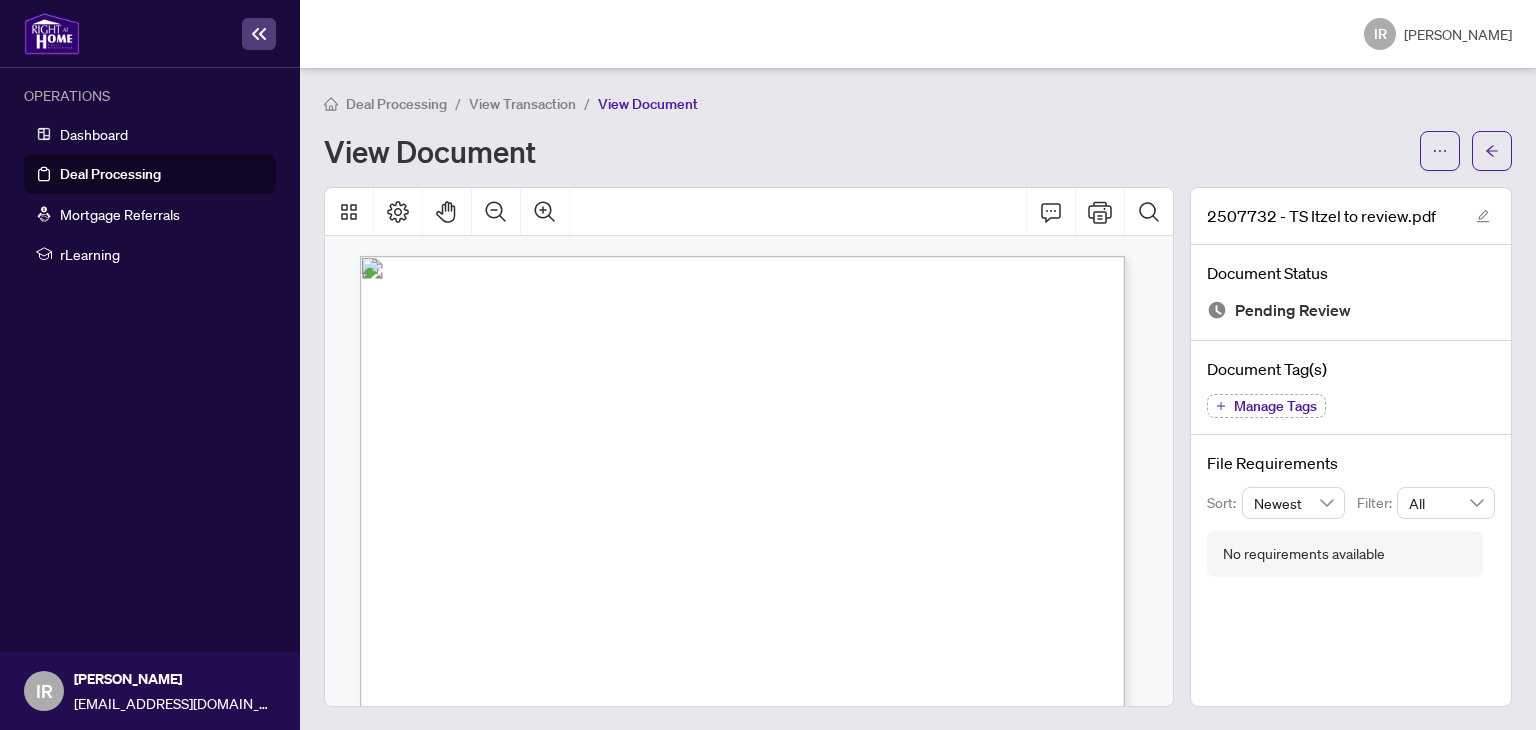 click at bounding box center (838, 875) 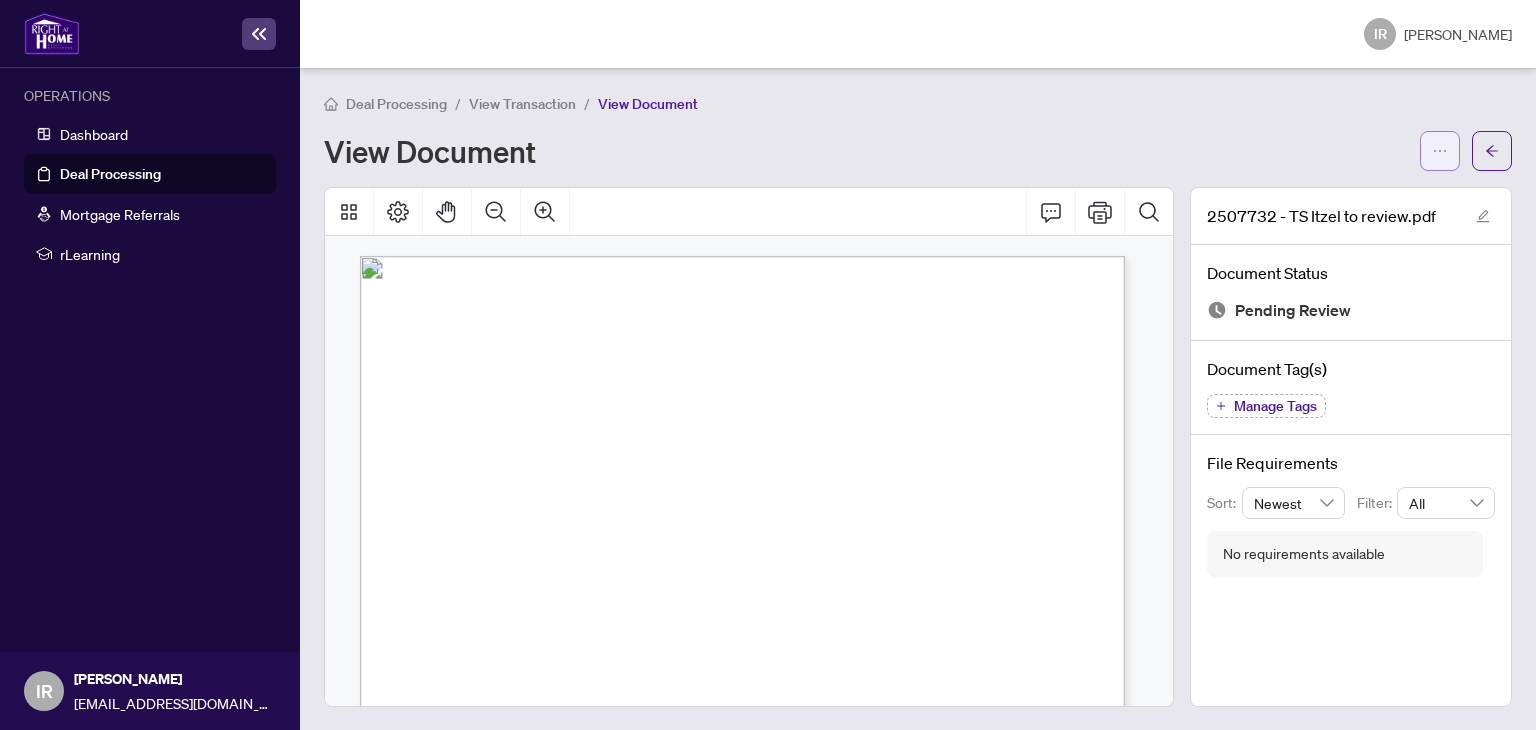 click 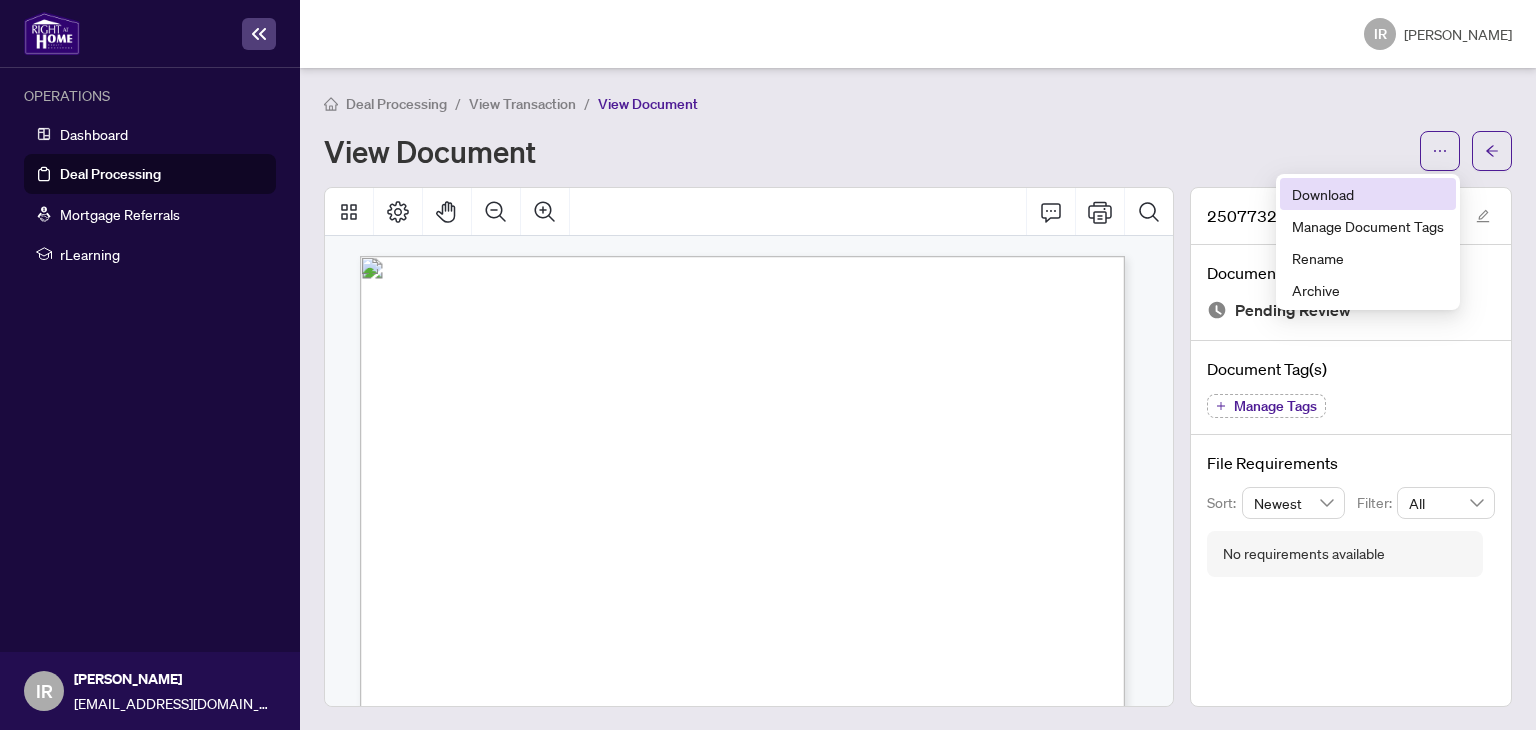 click on "Download" at bounding box center [1368, 194] 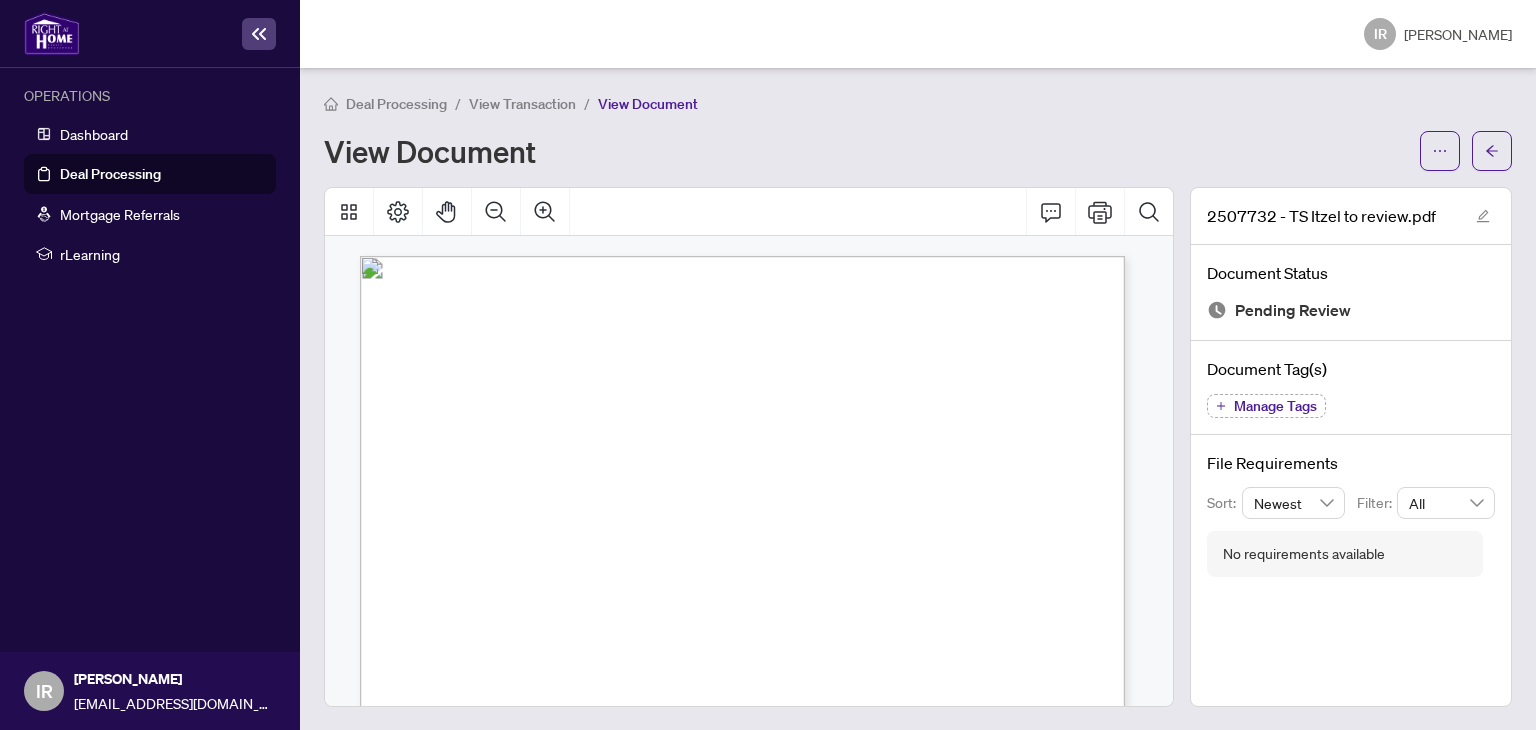 click on "Deal Processing" at bounding box center [110, 174] 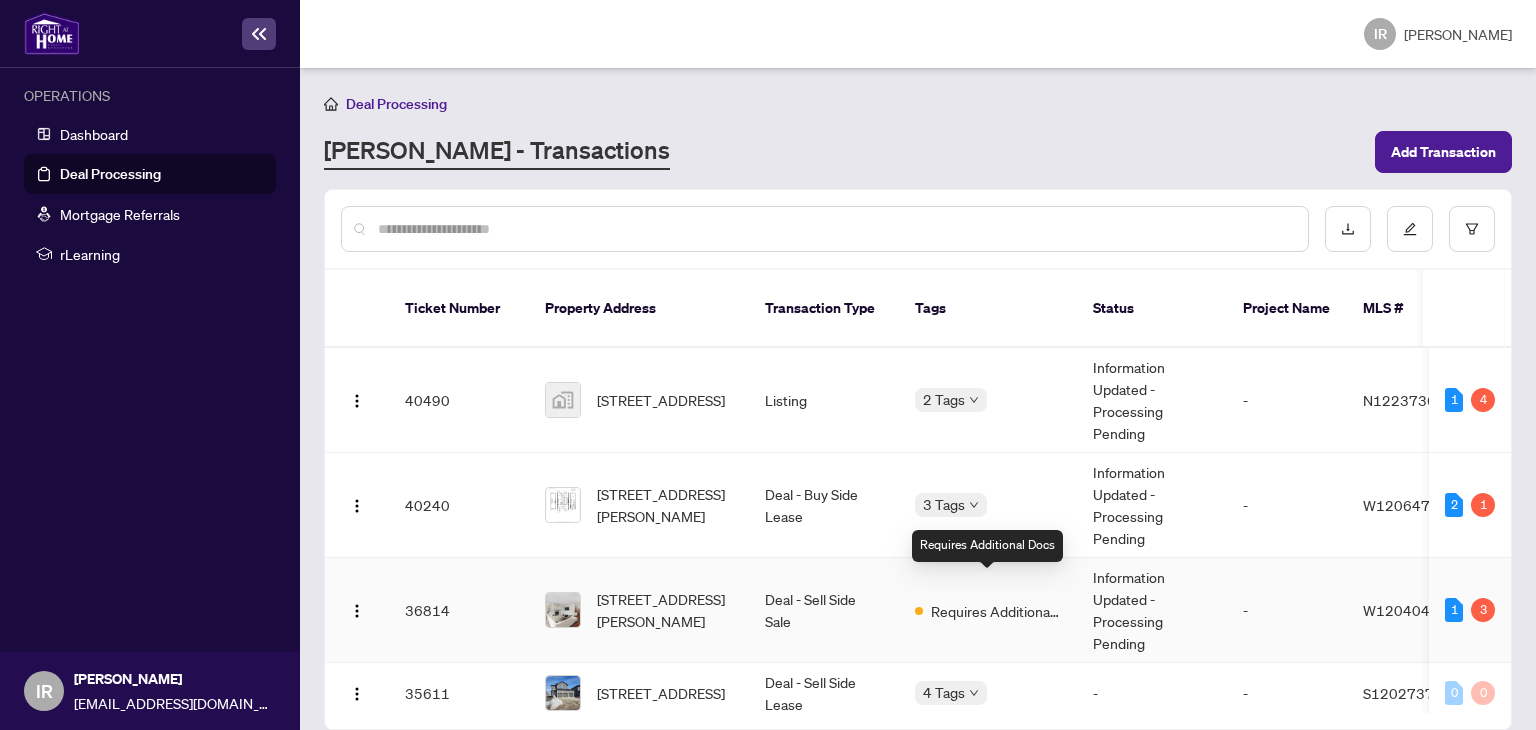 click on "Requires Additional Docs" at bounding box center [996, 611] 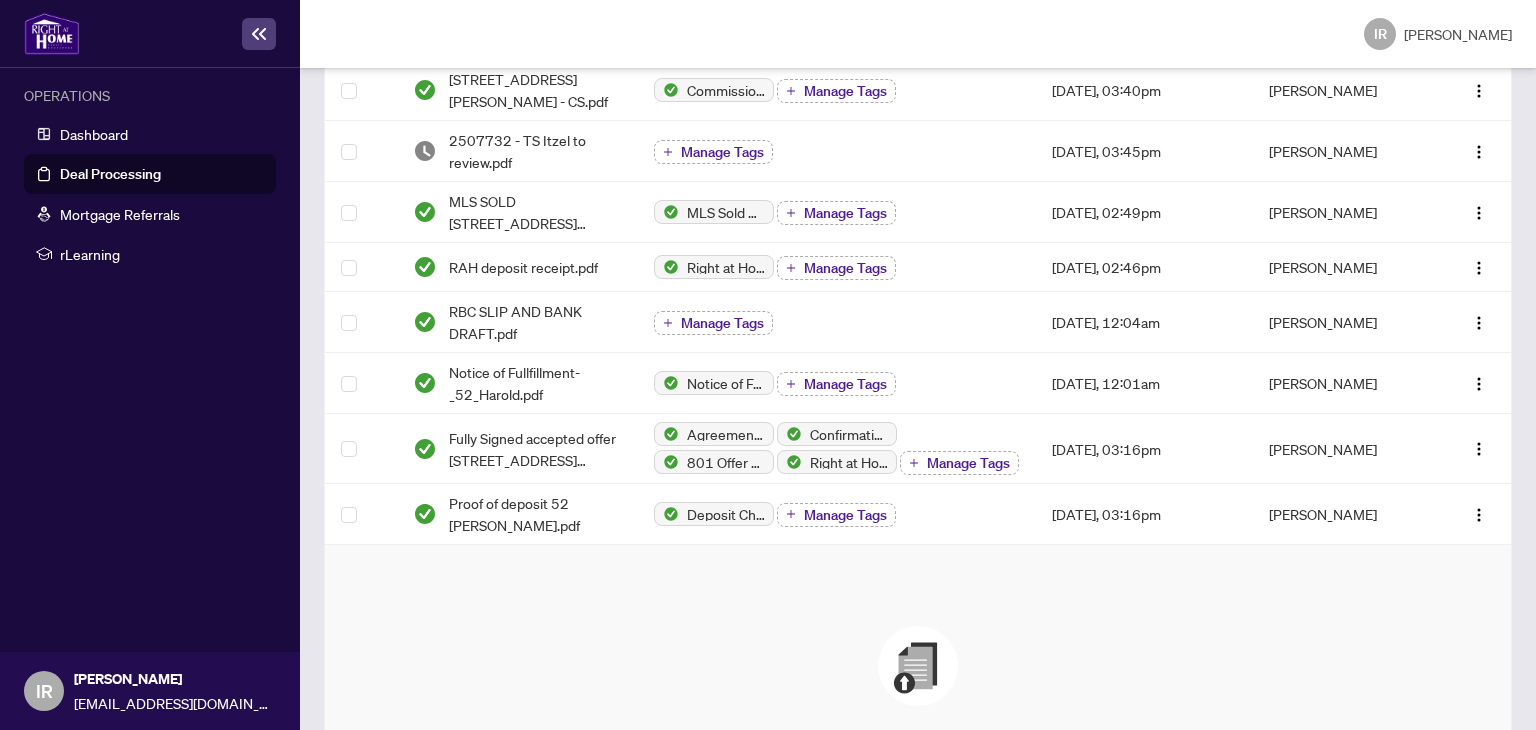 scroll, scrollTop: 431, scrollLeft: 0, axis: vertical 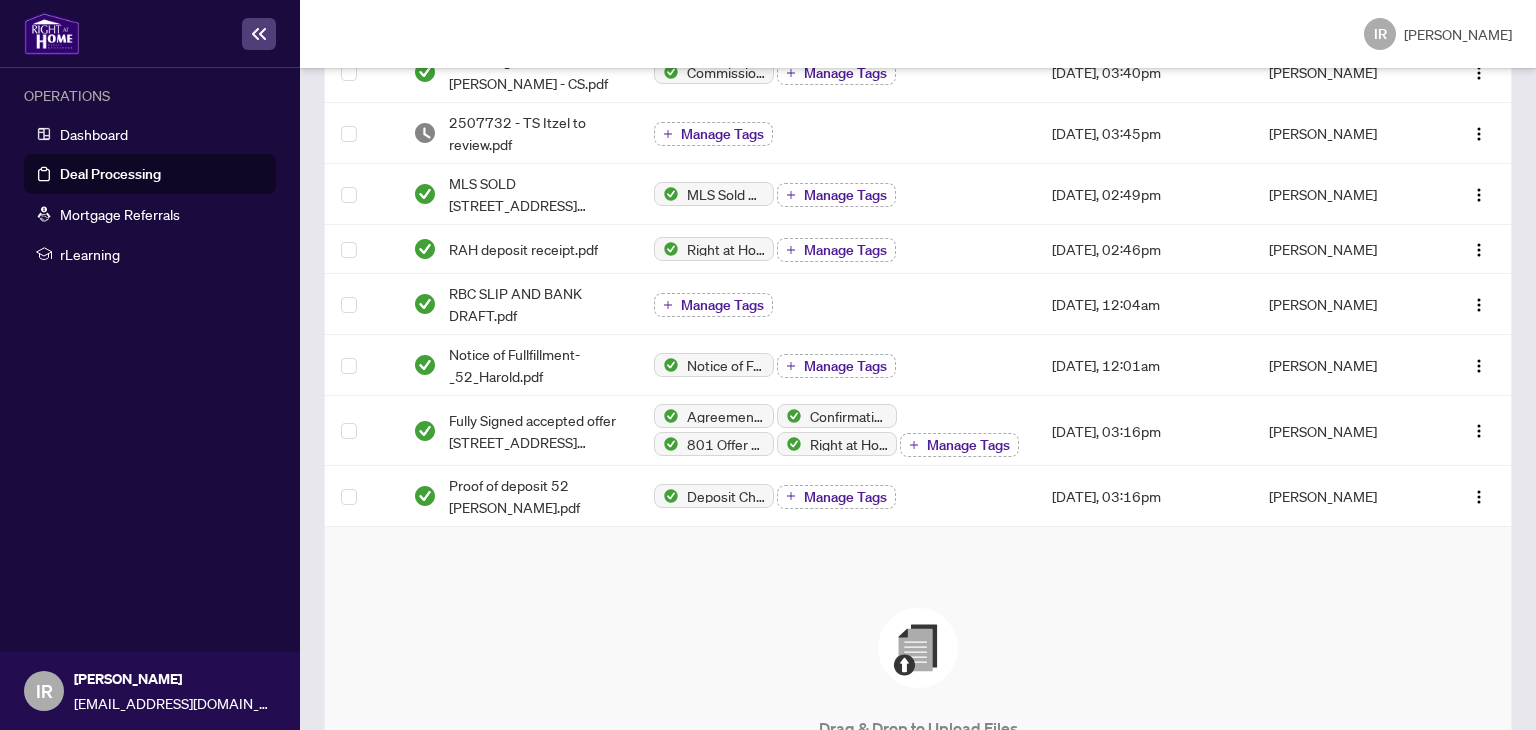 click at bounding box center [918, 648] 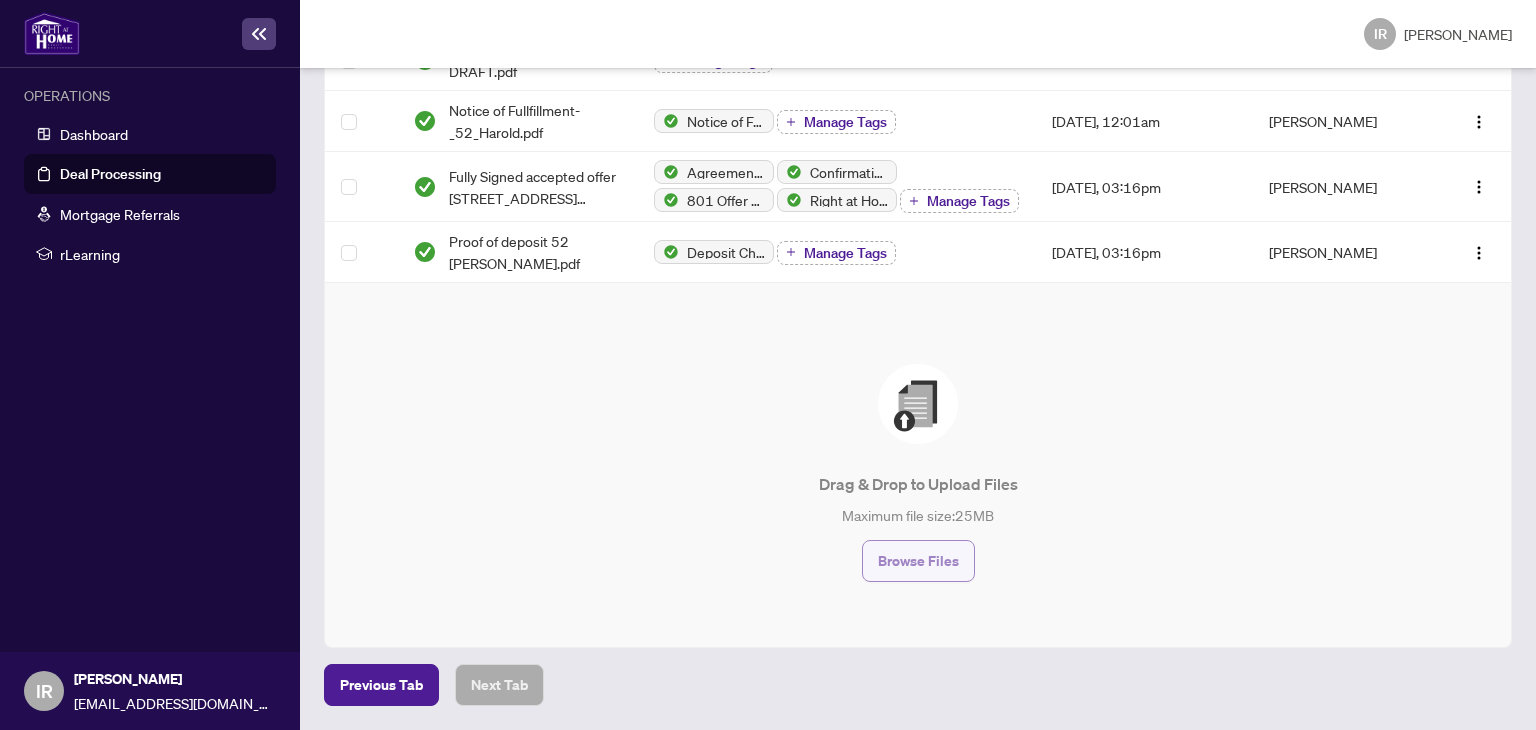 click on "Browse Files" at bounding box center [918, 561] 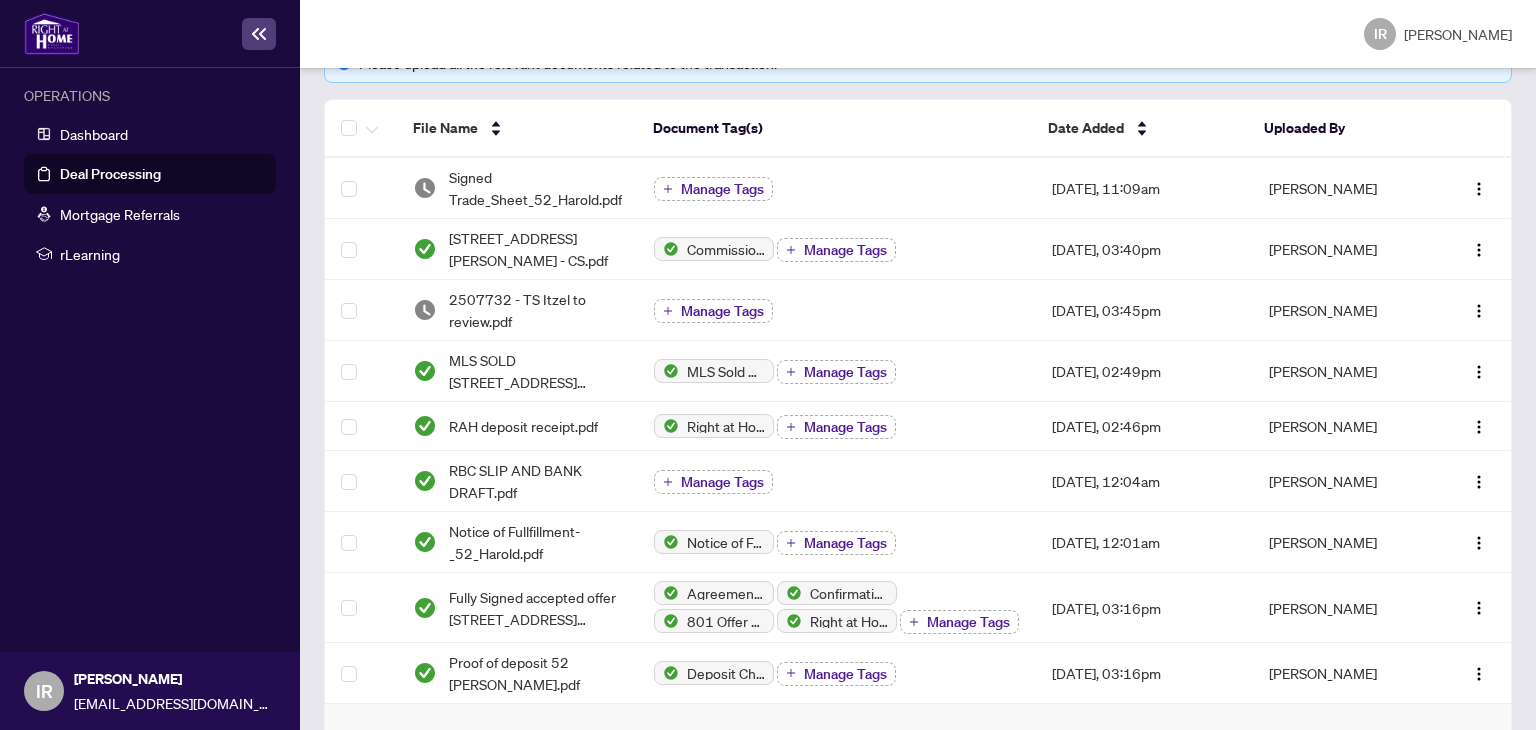 scroll, scrollTop: 311, scrollLeft: 0, axis: vertical 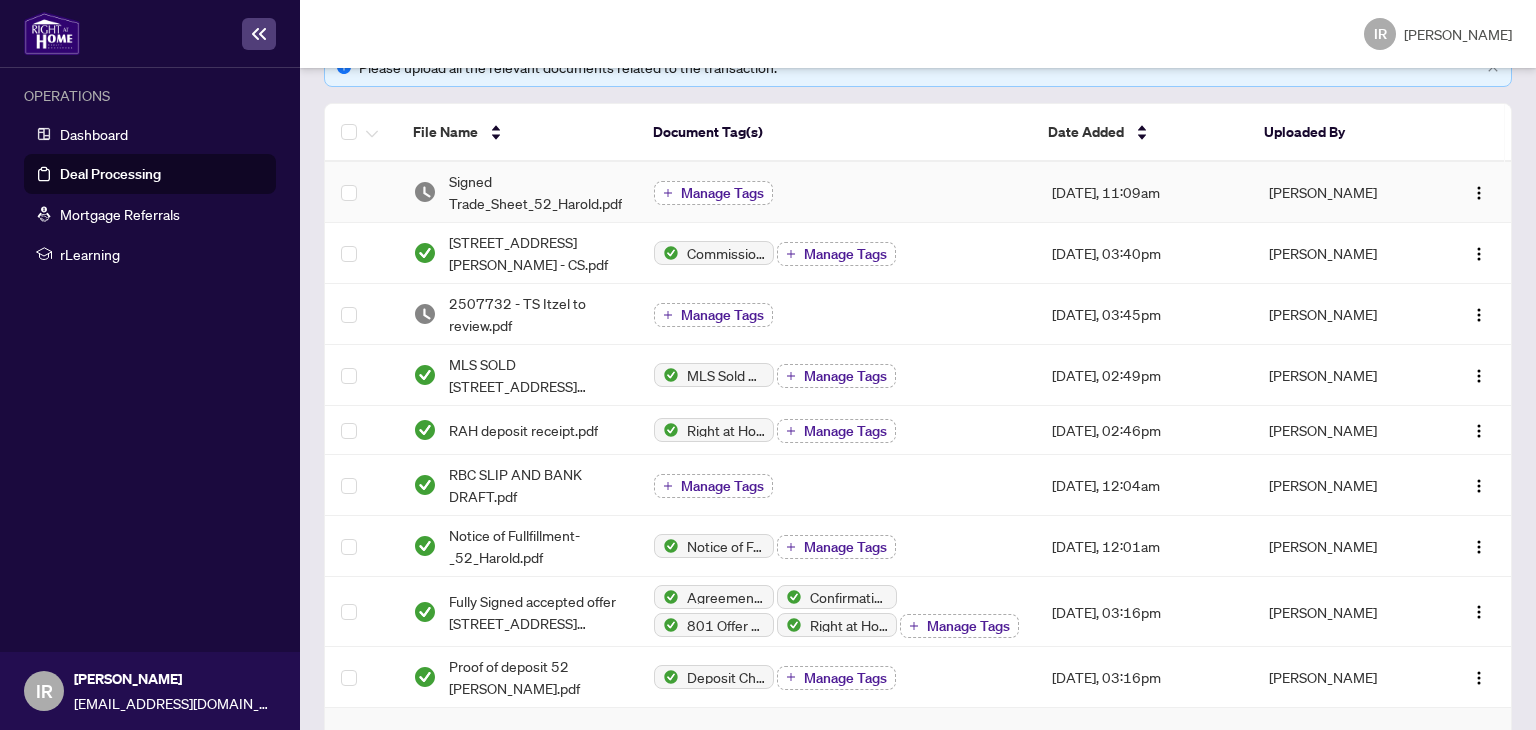 click on "Manage Tags" at bounding box center (722, 193) 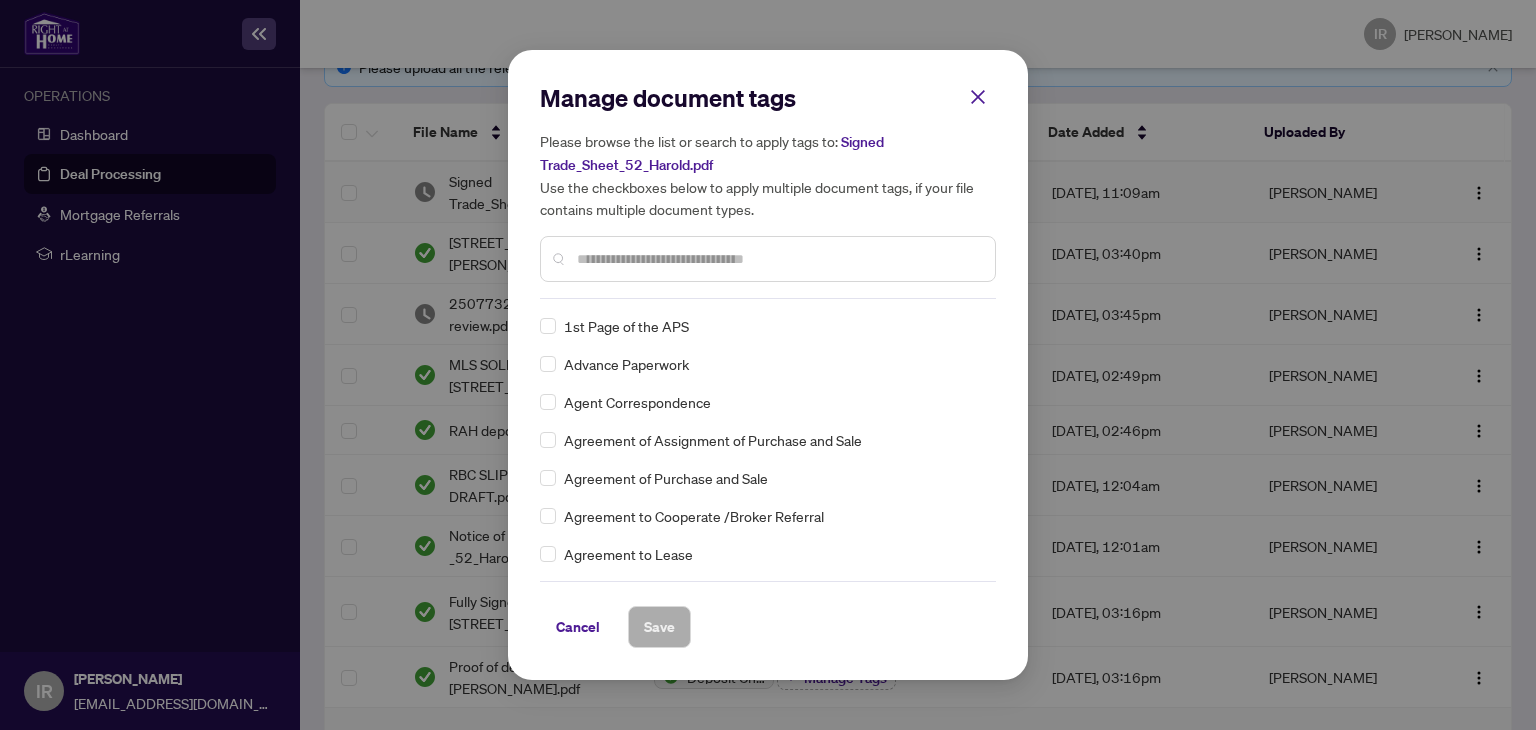 click at bounding box center [778, 259] 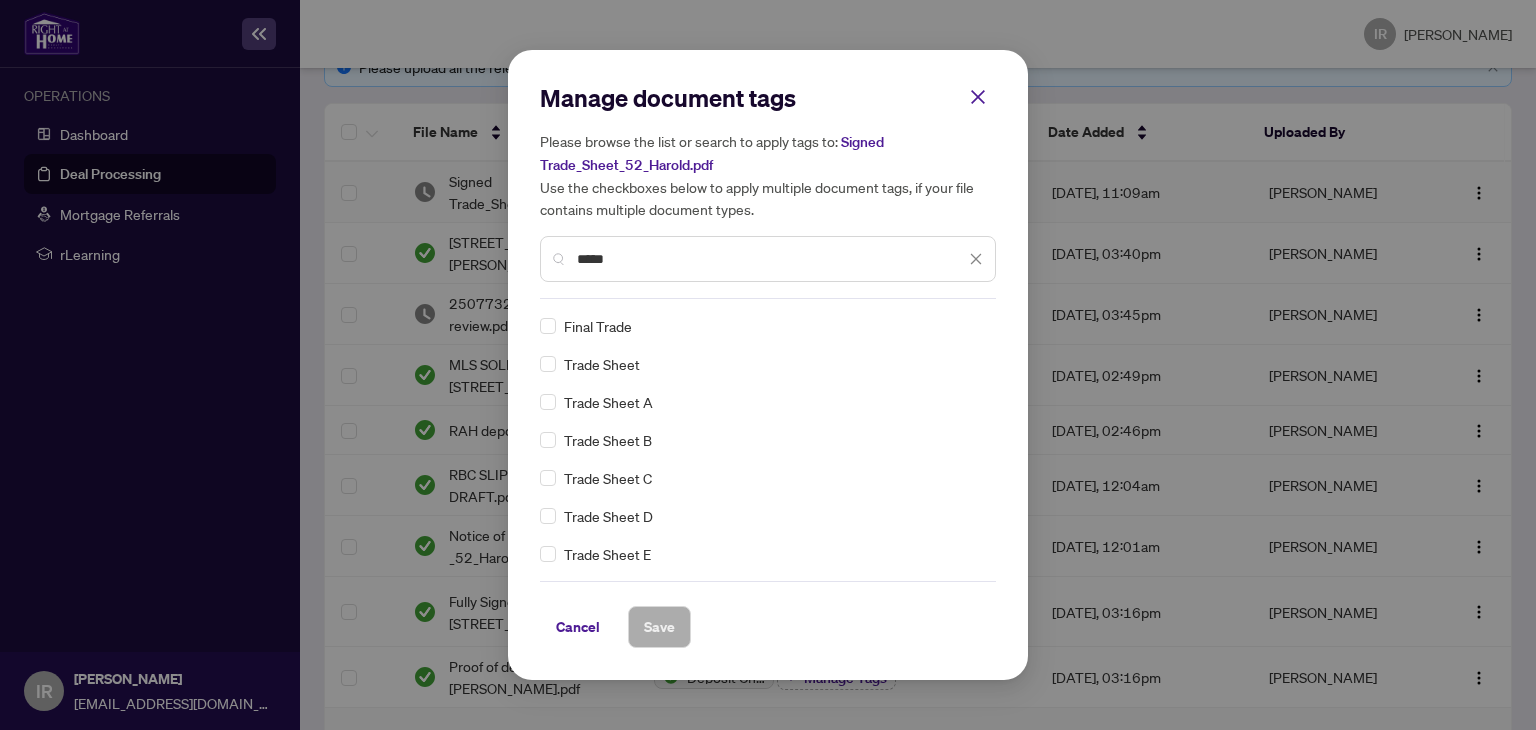 type on "*****" 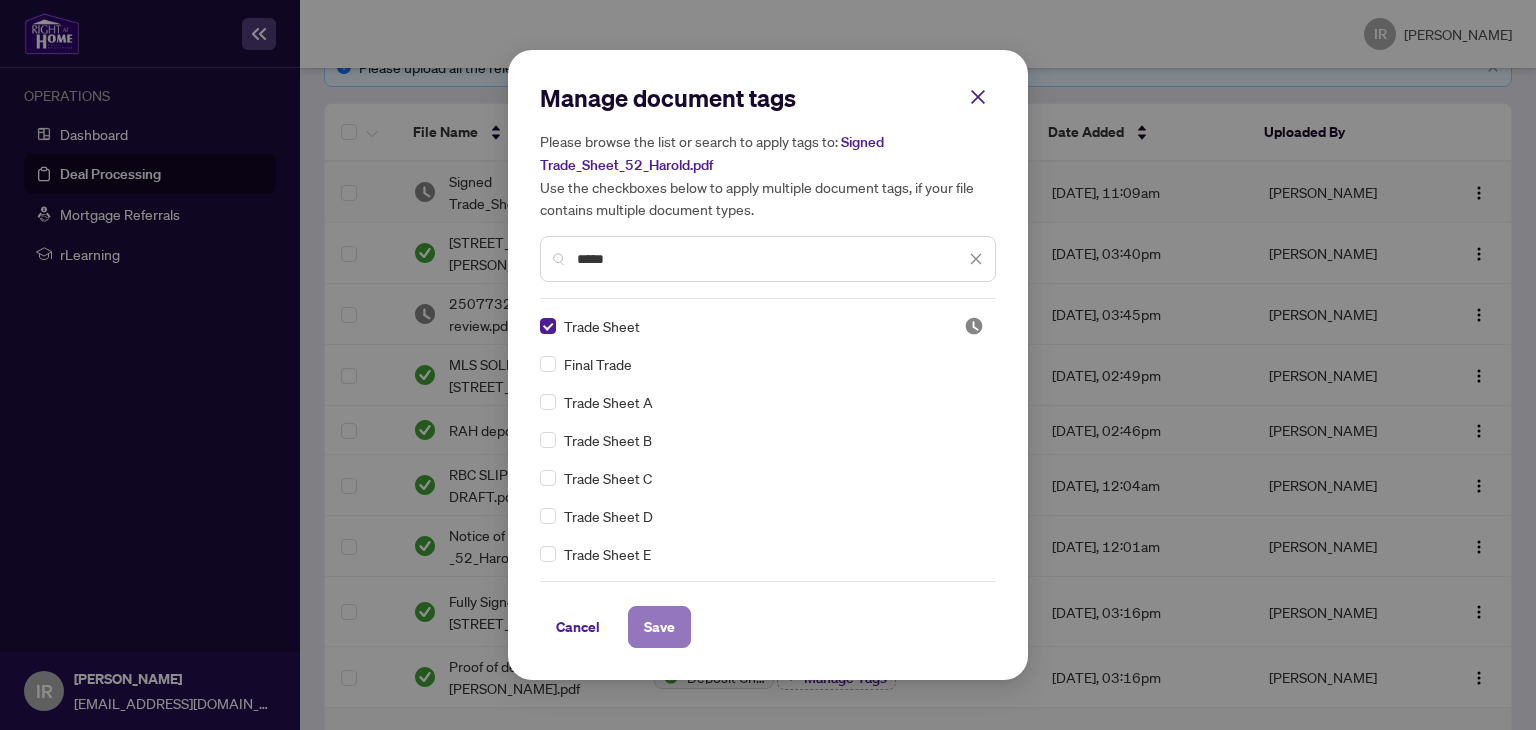 click on "Save" at bounding box center (659, 627) 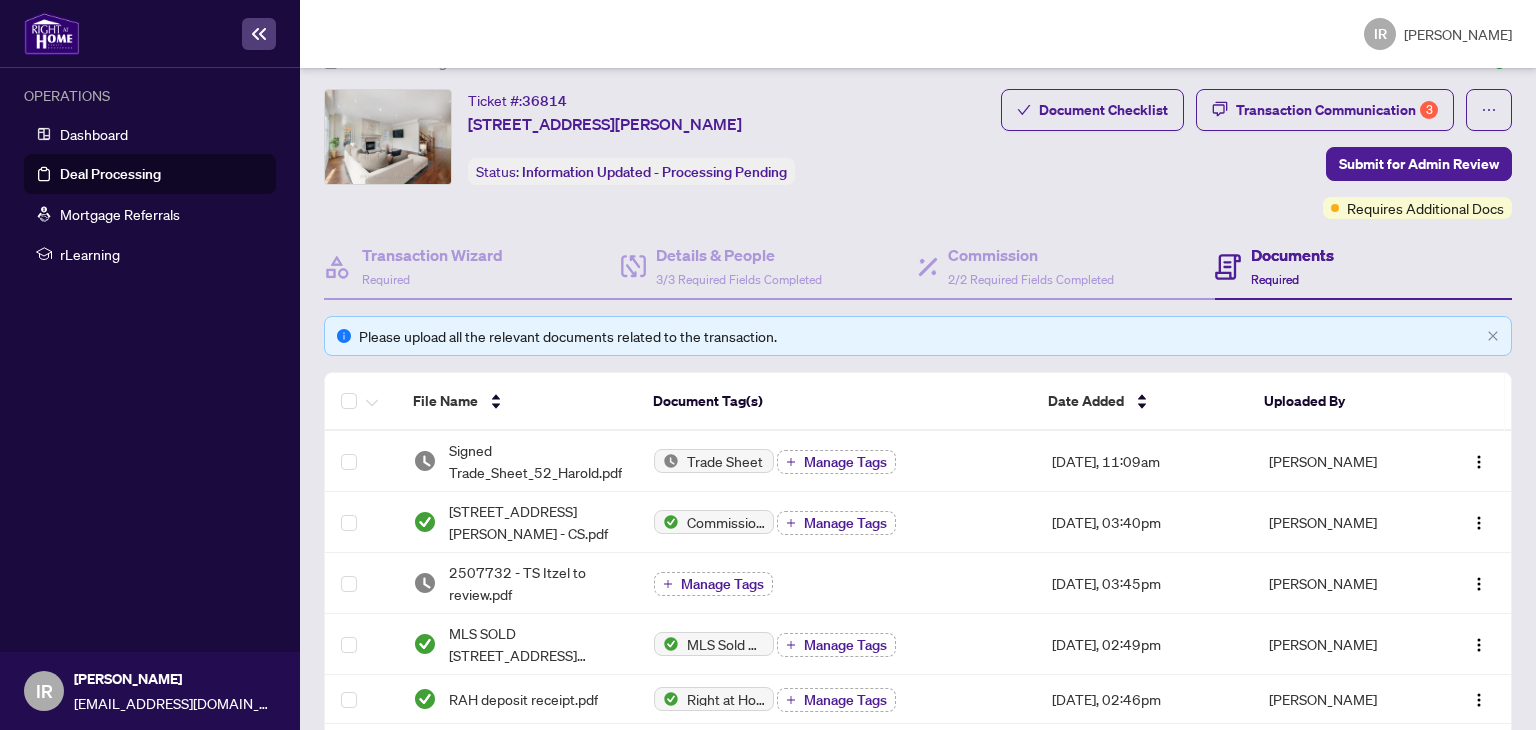 scroll, scrollTop: 0, scrollLeft: 0, axis: both 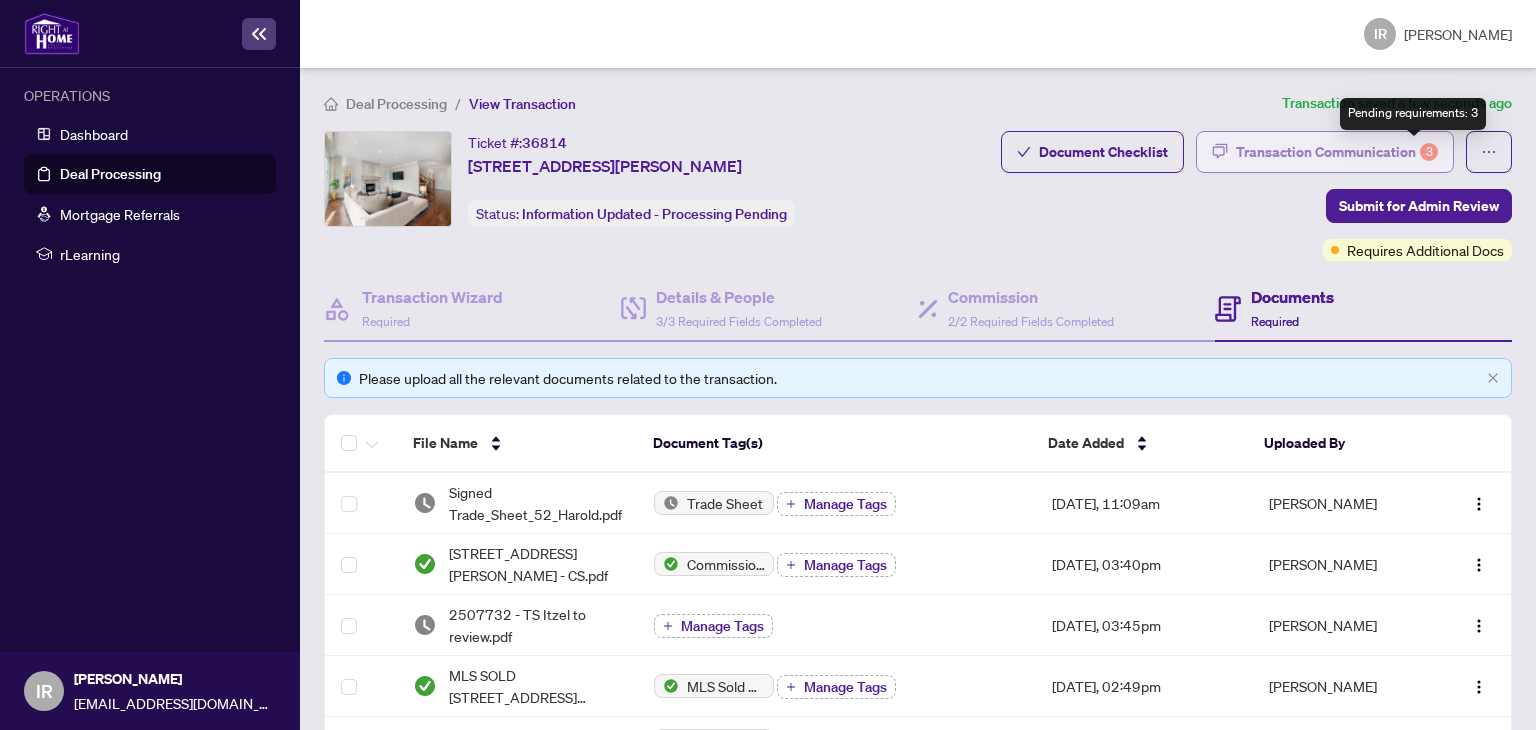 click on "3" at bounding box center [1429, 152] 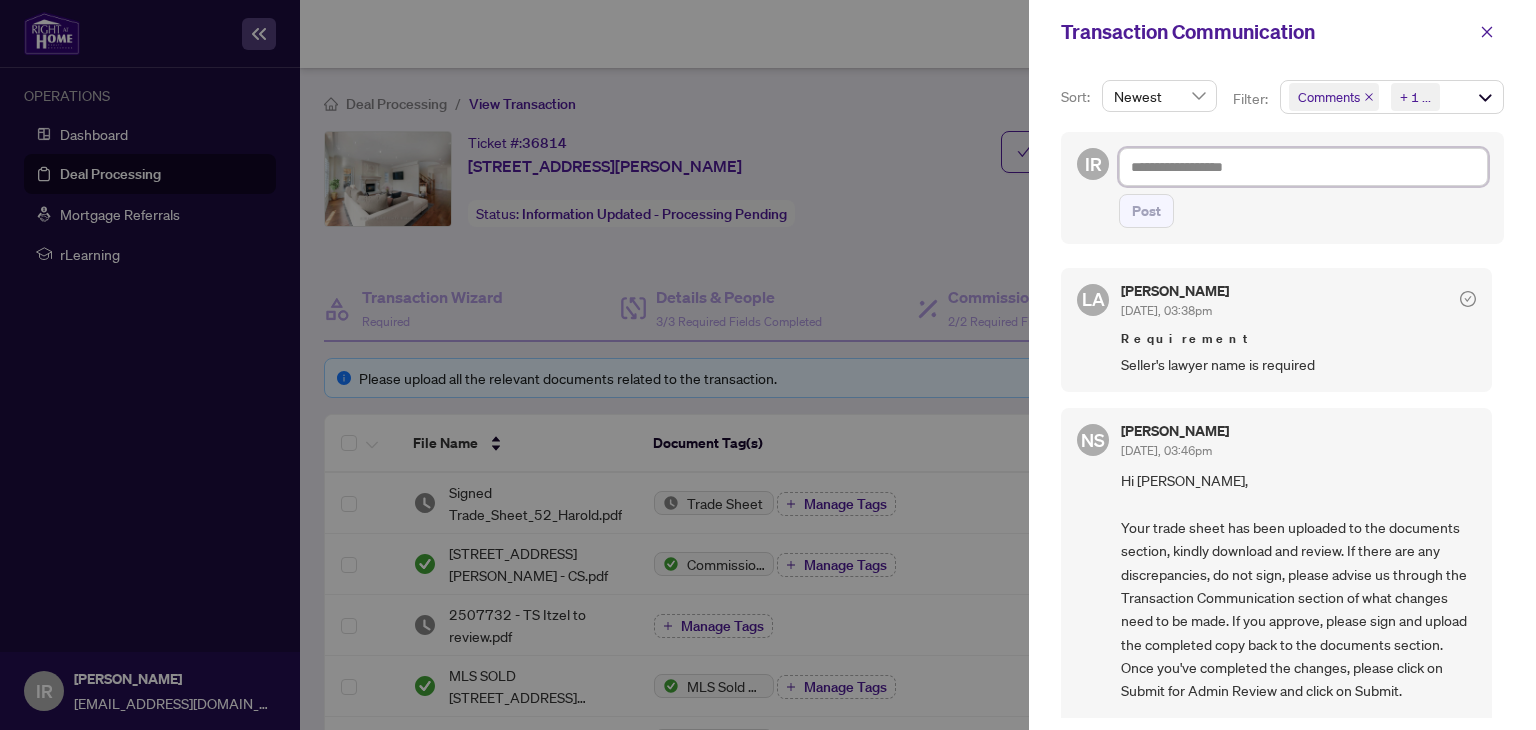 click at bounding box center (1303, 167) 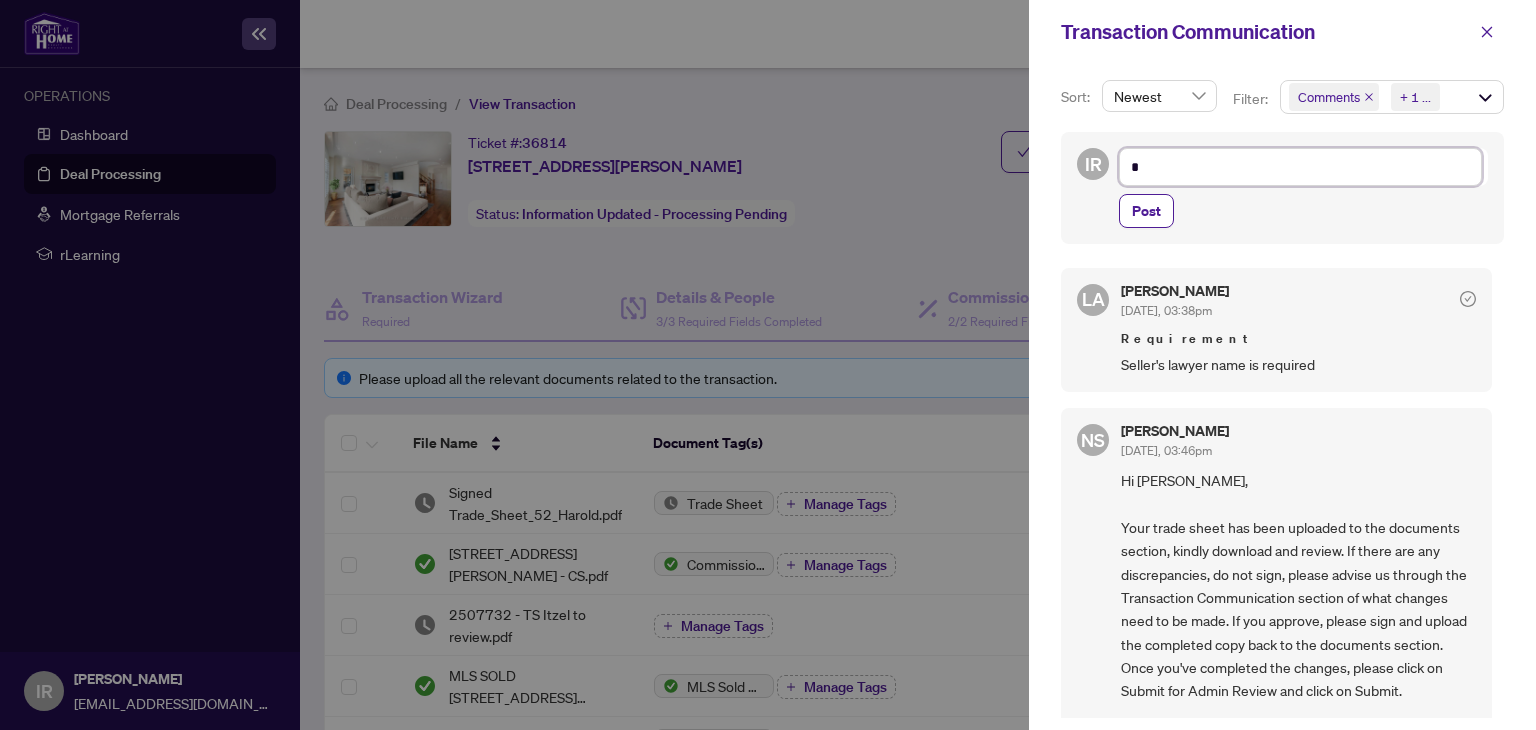 type on "**" 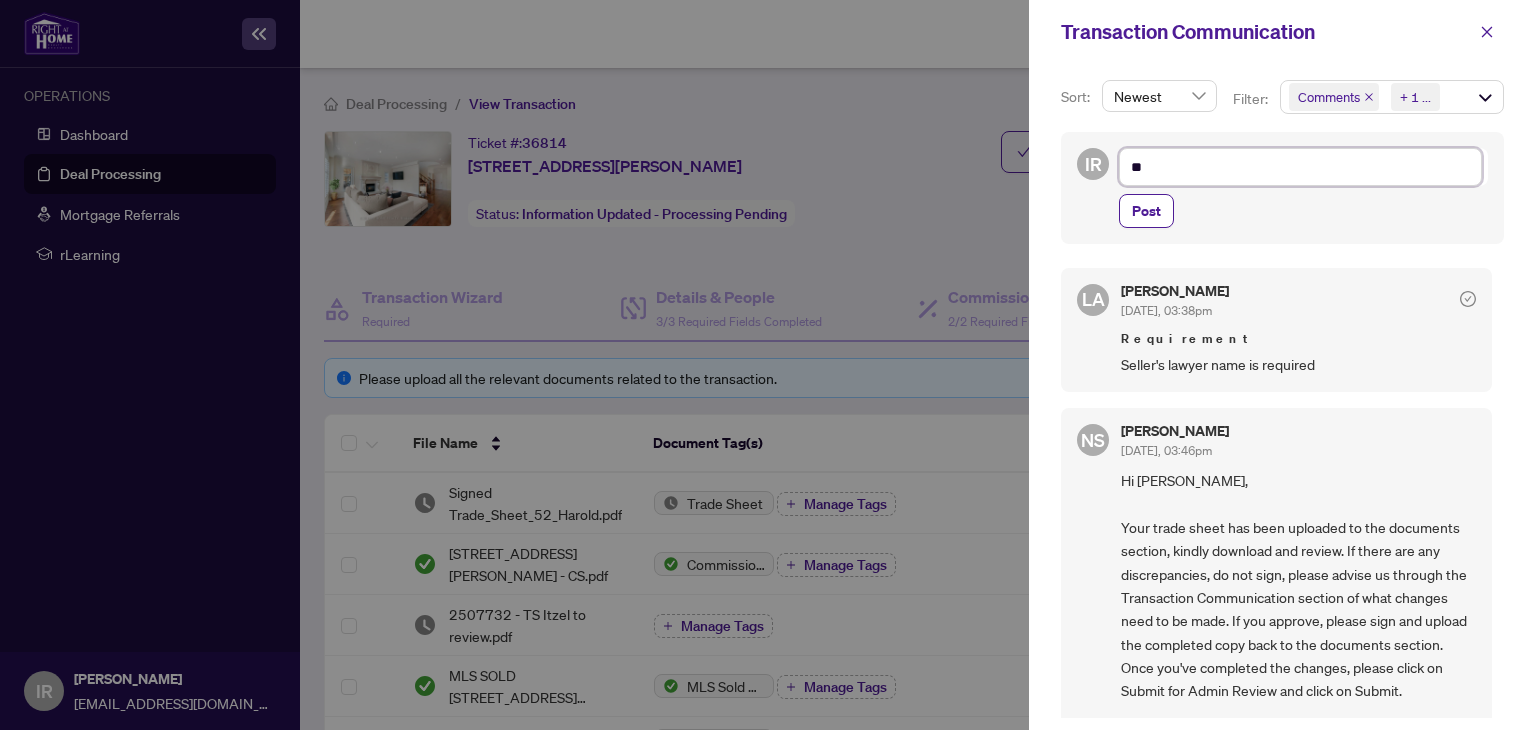 type on "***" 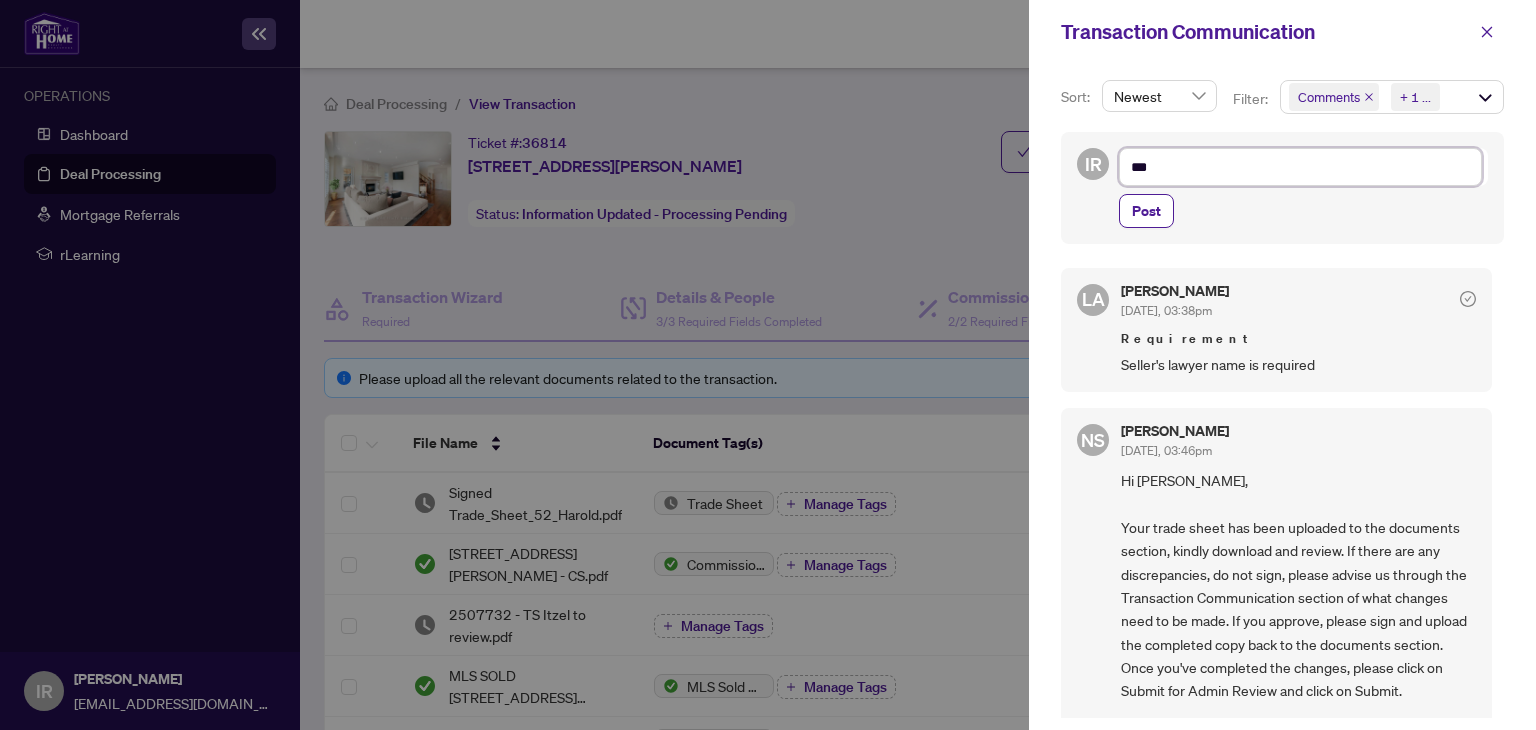 type on "****" 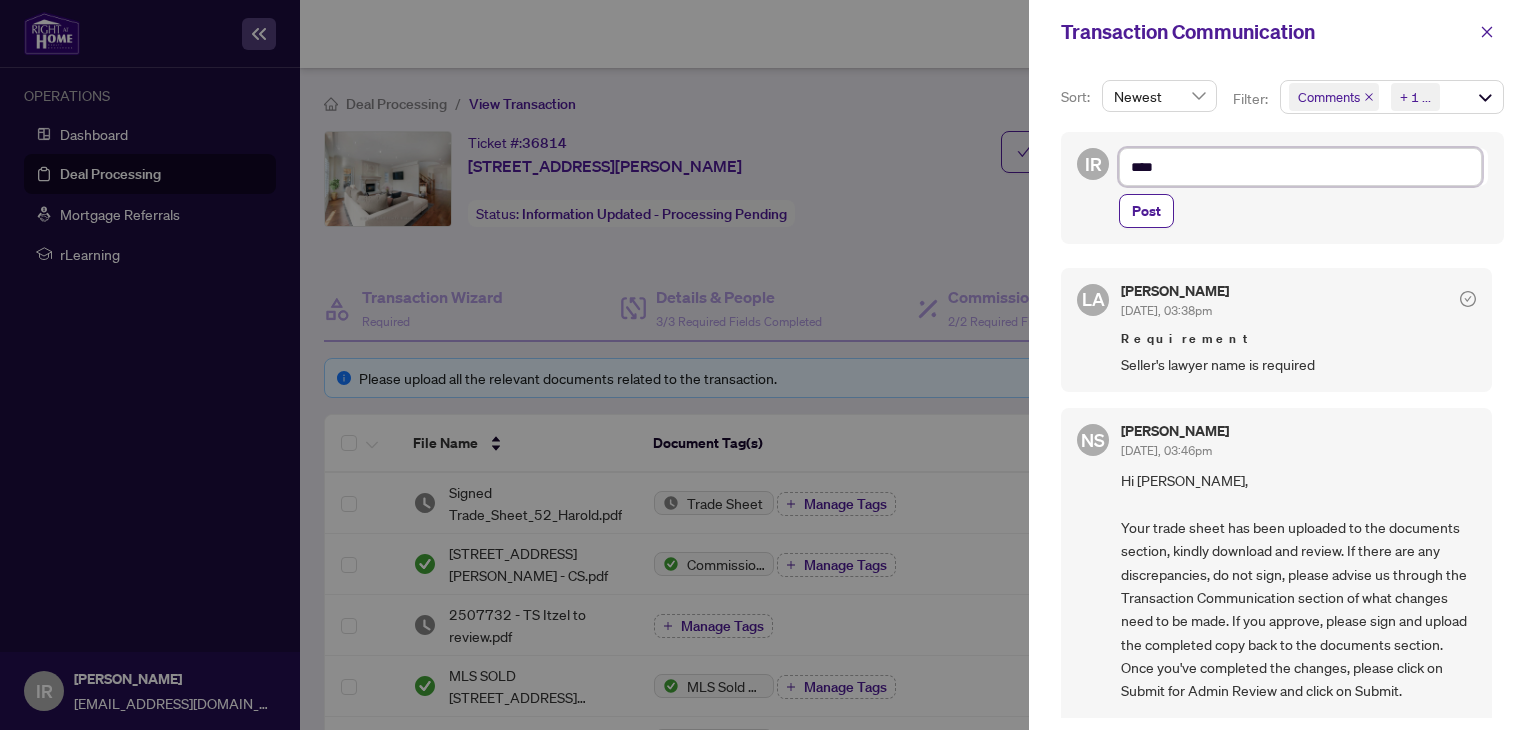 type on "*****" 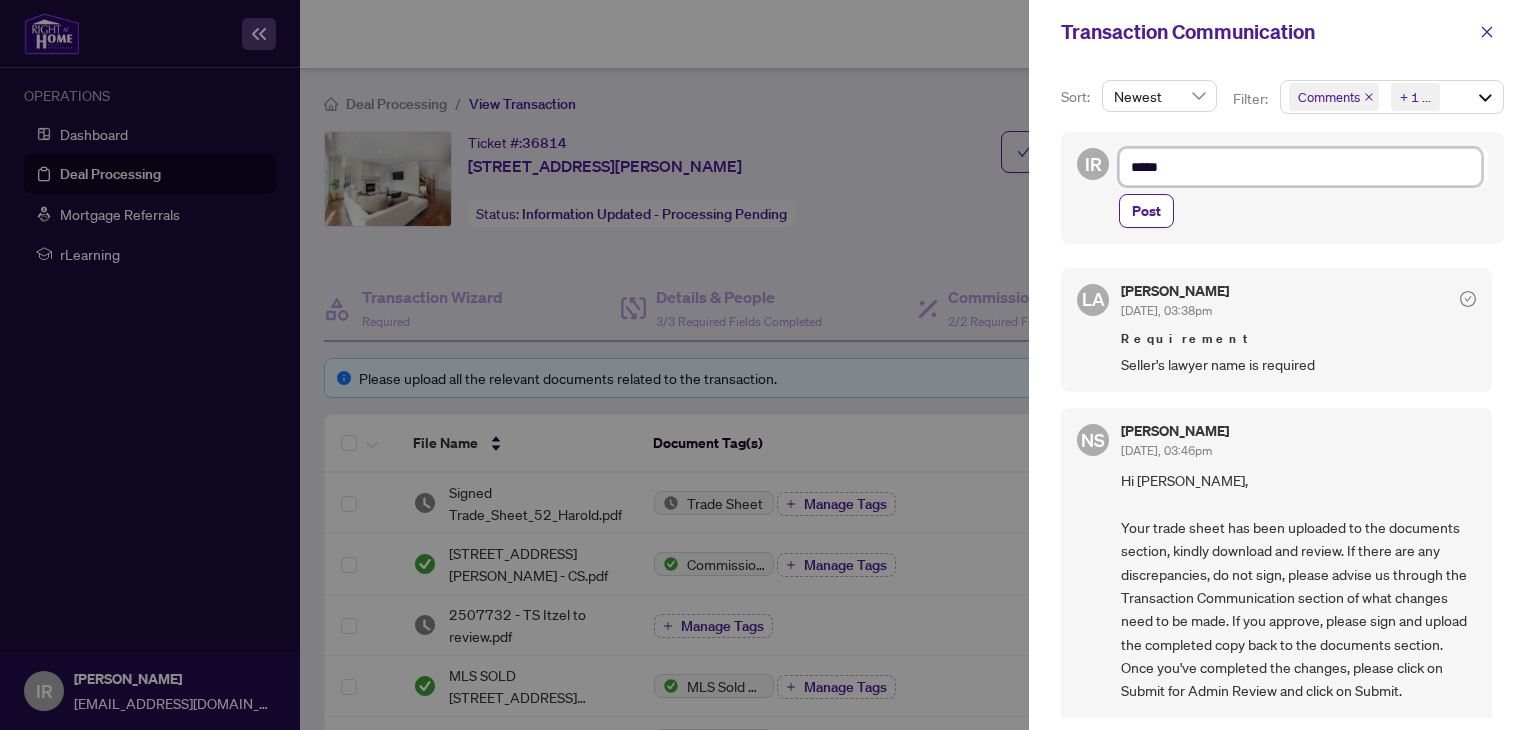 type on "******" 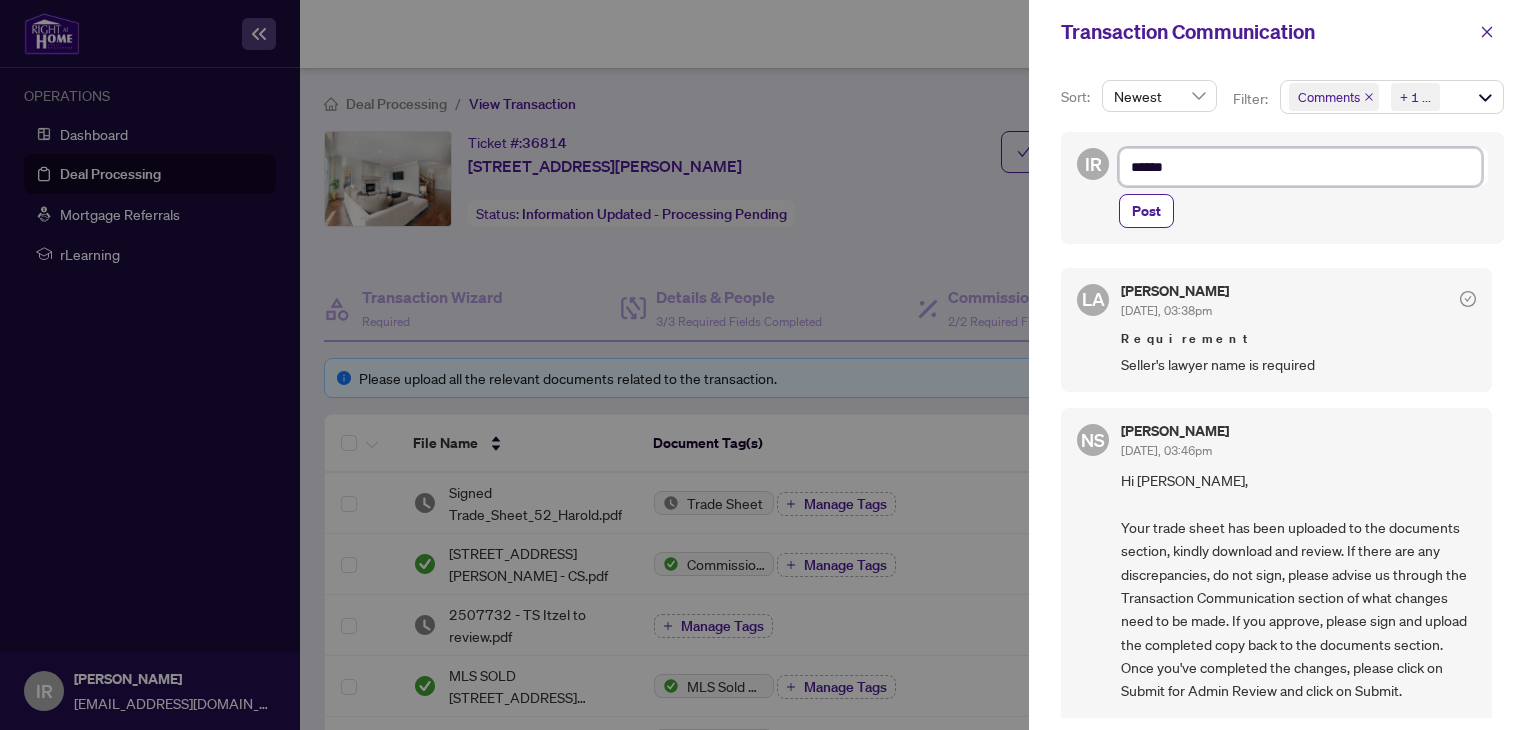 type on "******" 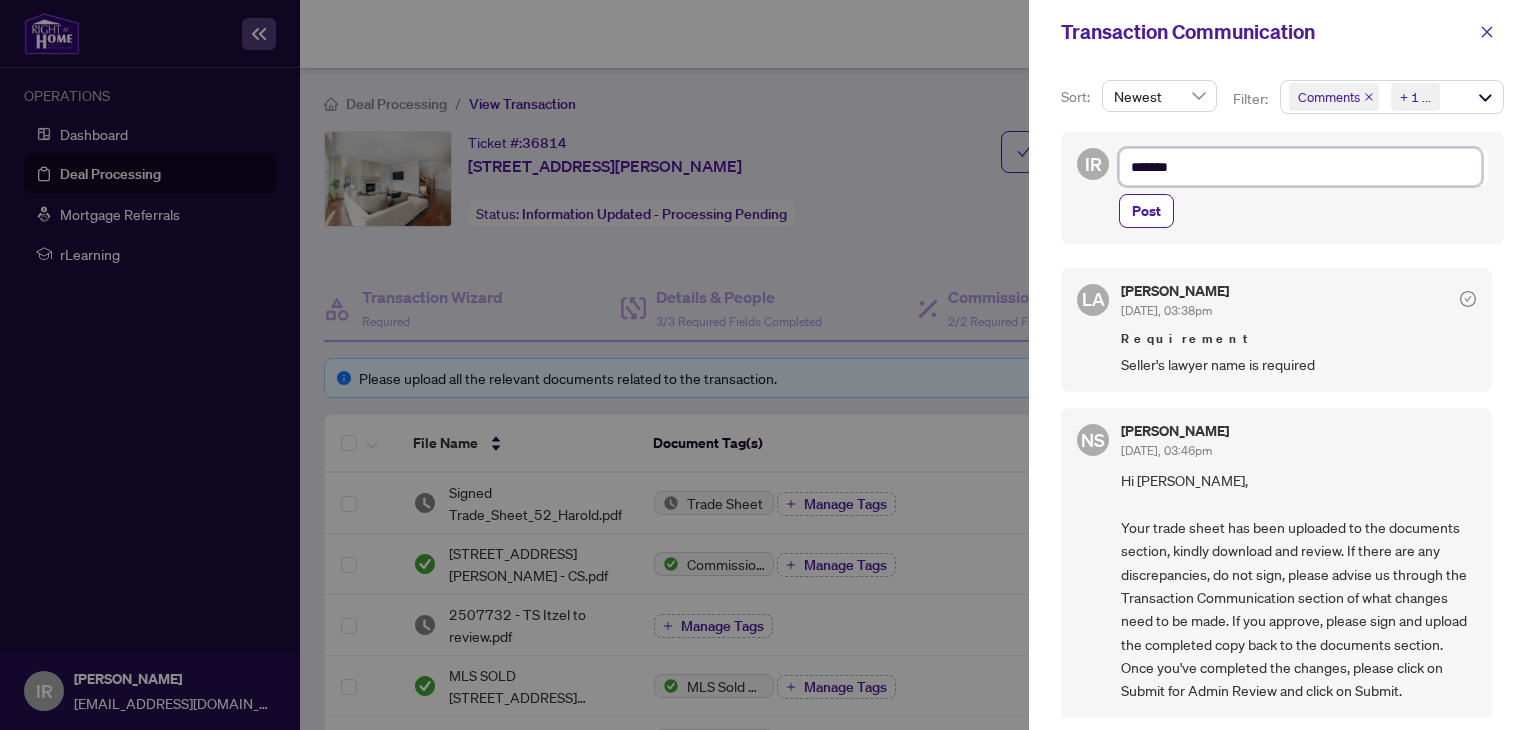 type on "********" 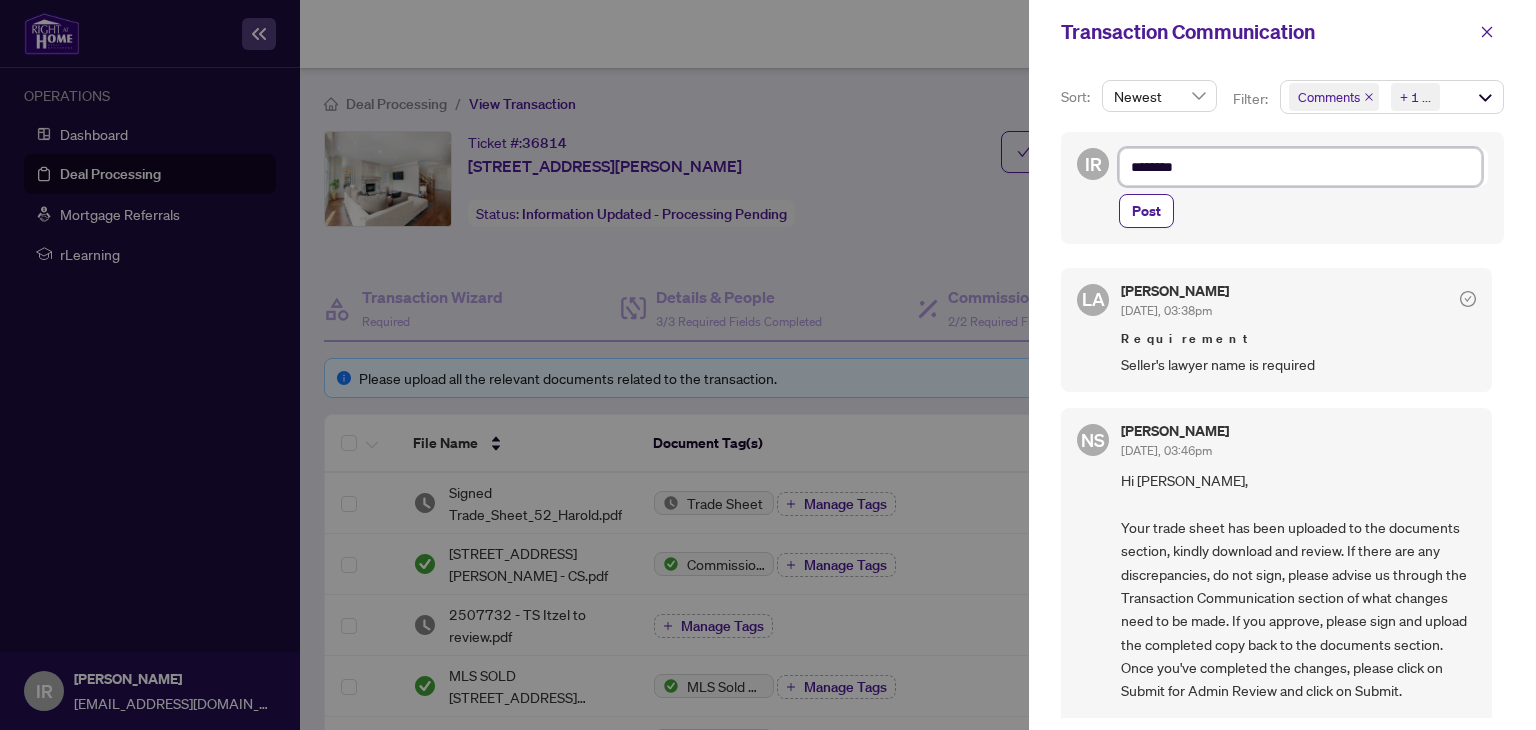 type on "*********" 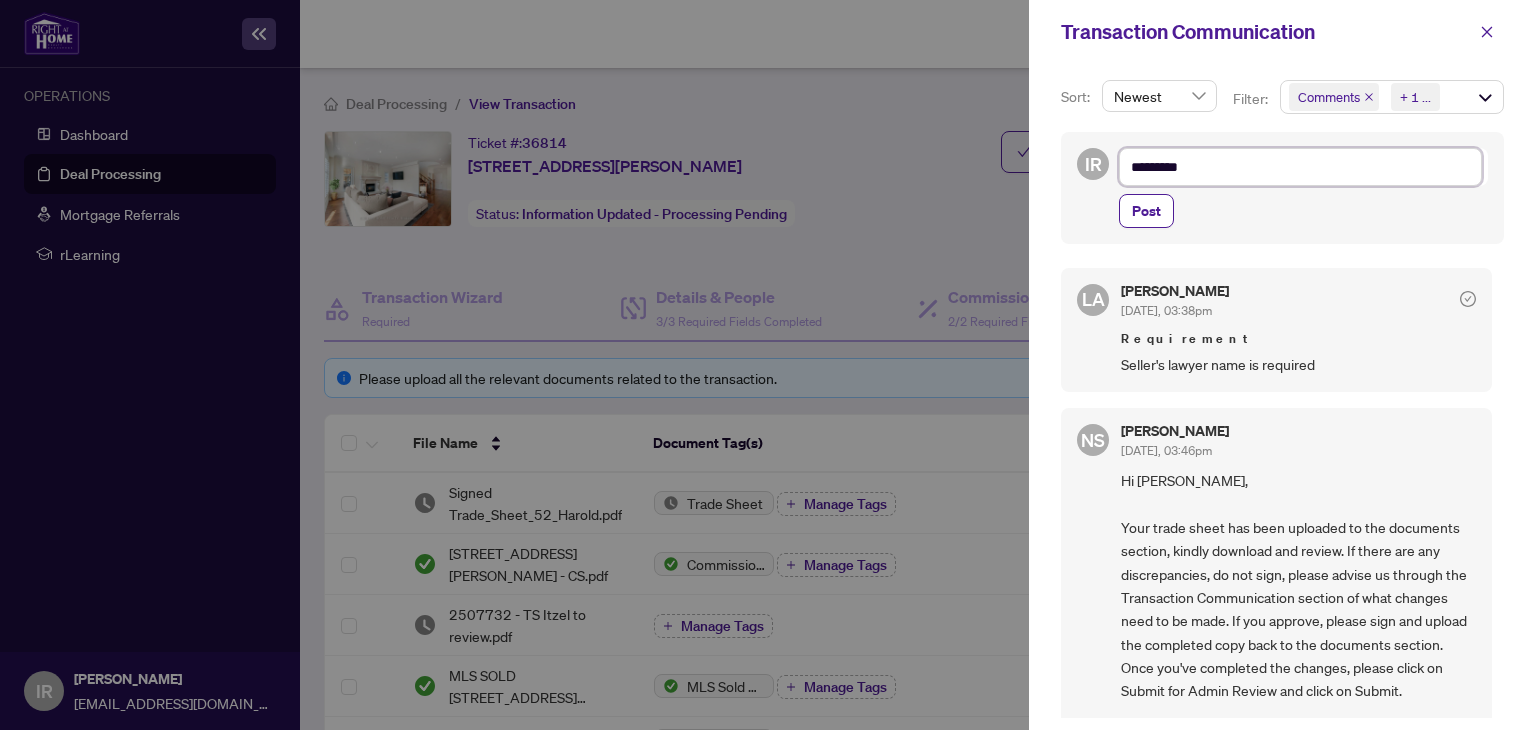 type on "**********" 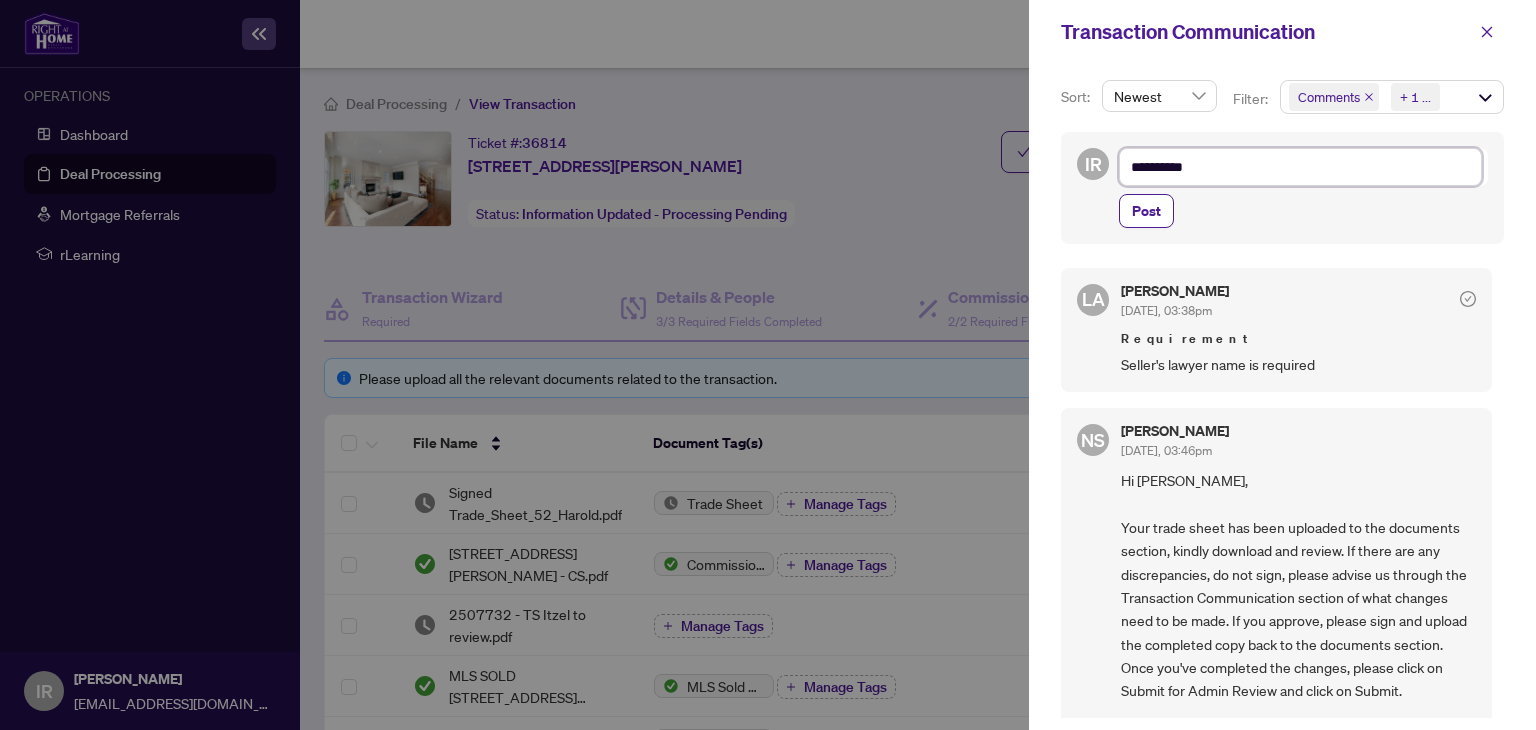 type on "**********" 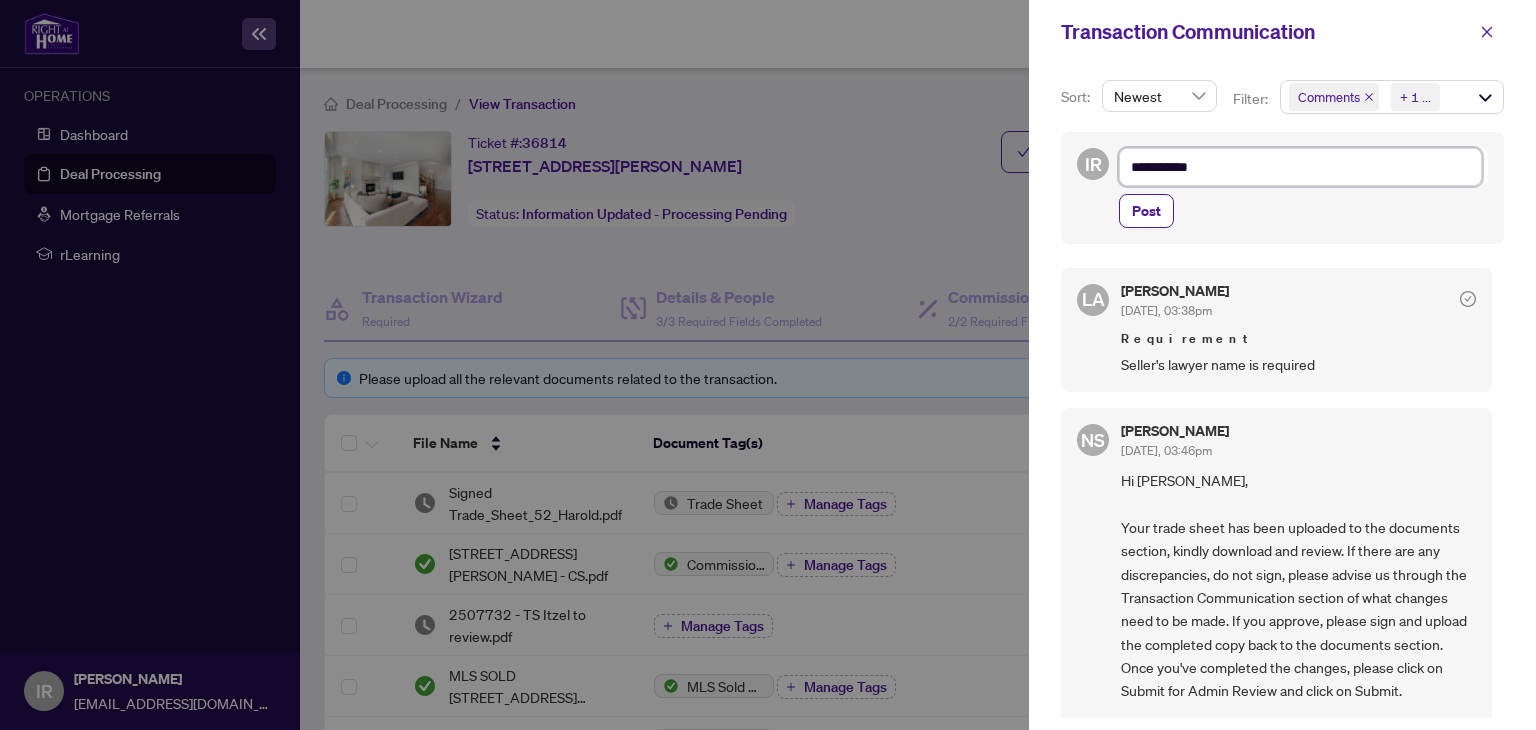 type on "**********" 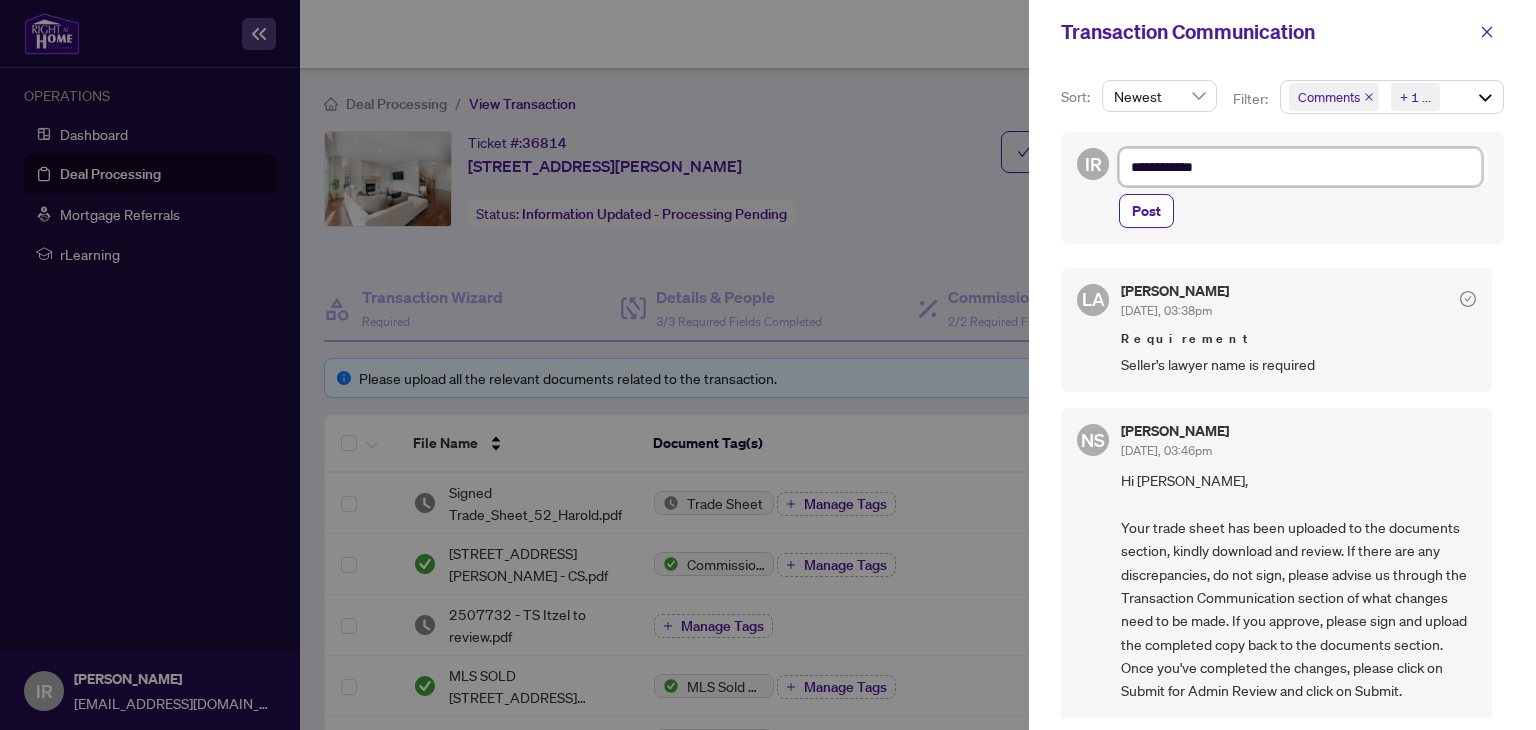type on "**********" 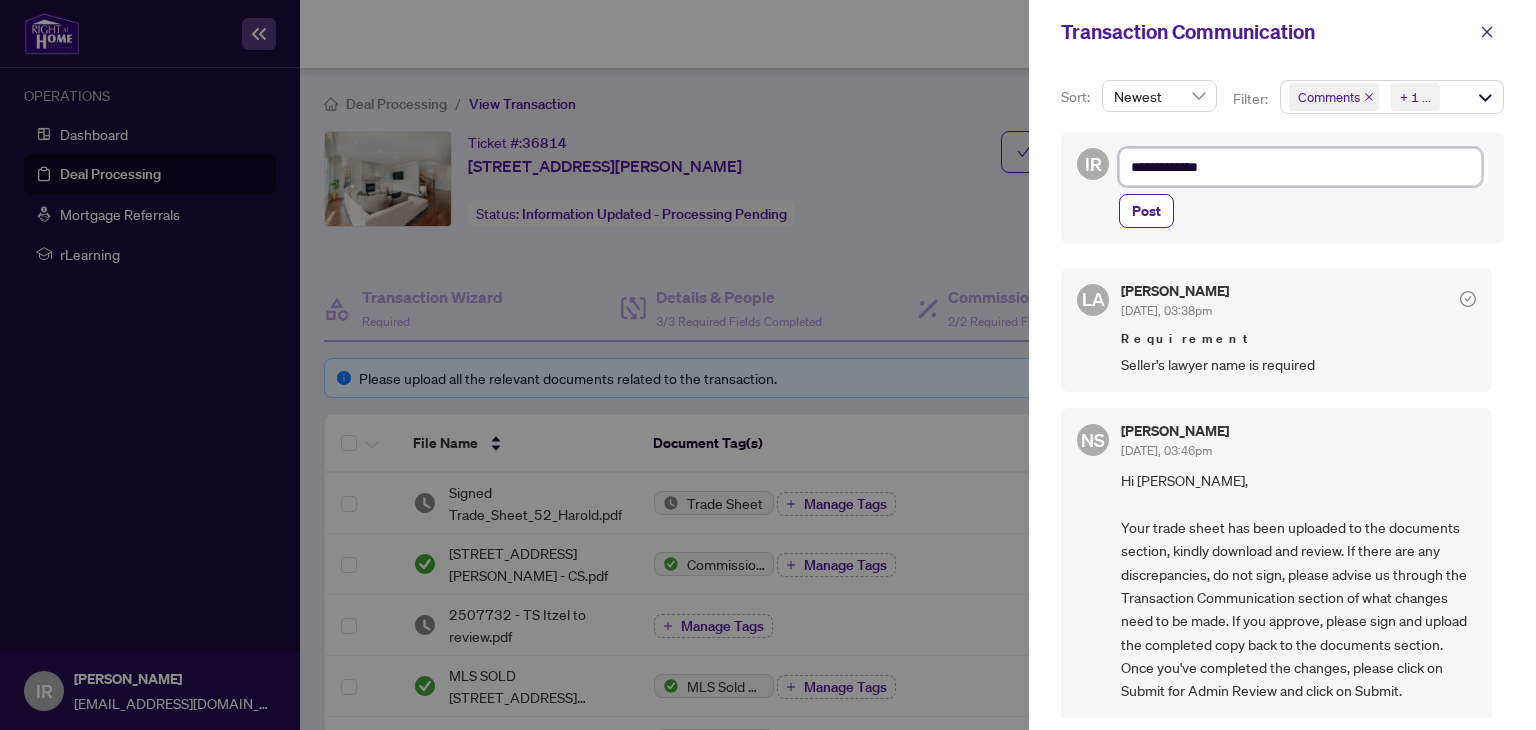 type on "**********" 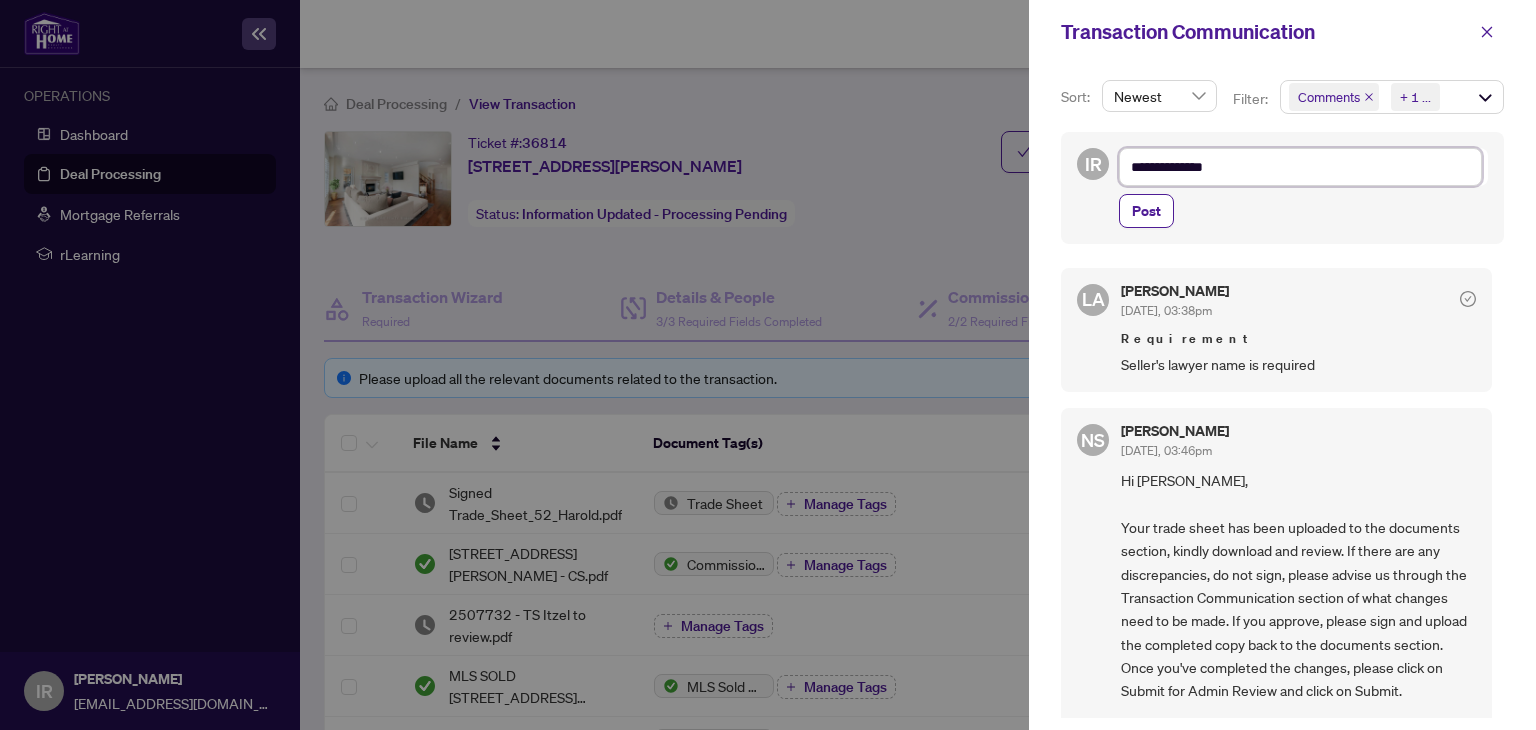 type on "**********" 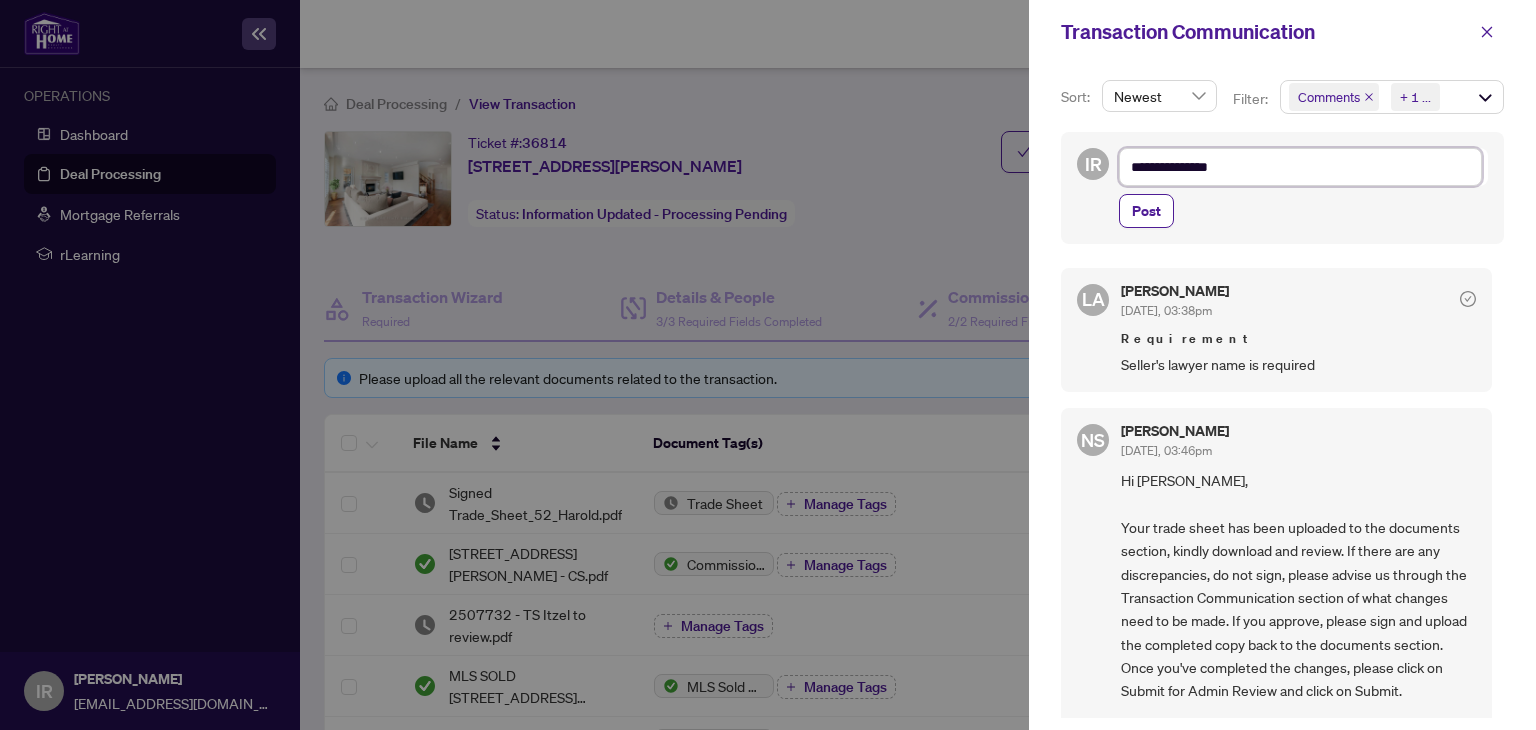 type on "**********" 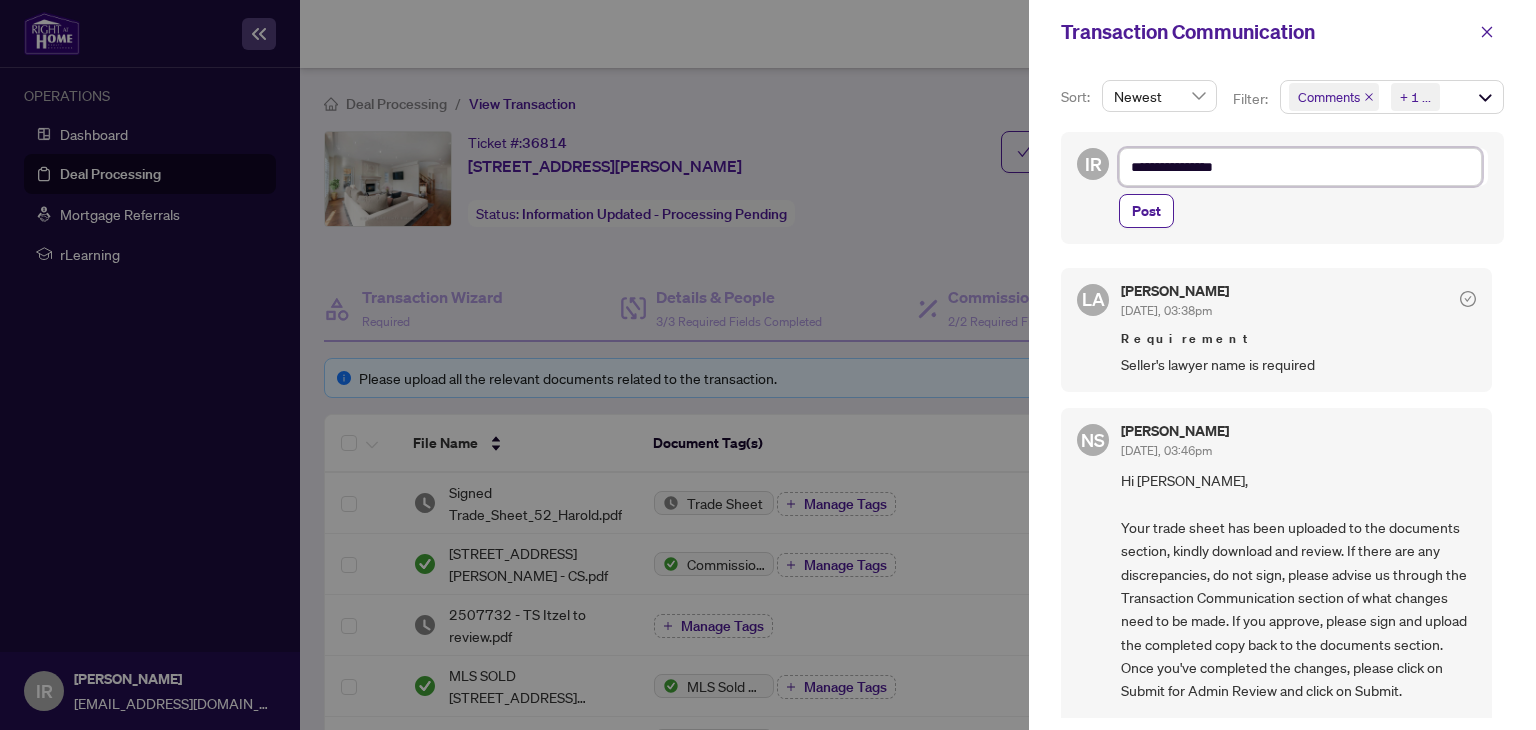 type on "**********" 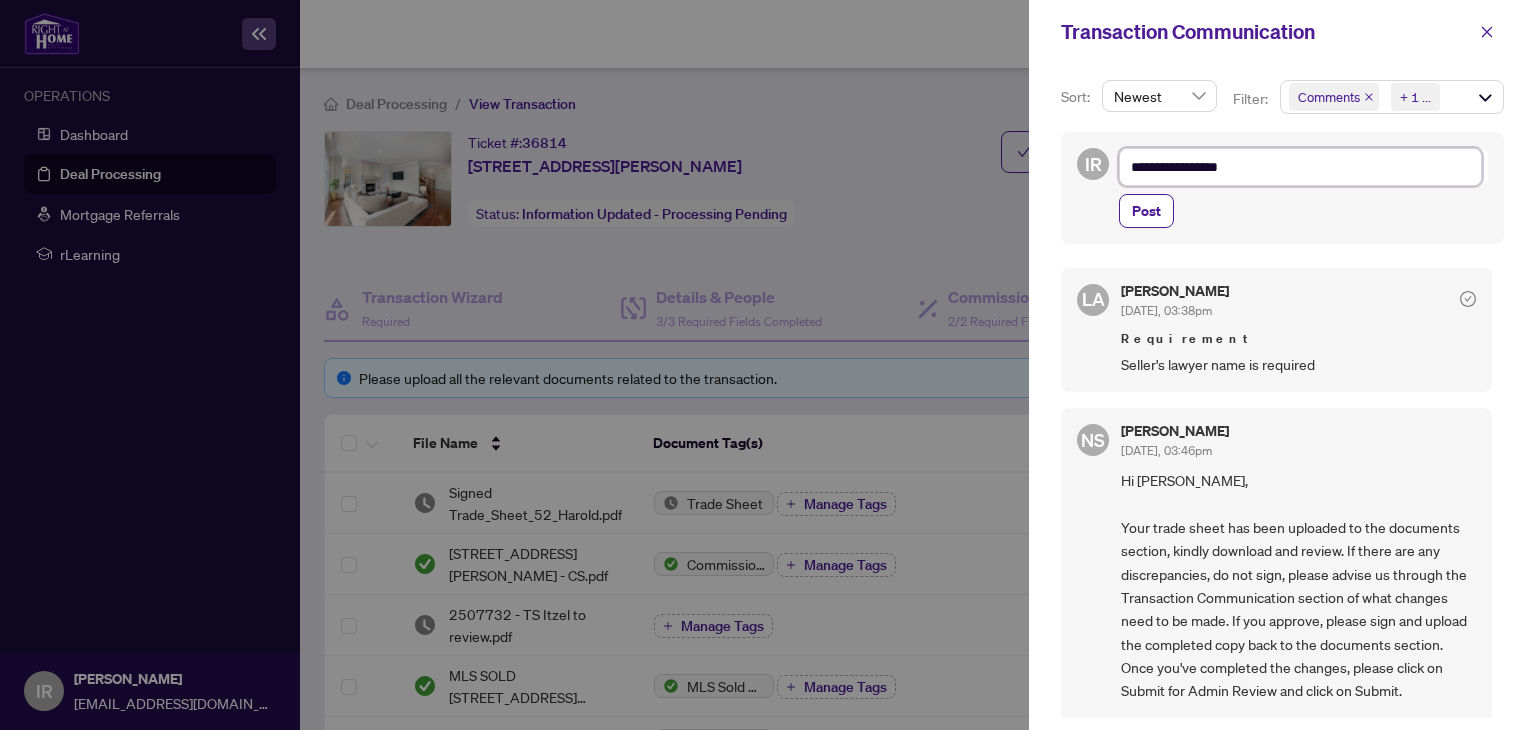 type on "**********" 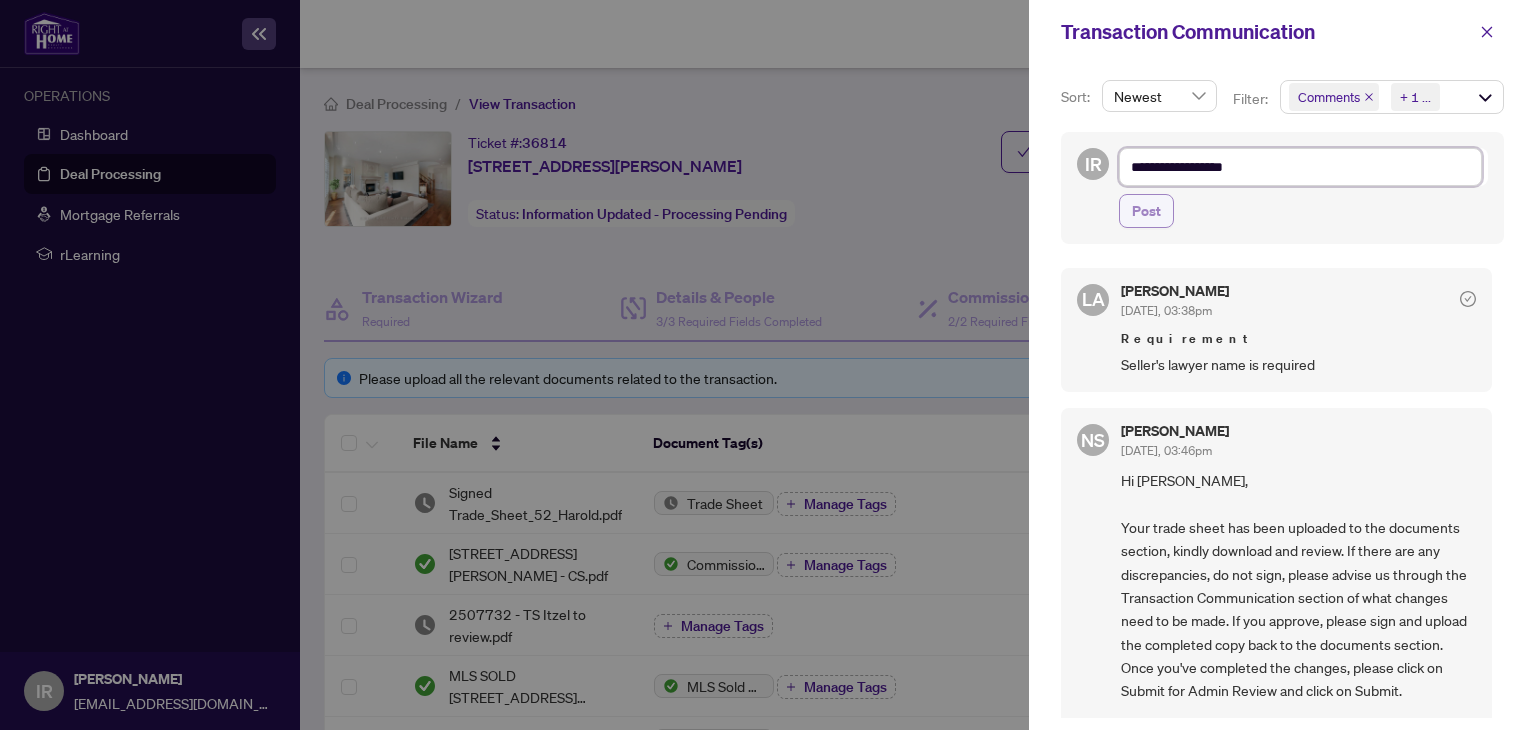 type on "**********" 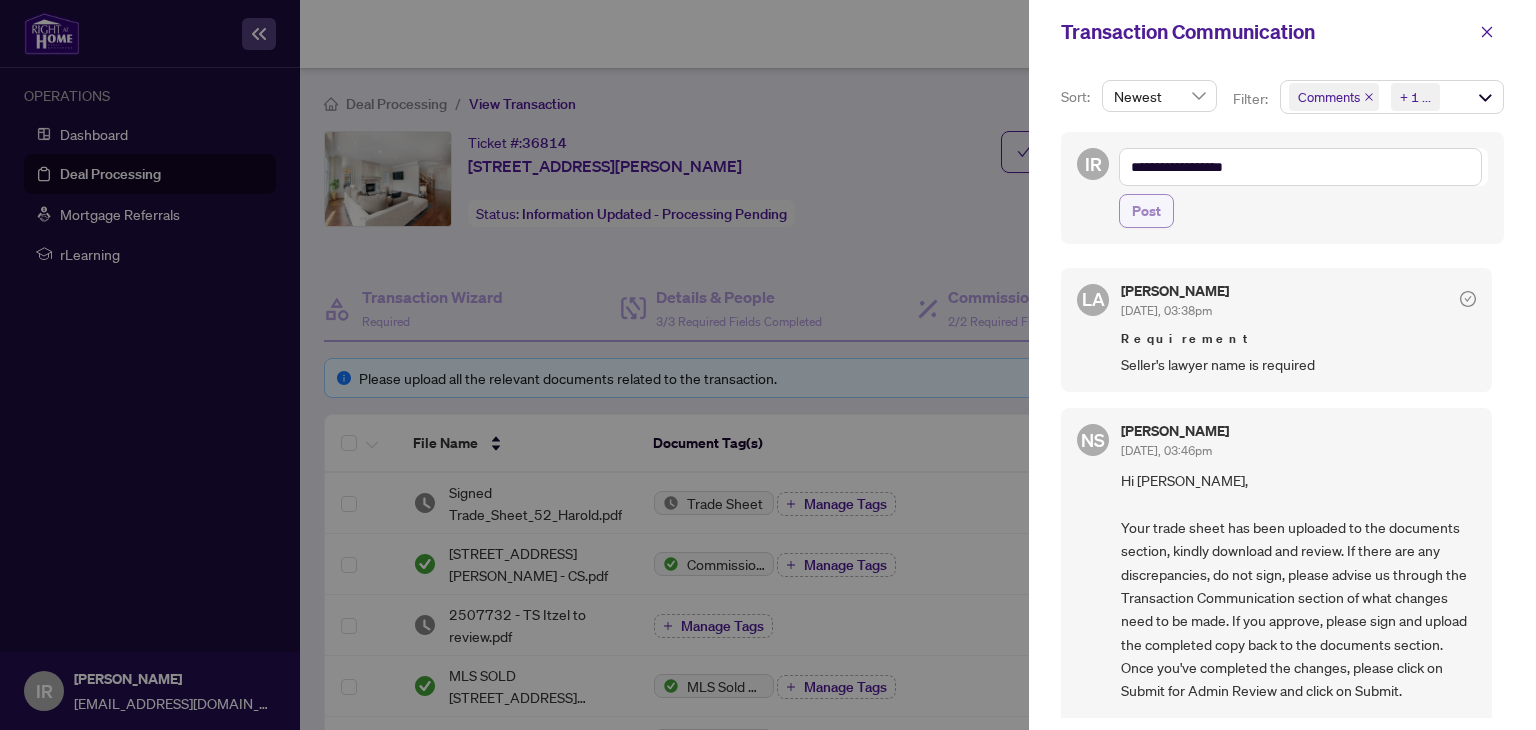 click on "Post" at bounding box center [1146, 211] 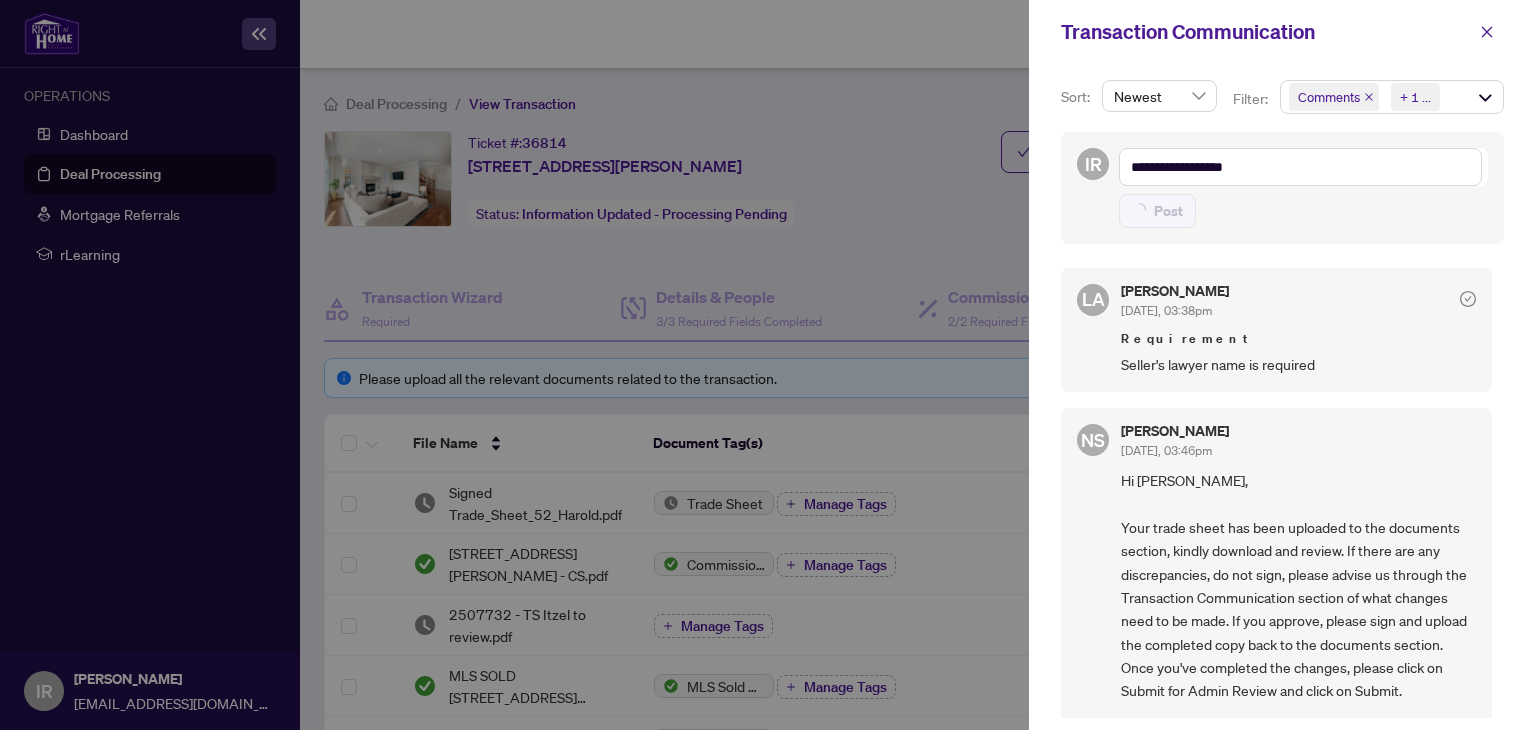 type on "**********" 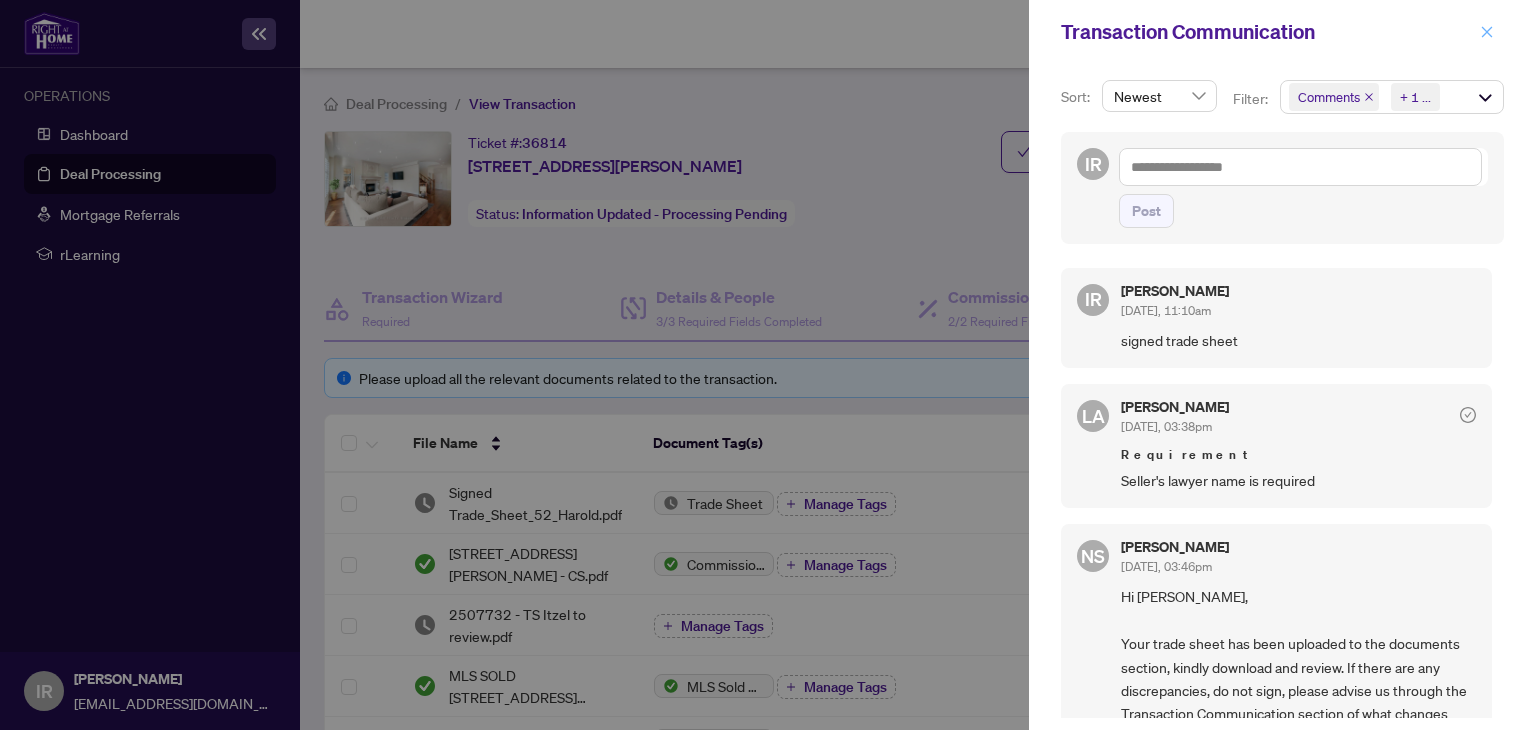 click 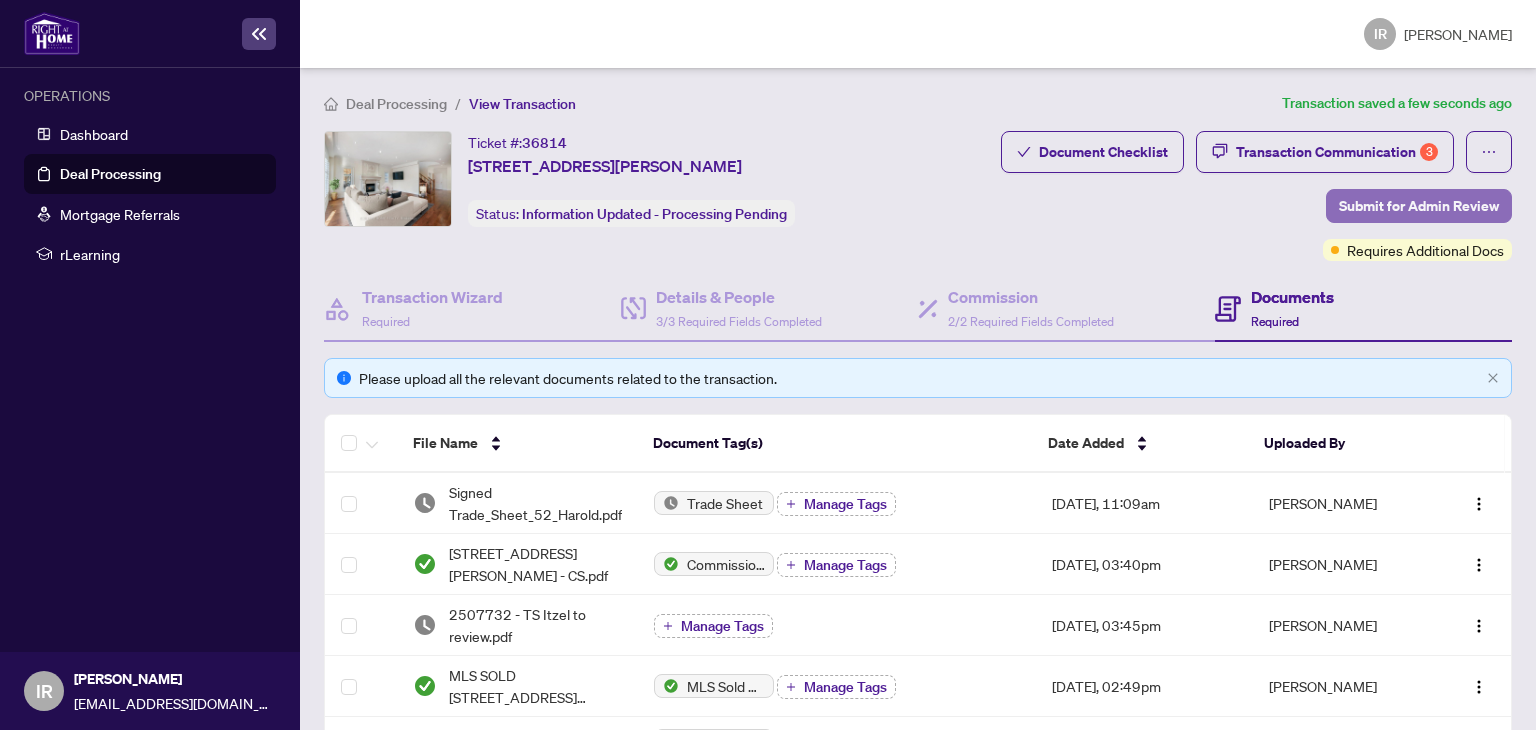 click on "Submit for Admin Review" at bounding box center [1419, 206] 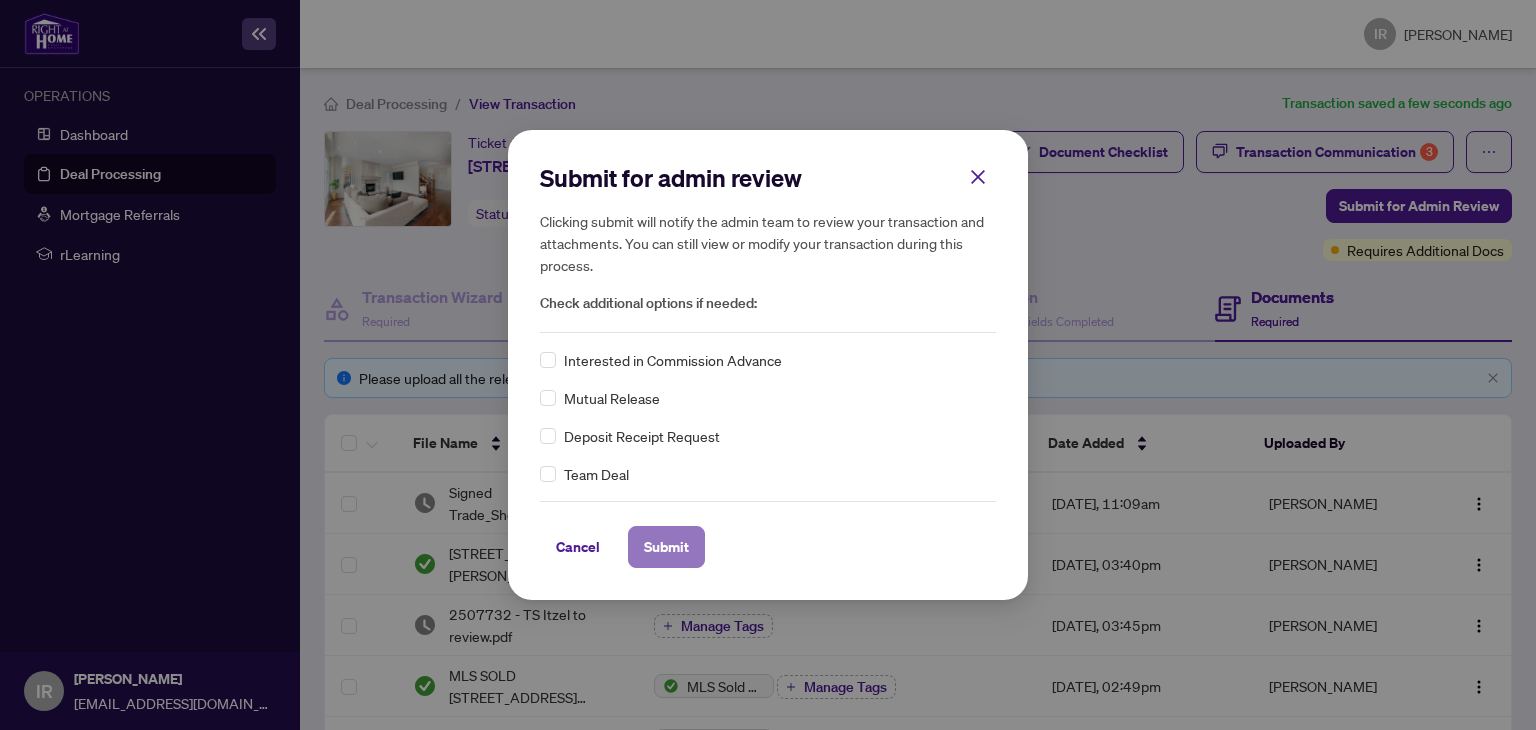 click on "Submit" at bounding box center (666, 547) 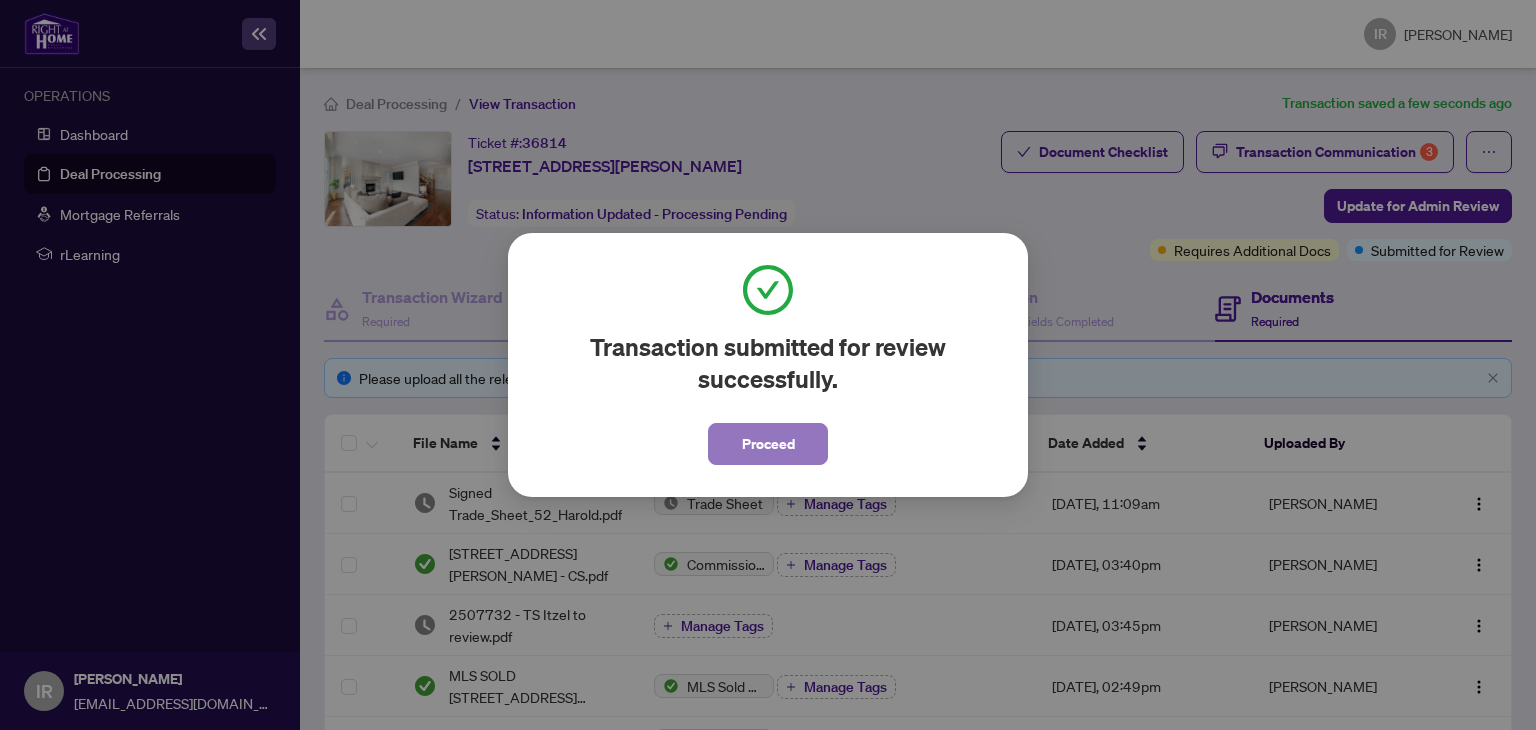 click on "Proceed" at bounding box center (768, 444) 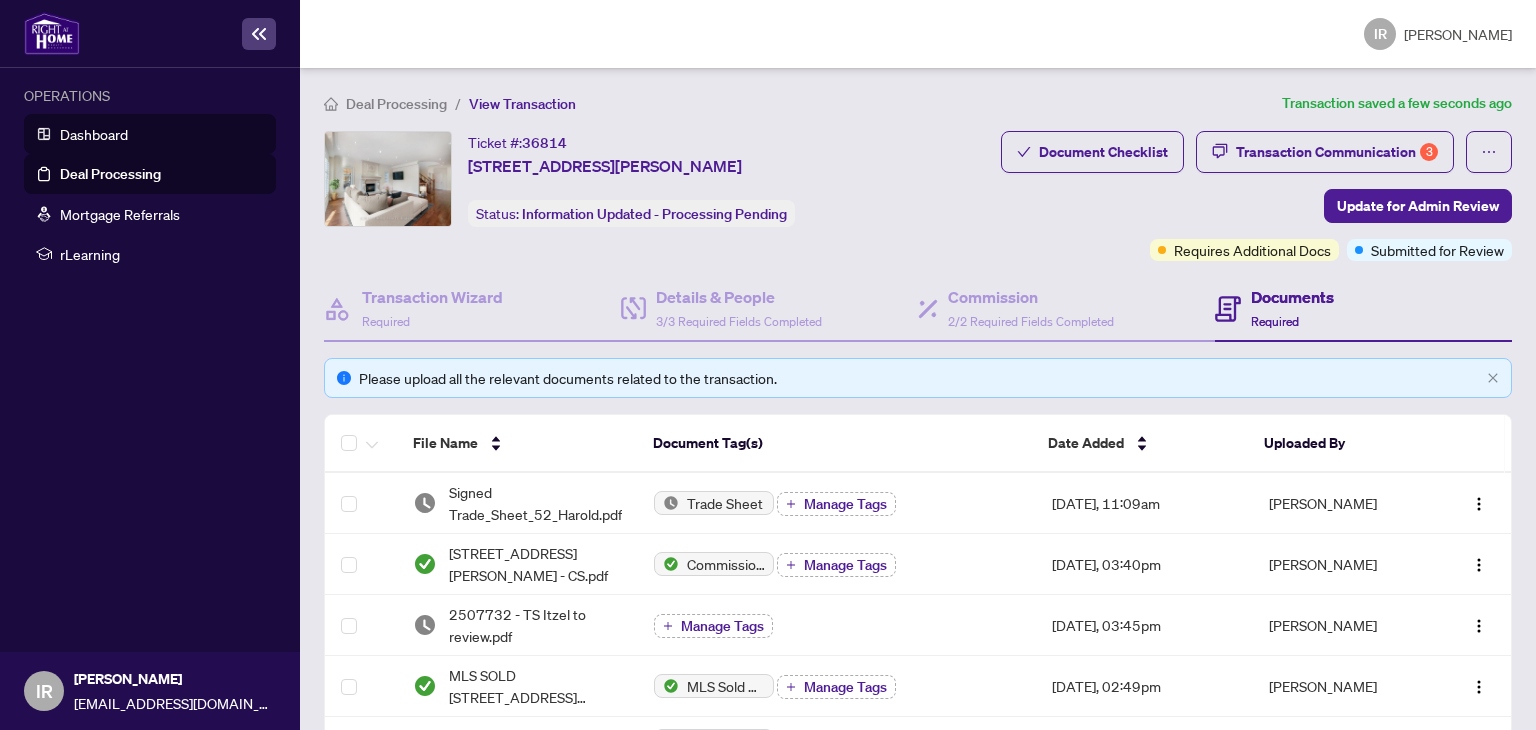click on "Dashboard" at bounding box center (94, 134) 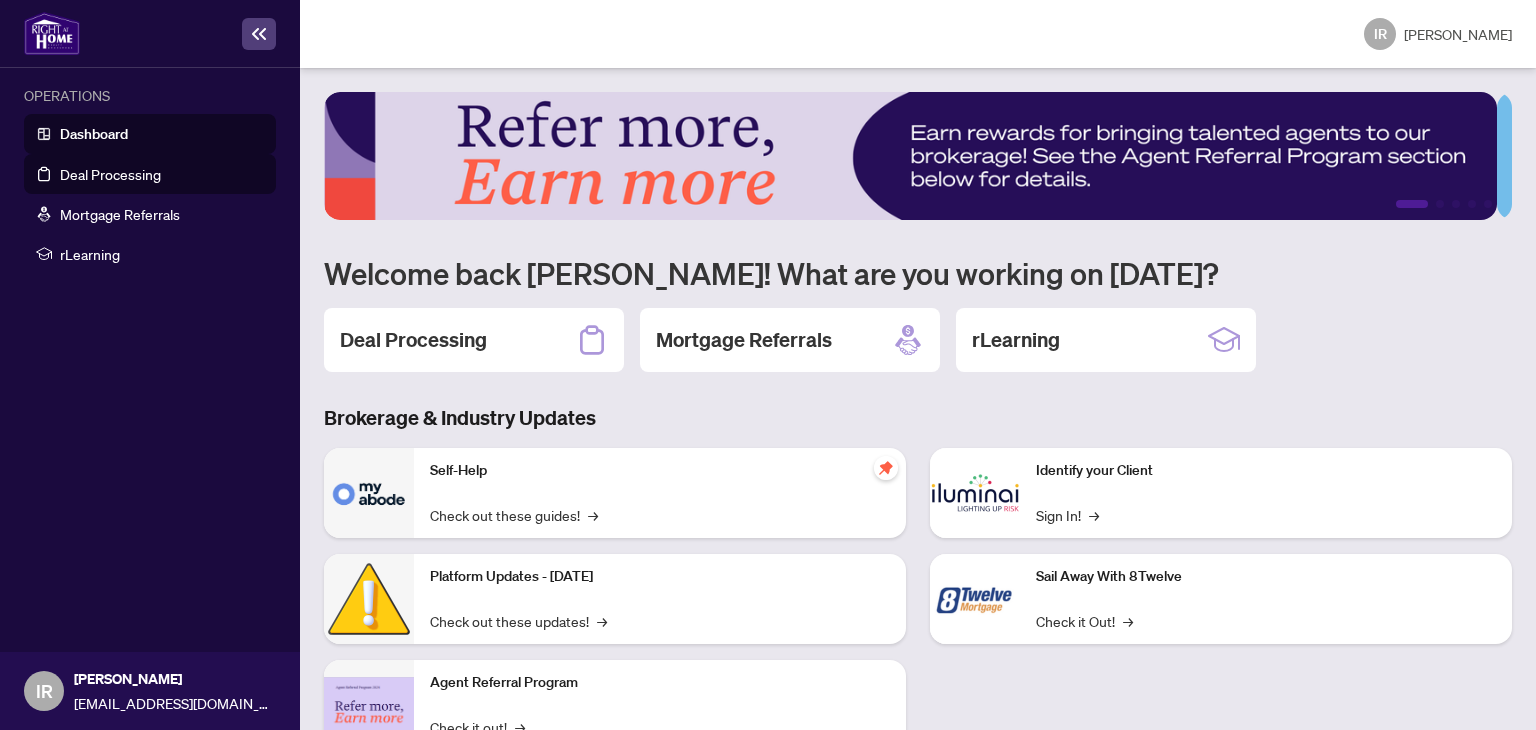 click on "Deal Processing" at bounding box center [110, 174] 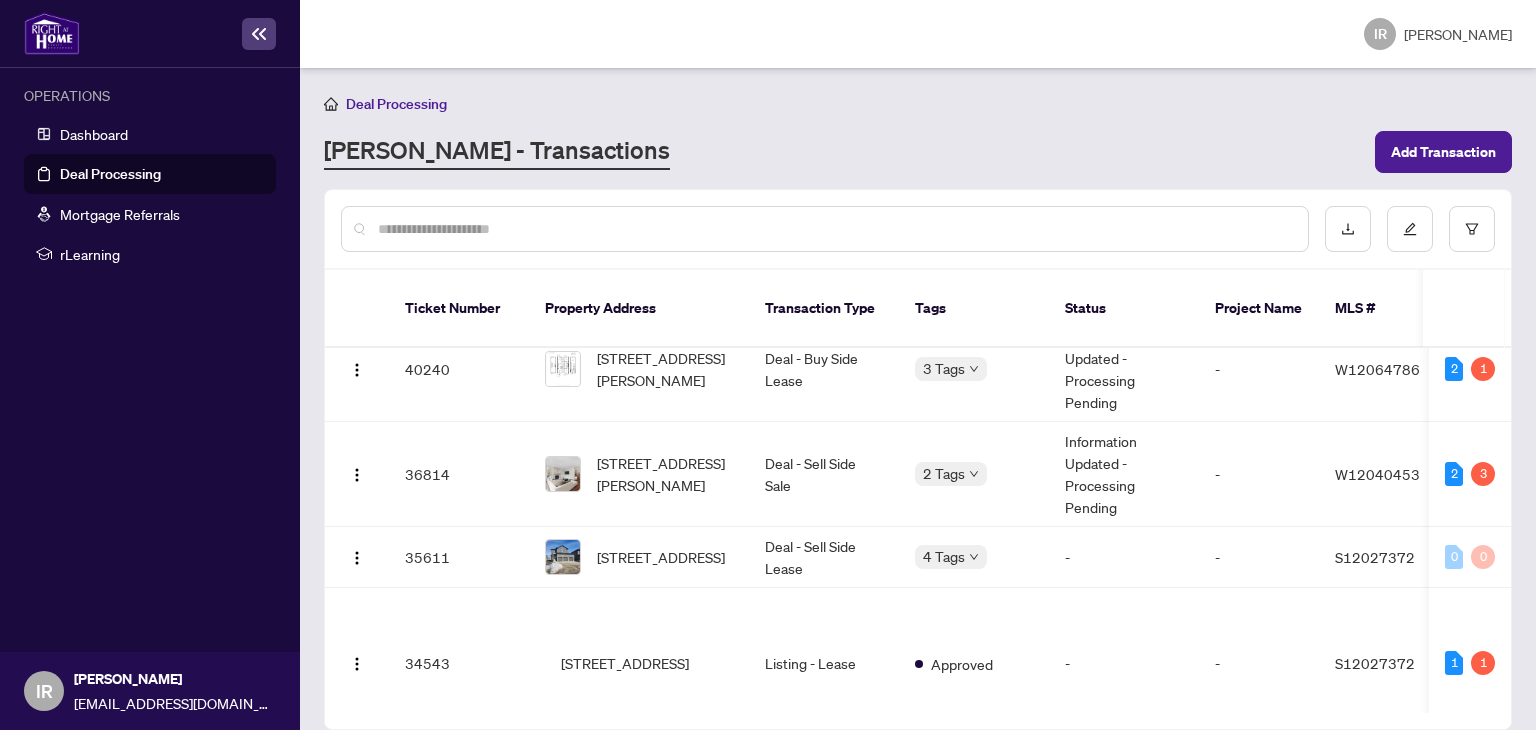 scroll, scrollTop: 137, scrollLeft: 0, axis: vertical 